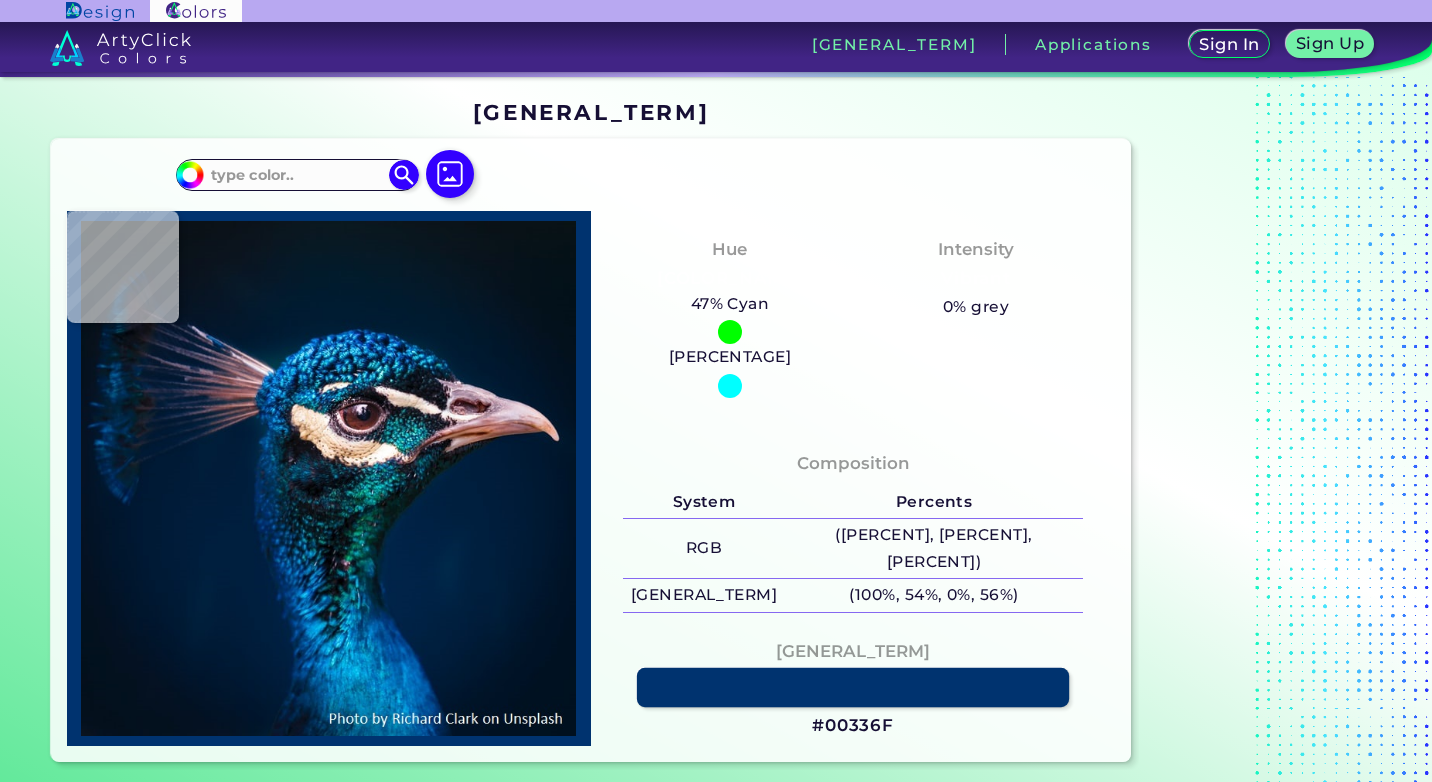 scroll, scrollTop: 0, scrollLeft: 0, axis: both 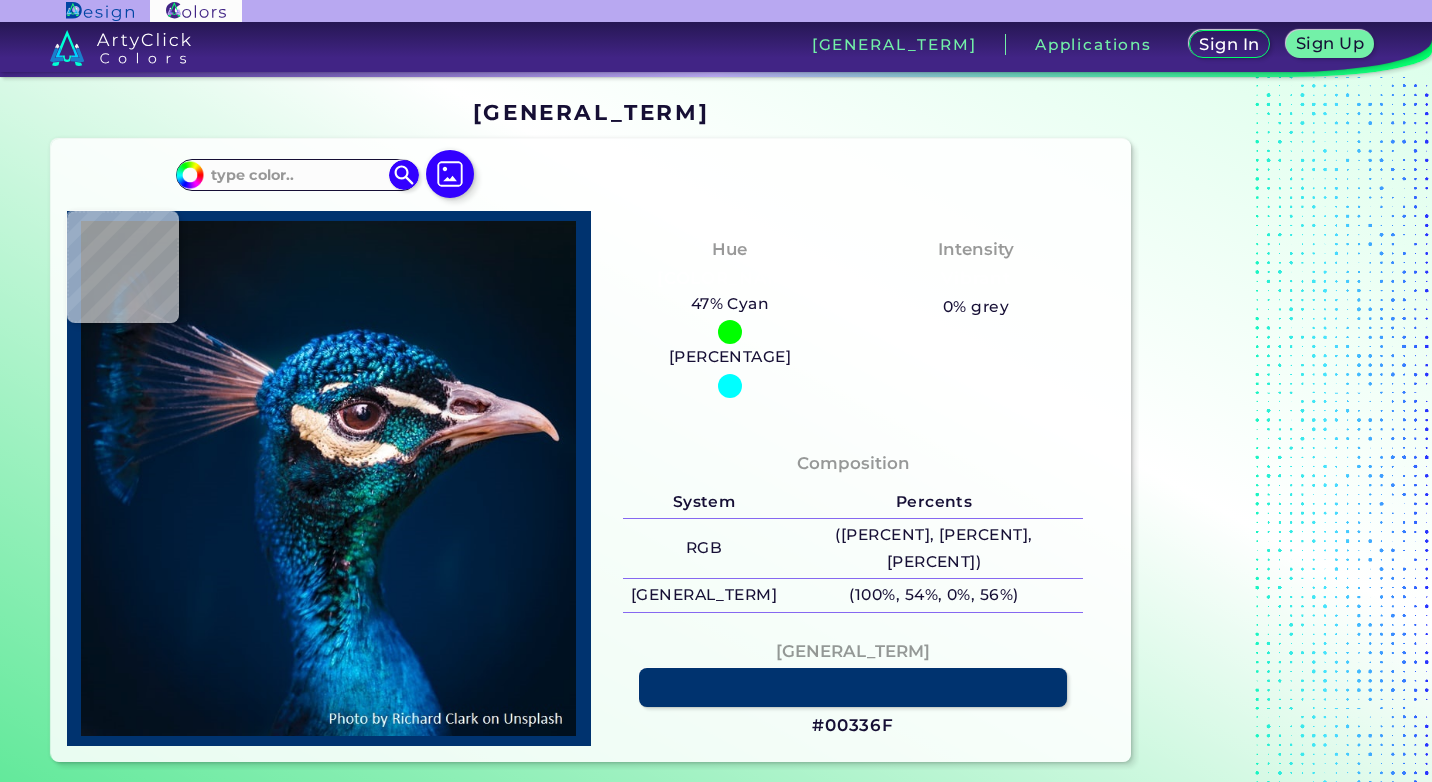 type on "#000000" 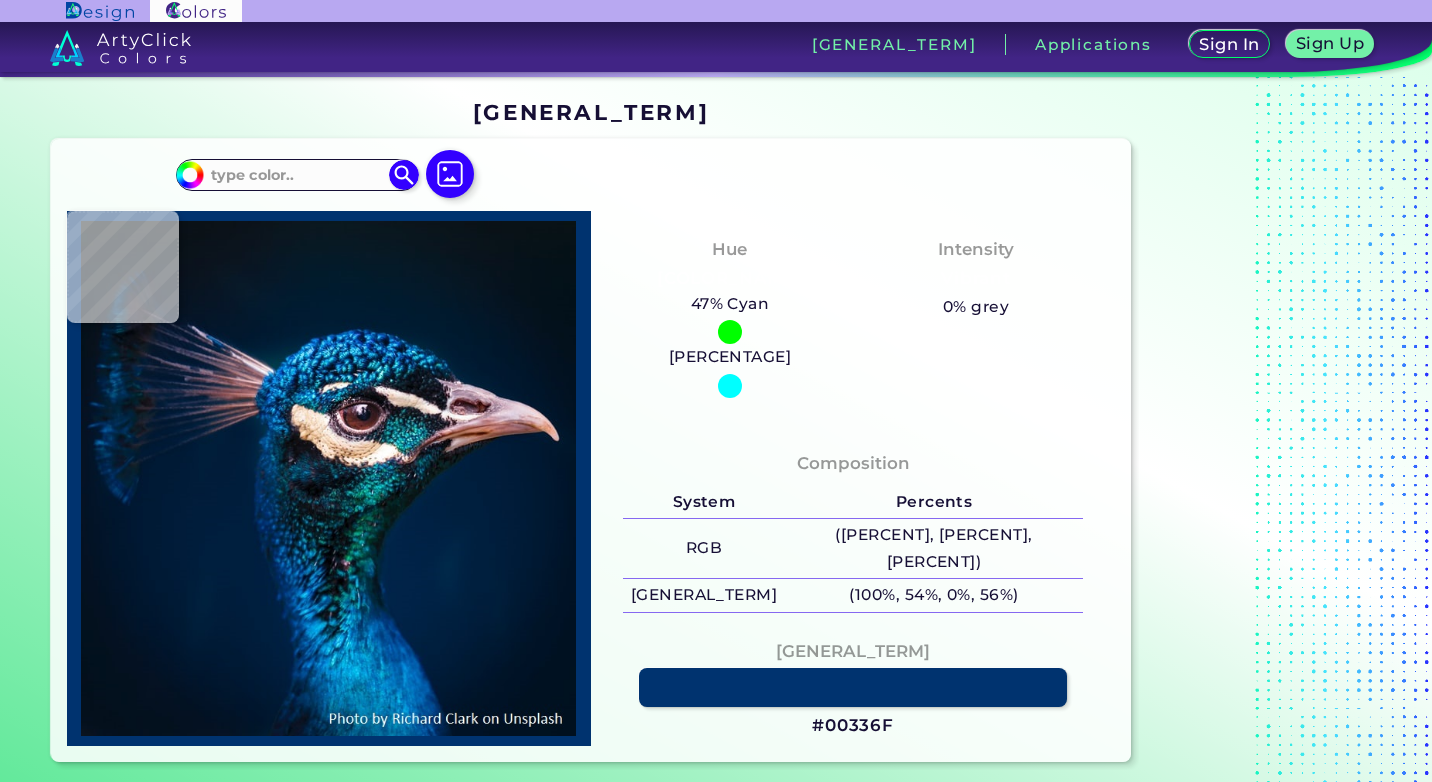 type on "#000000" 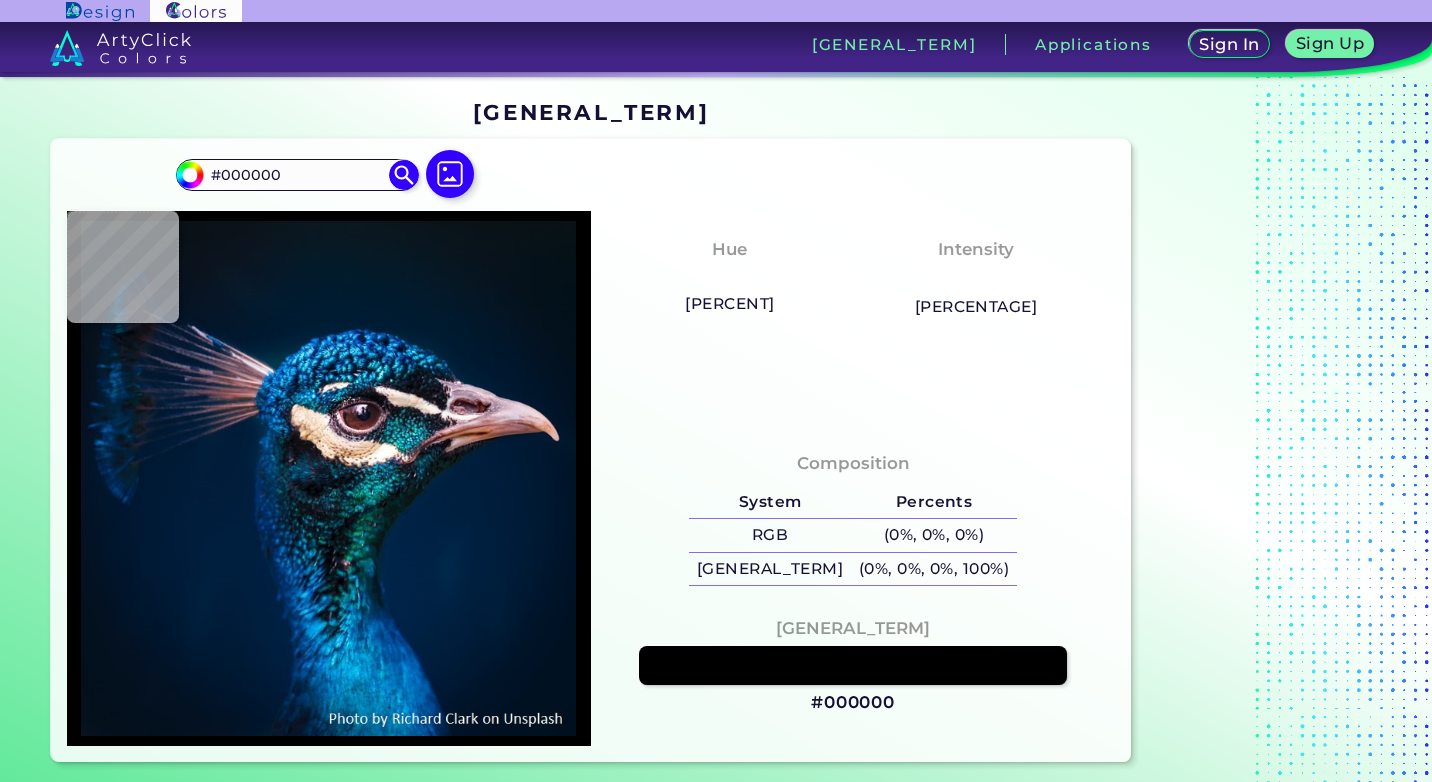 type on "#021019" 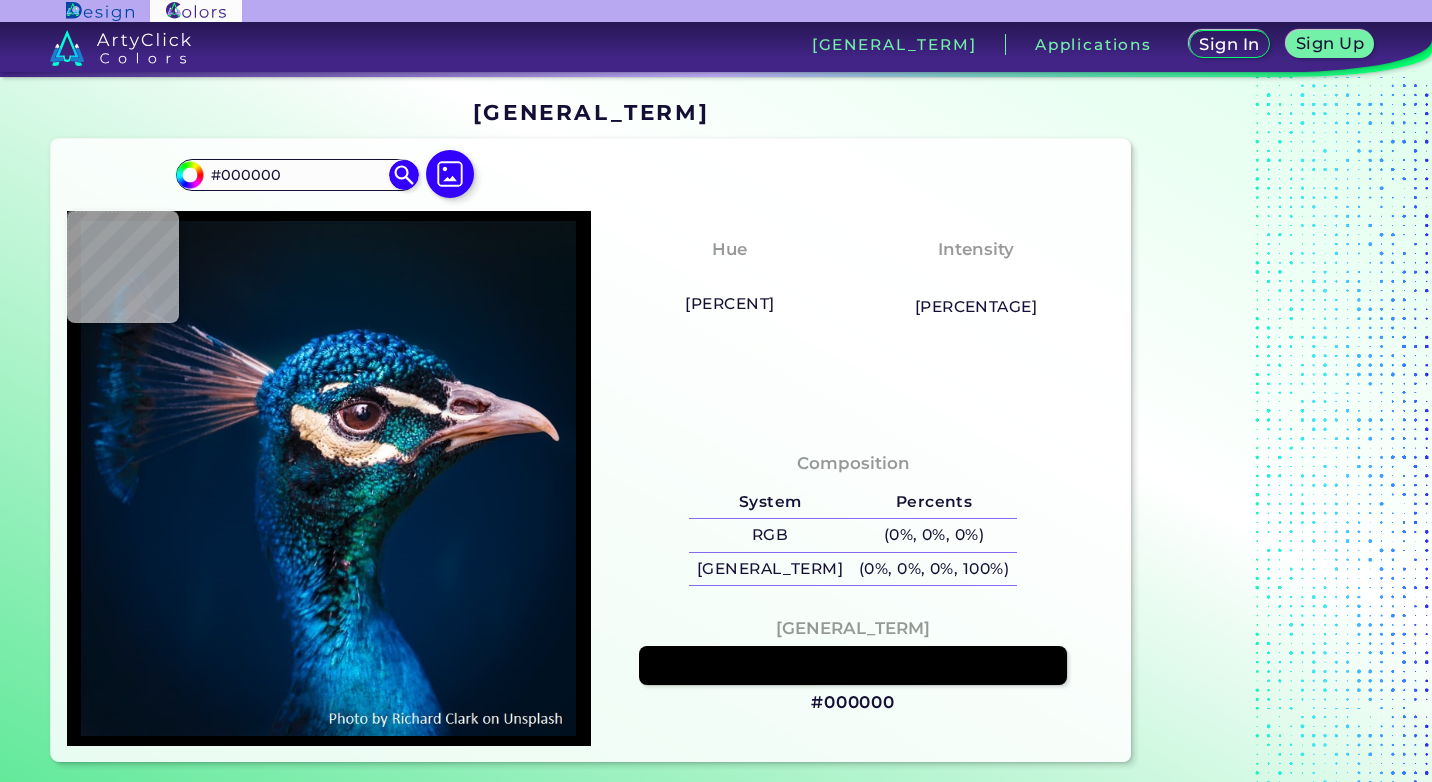 type on "#021019" 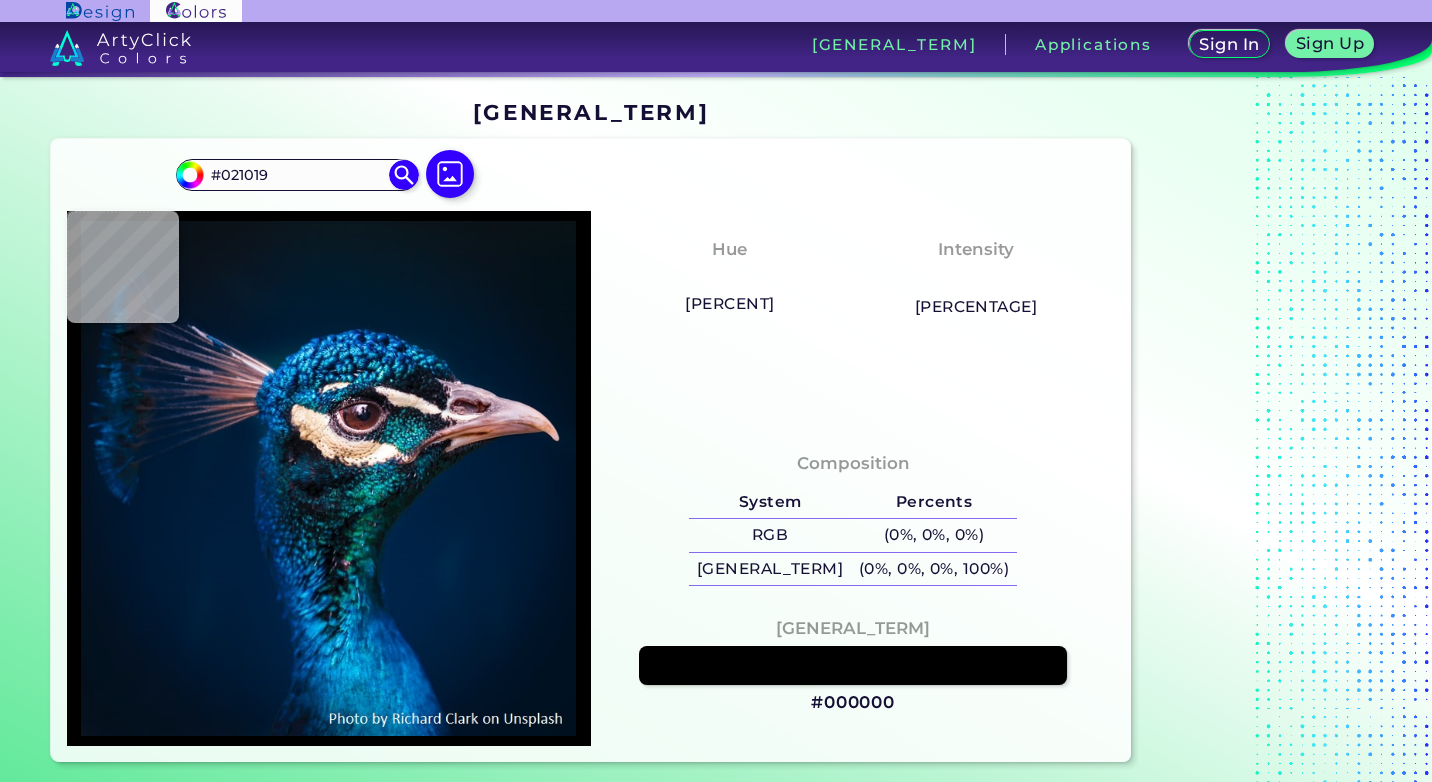 type on "#03111a" 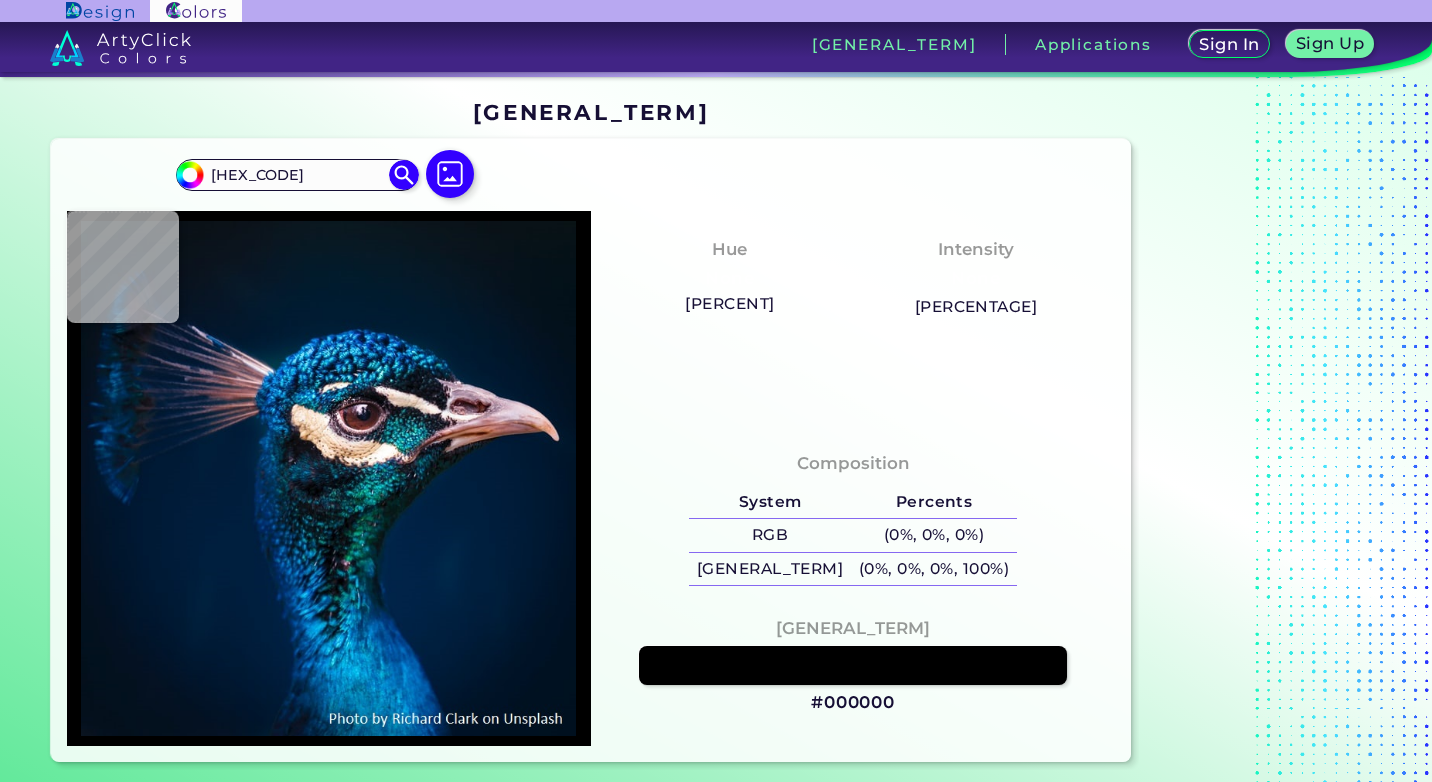 type on "#[HEX]" 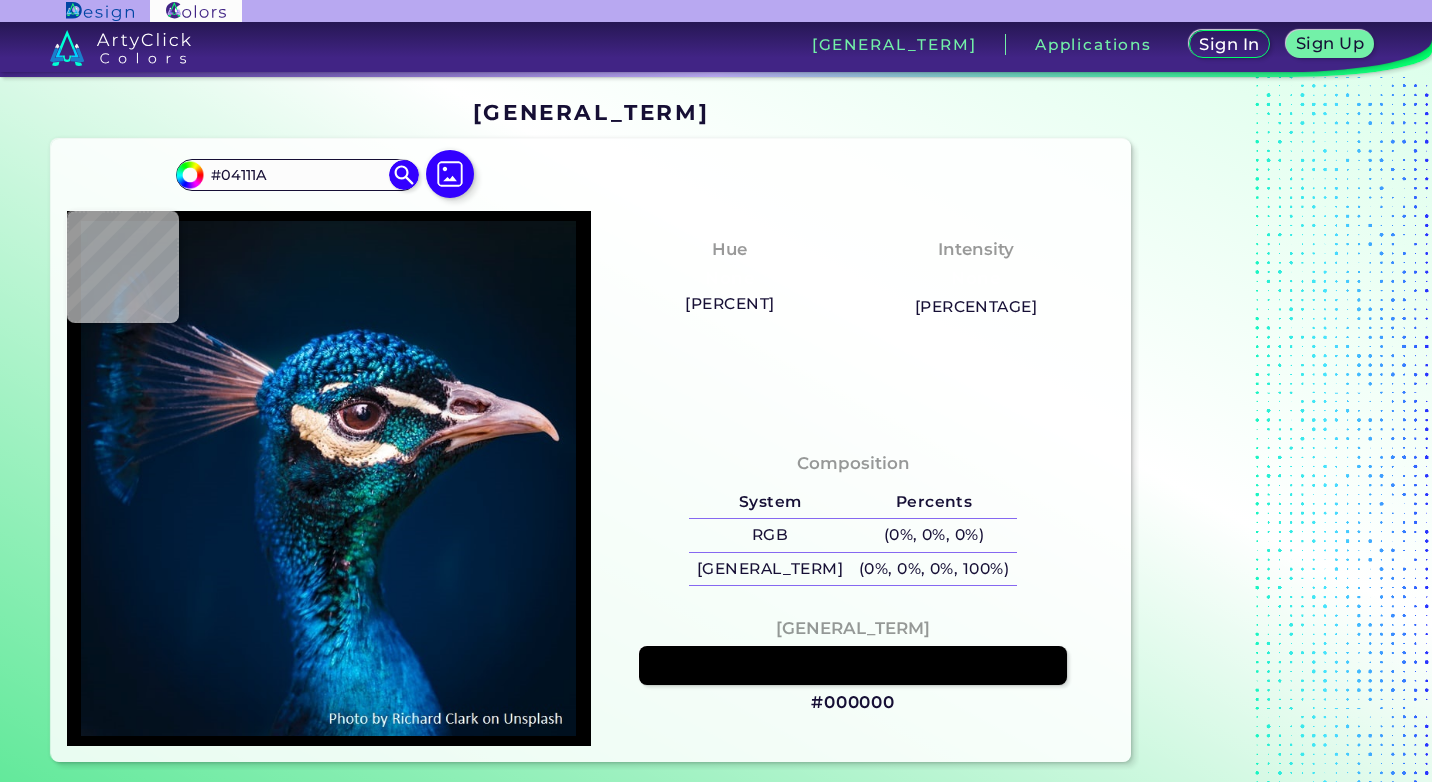 type on "[HEX]" 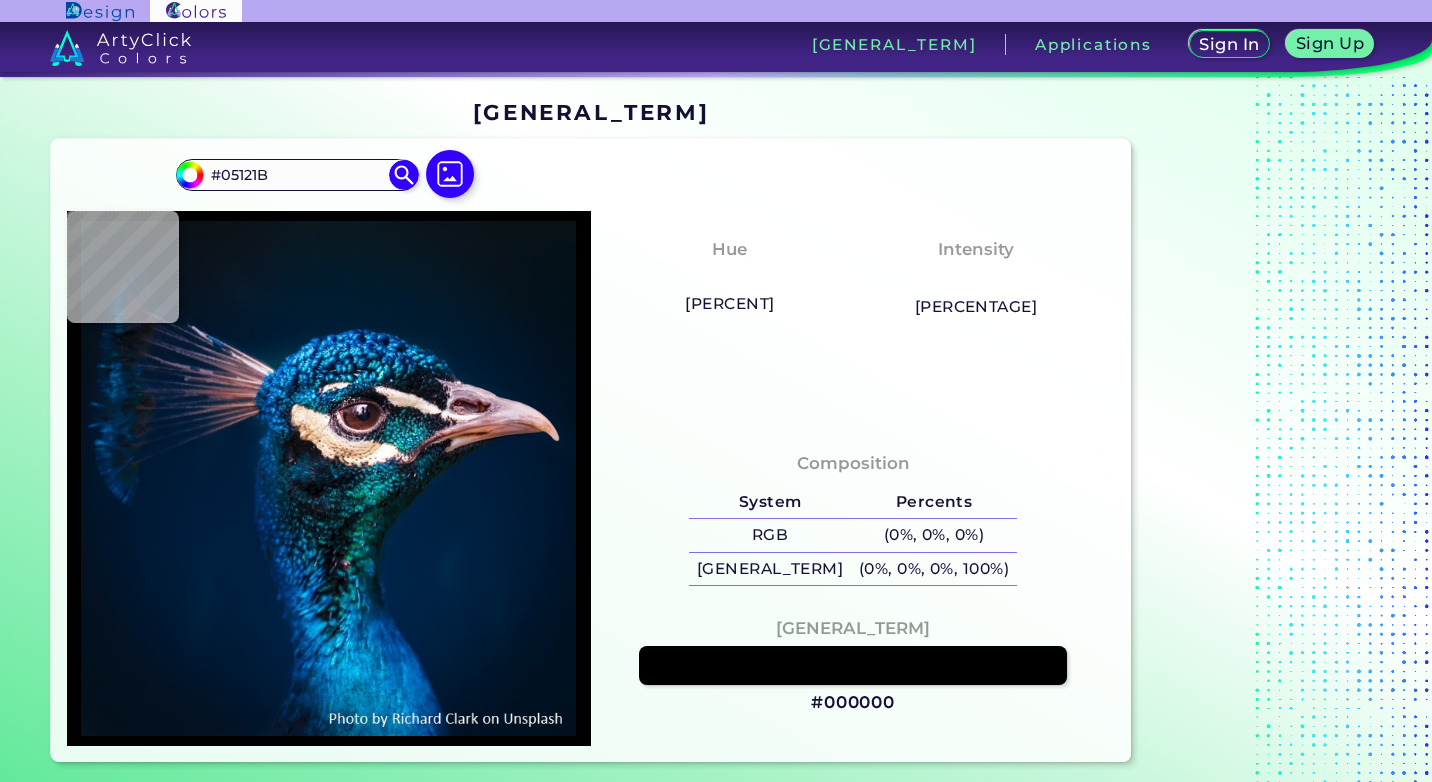 type on "#09141a" 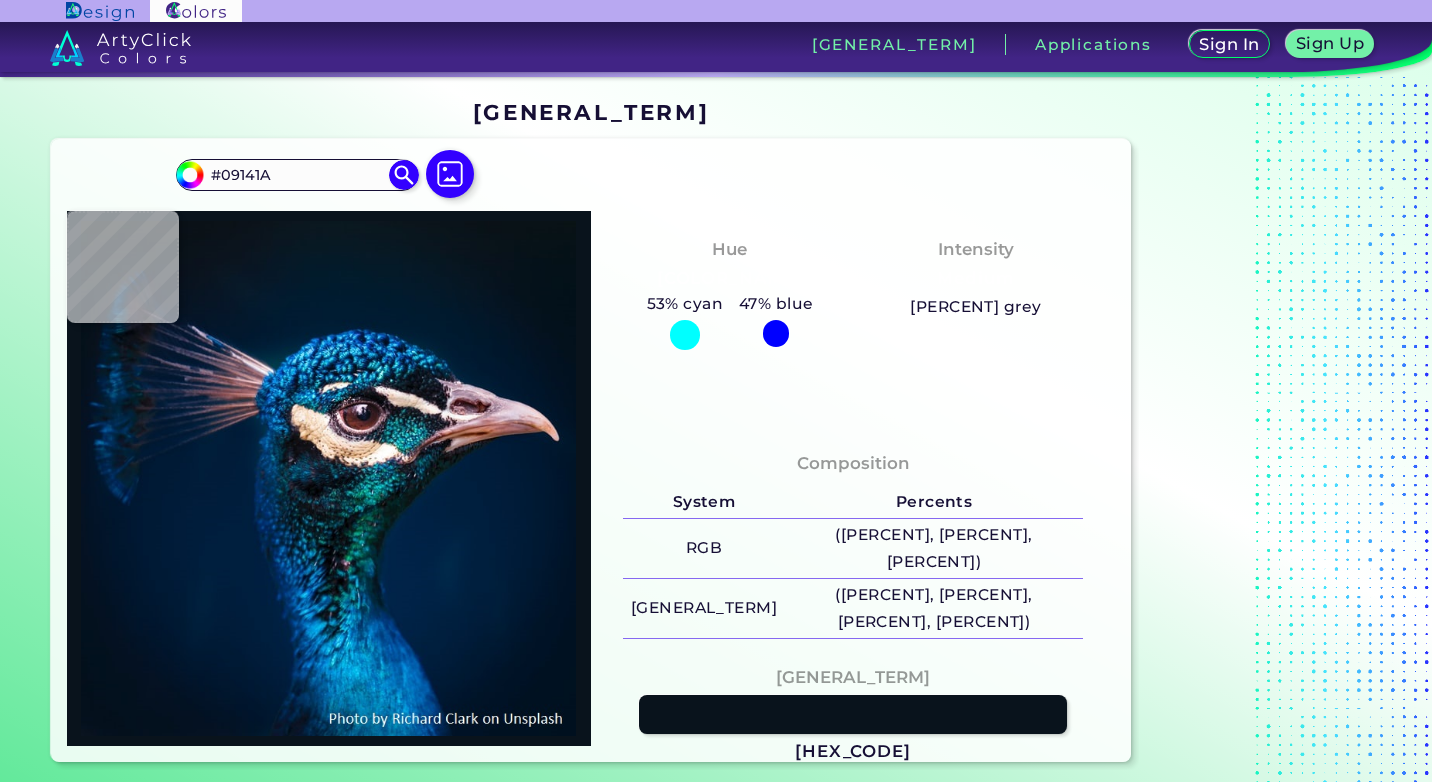 type on "#09131c" 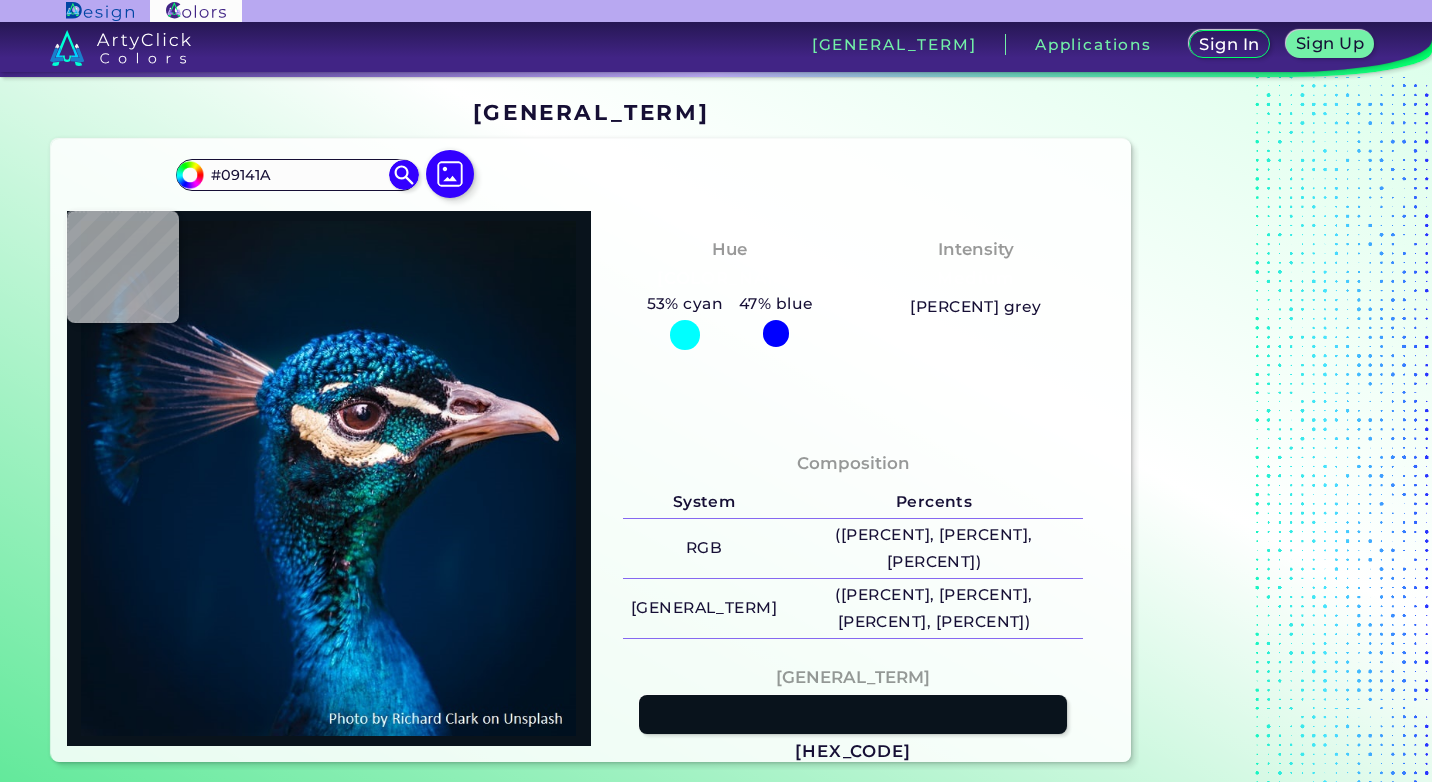type on "[HEX_CODE]" 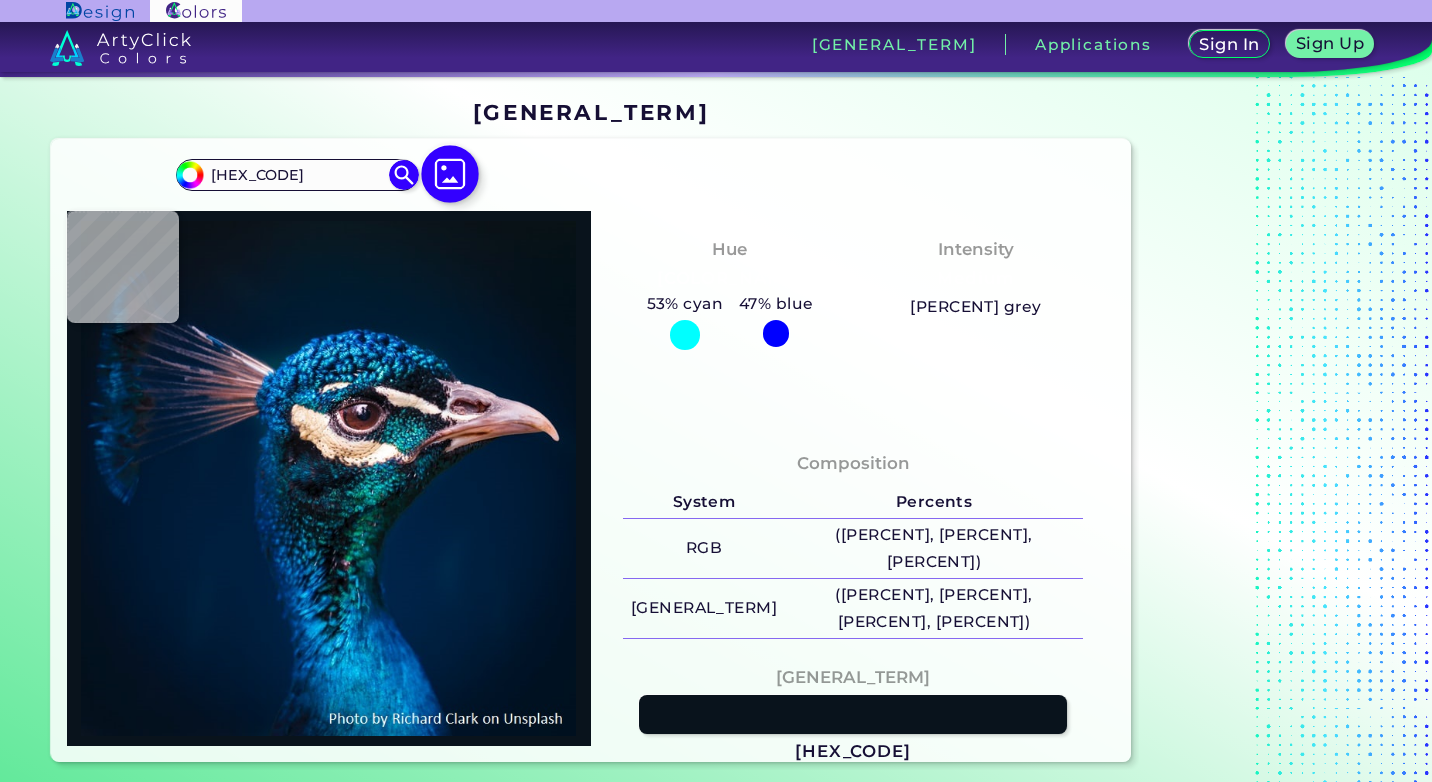 click at bounding box center (450, 174) 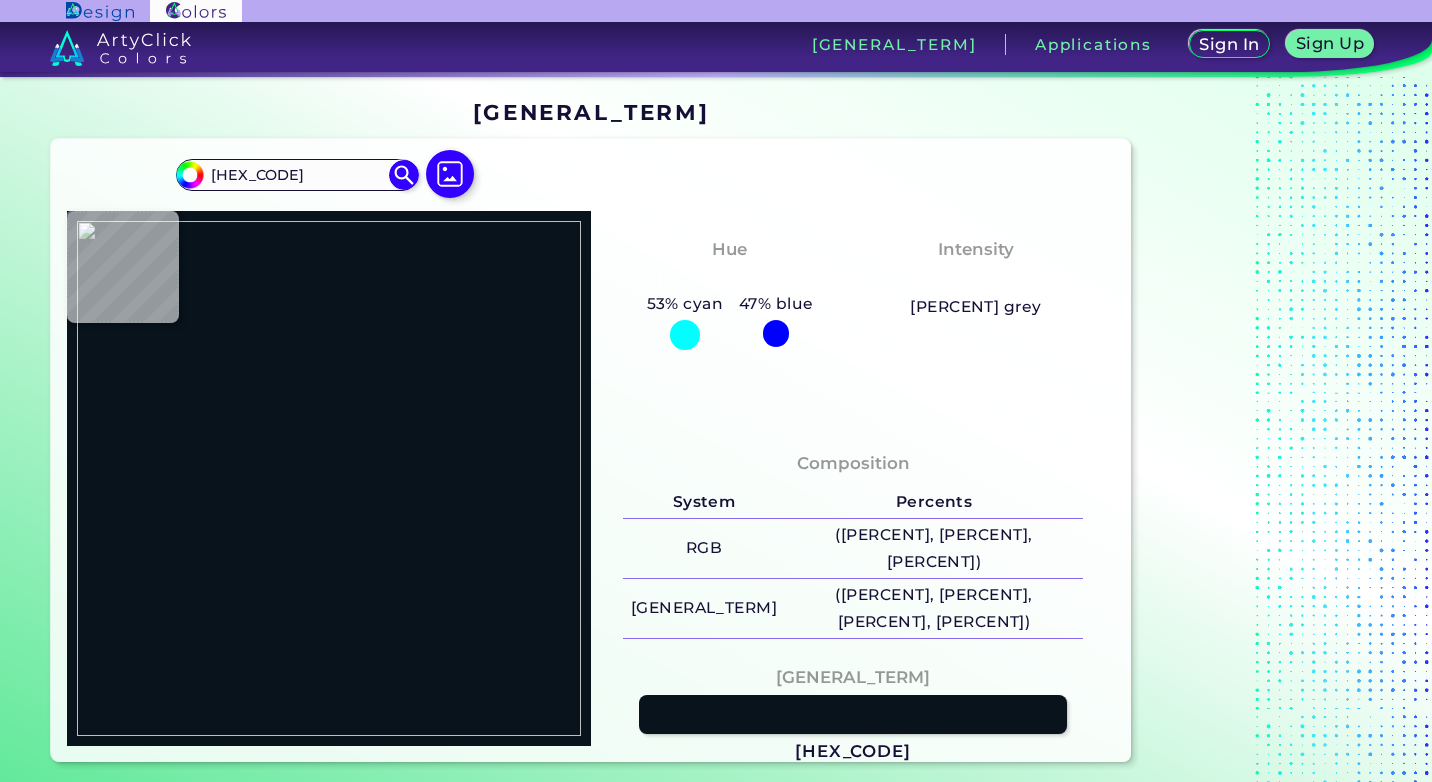 type on "#000000" 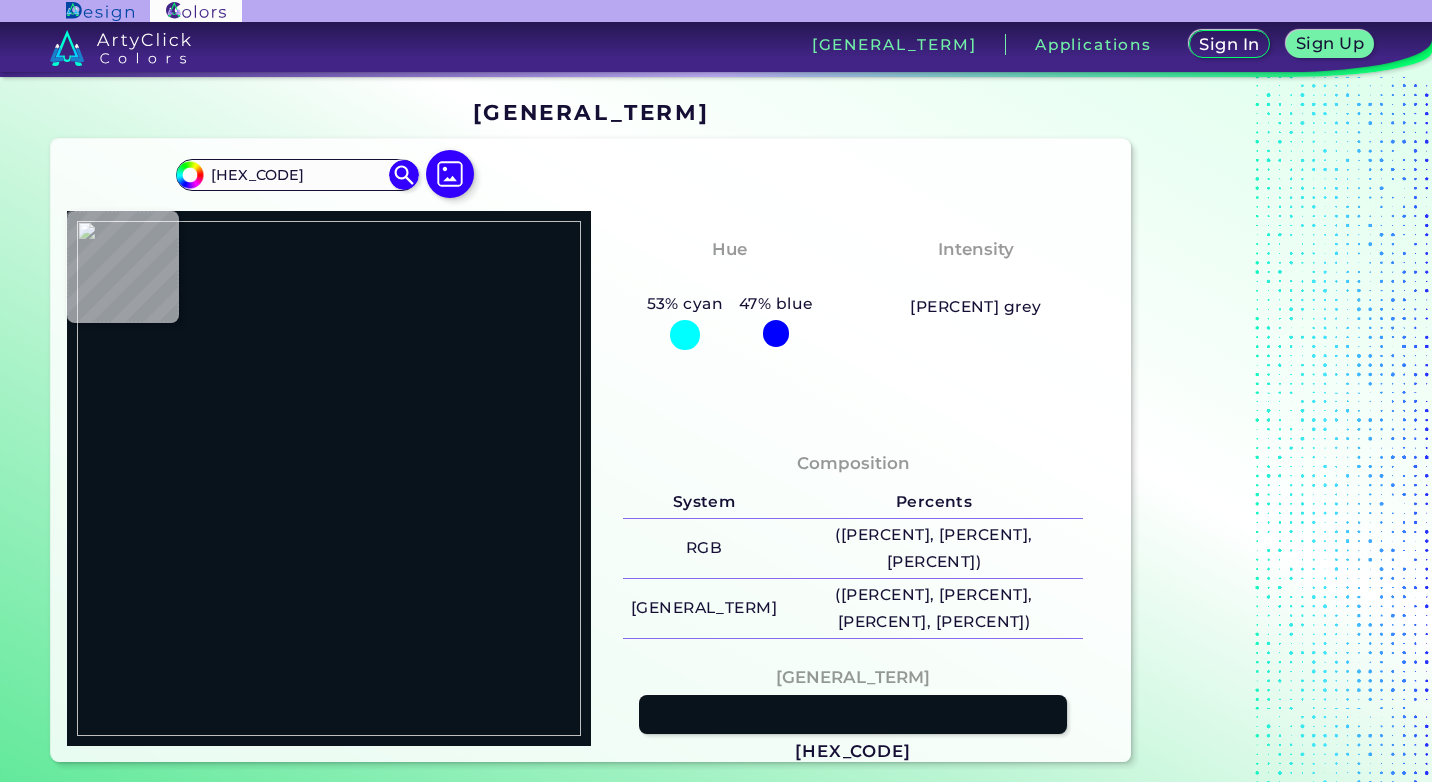 type on "#000000" 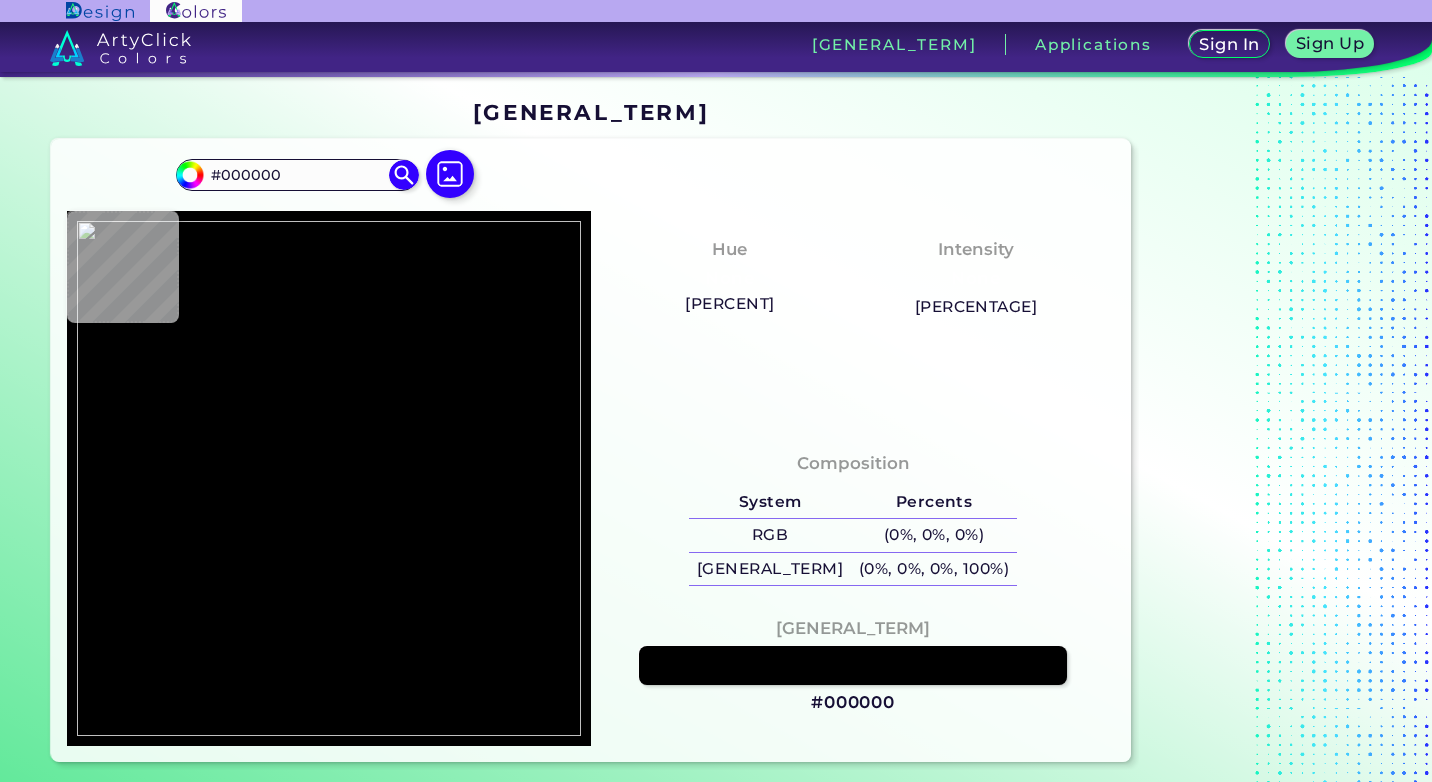 type on "#000008" 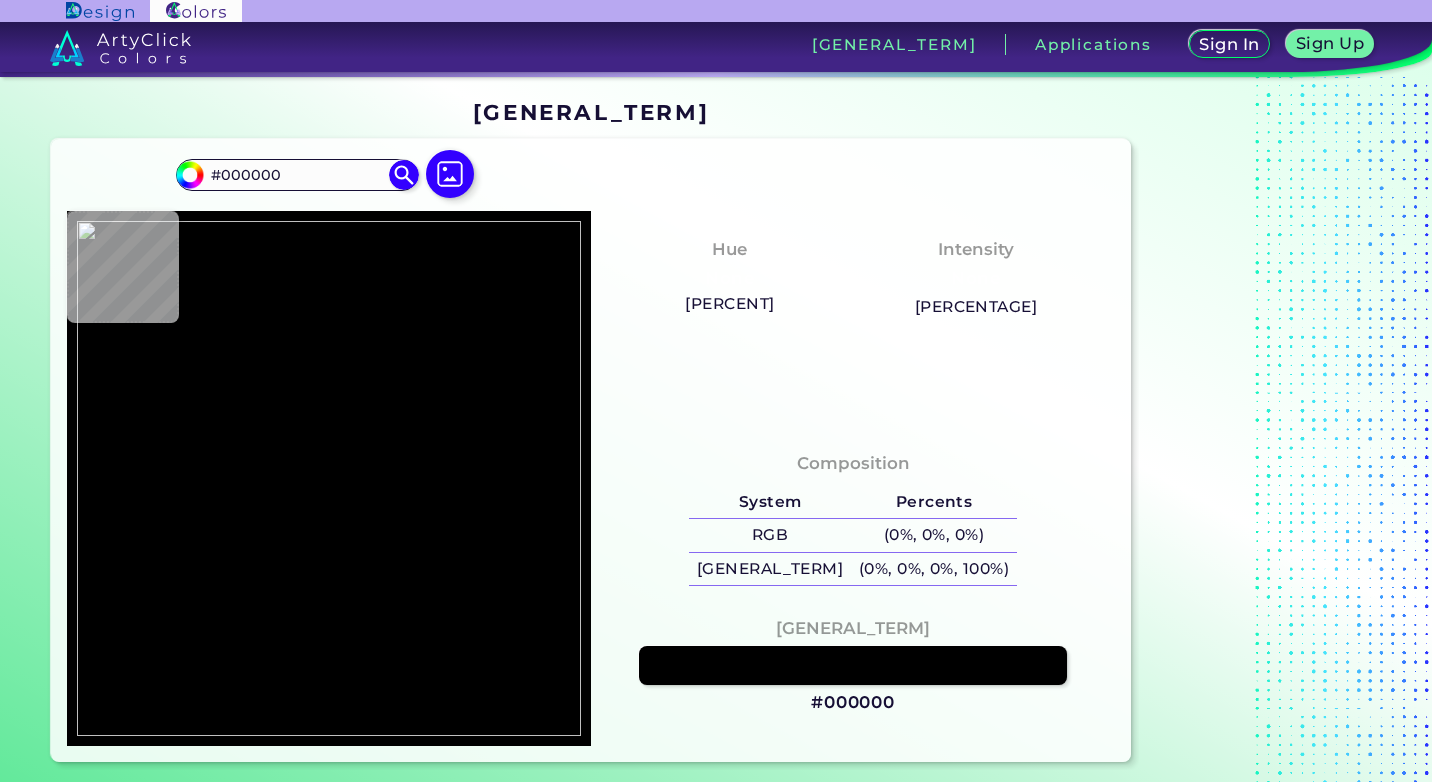 type on "#000008" 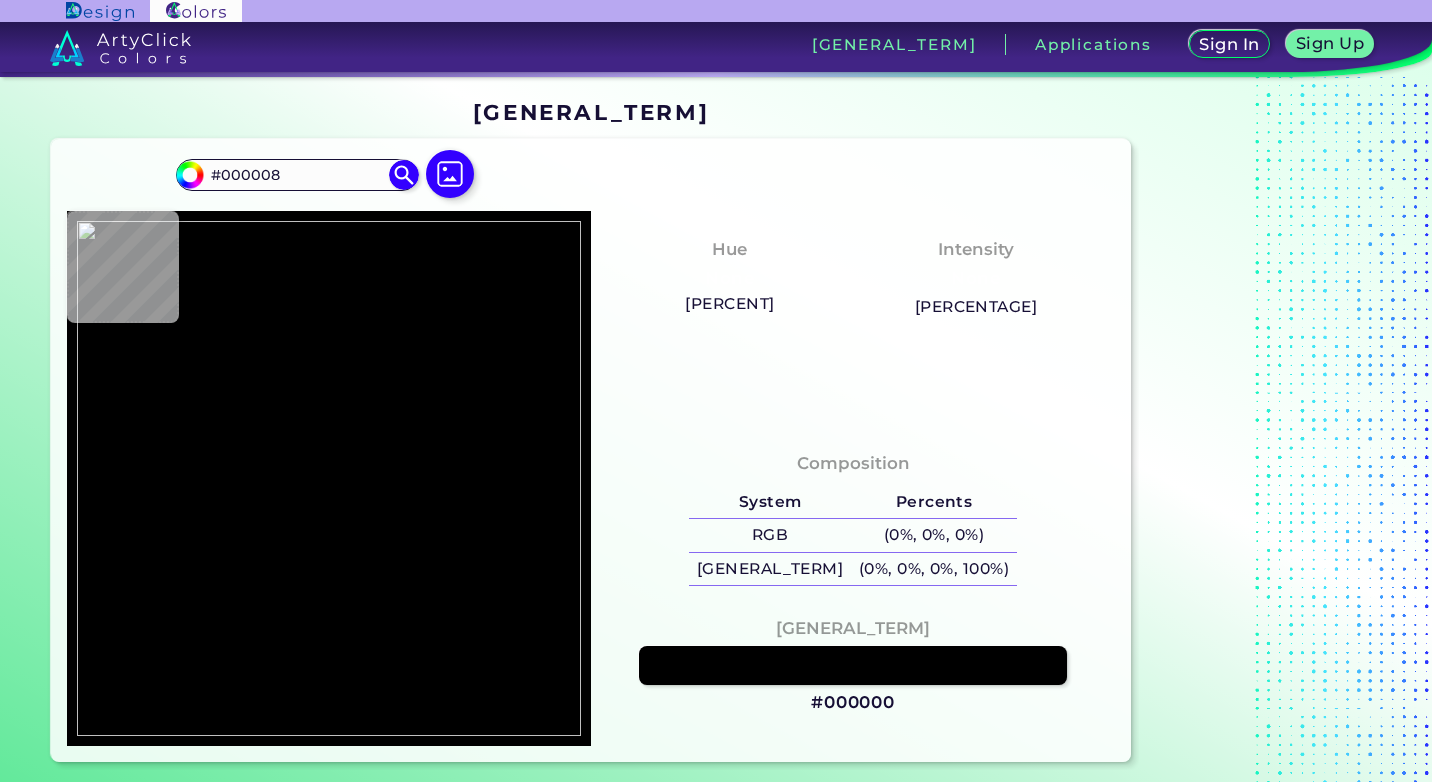 type on "#02020b" 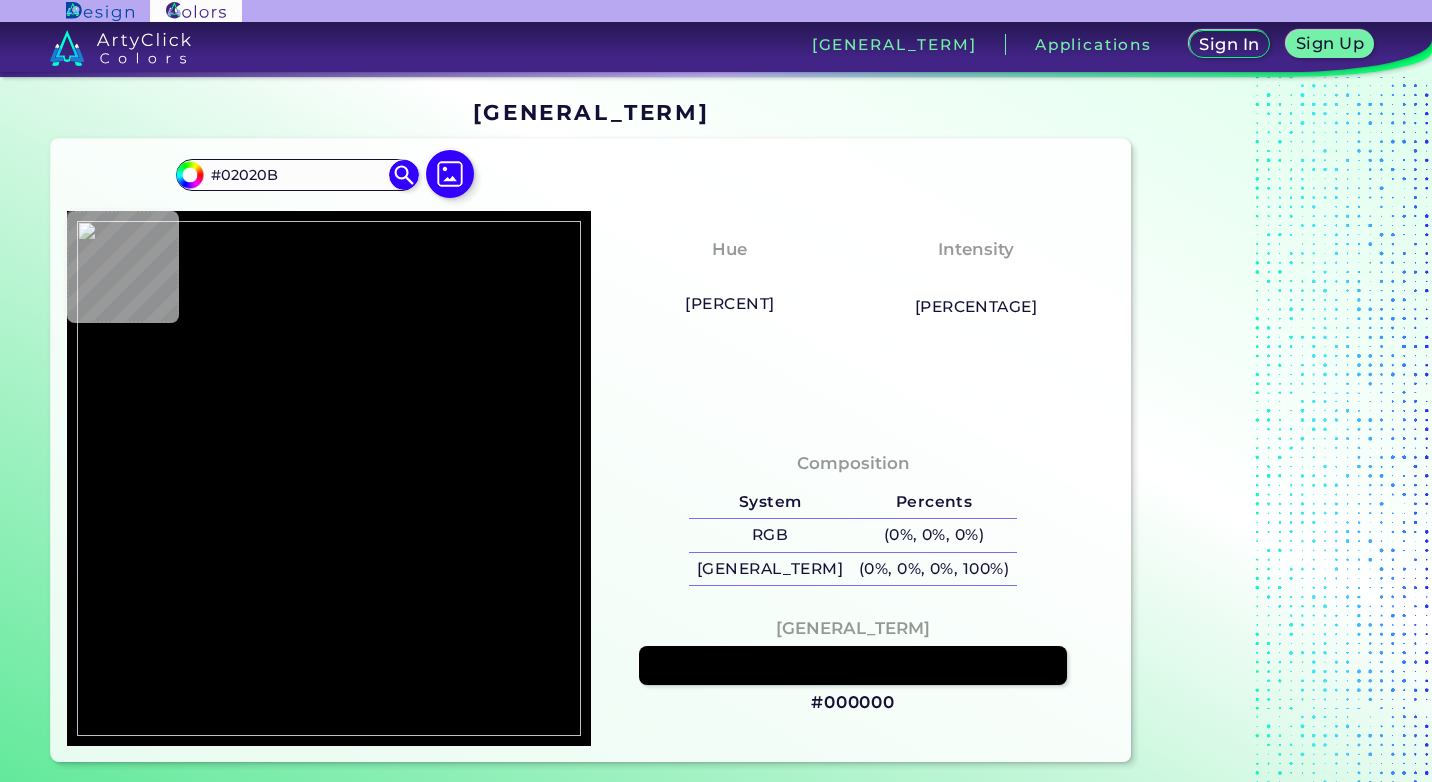 type on "[HEX]" 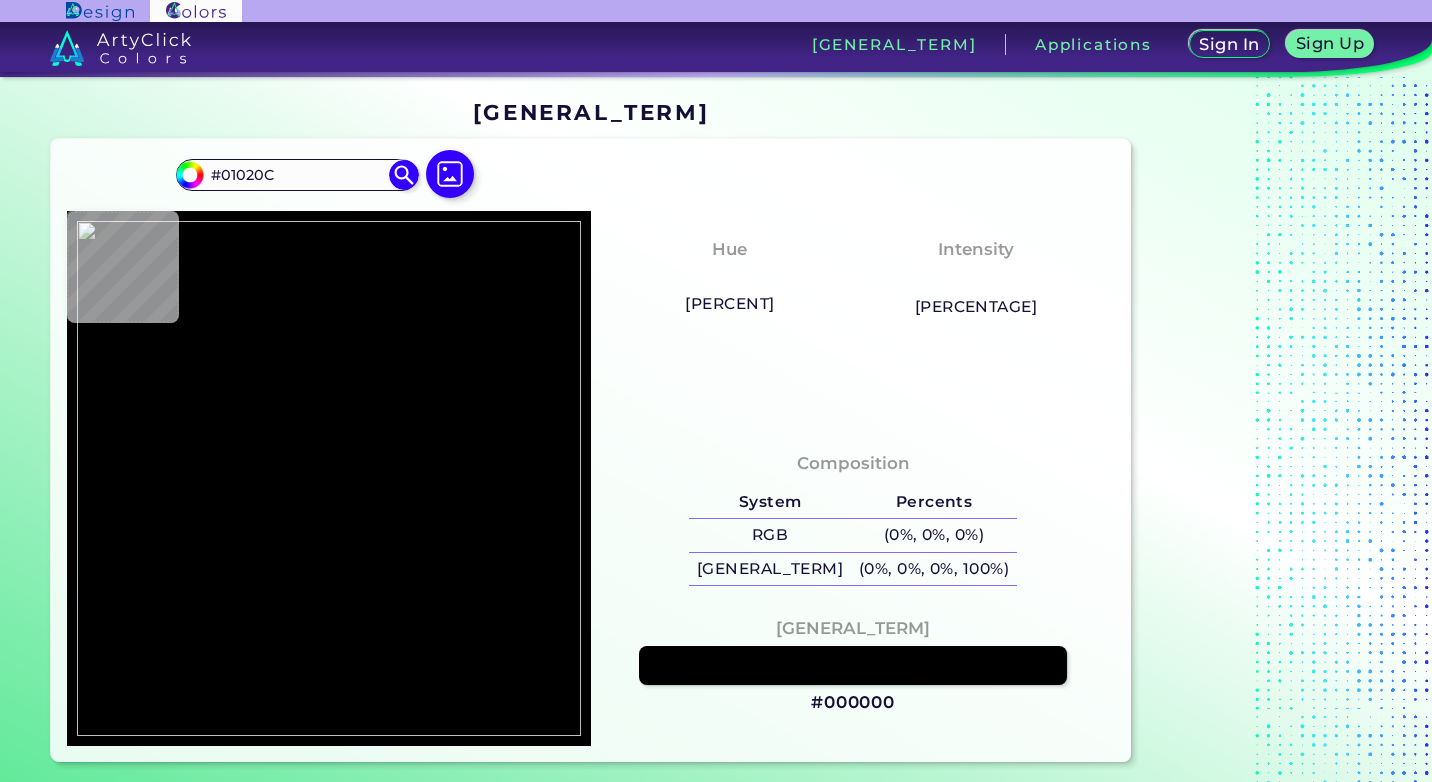 type on "#[HEX]" 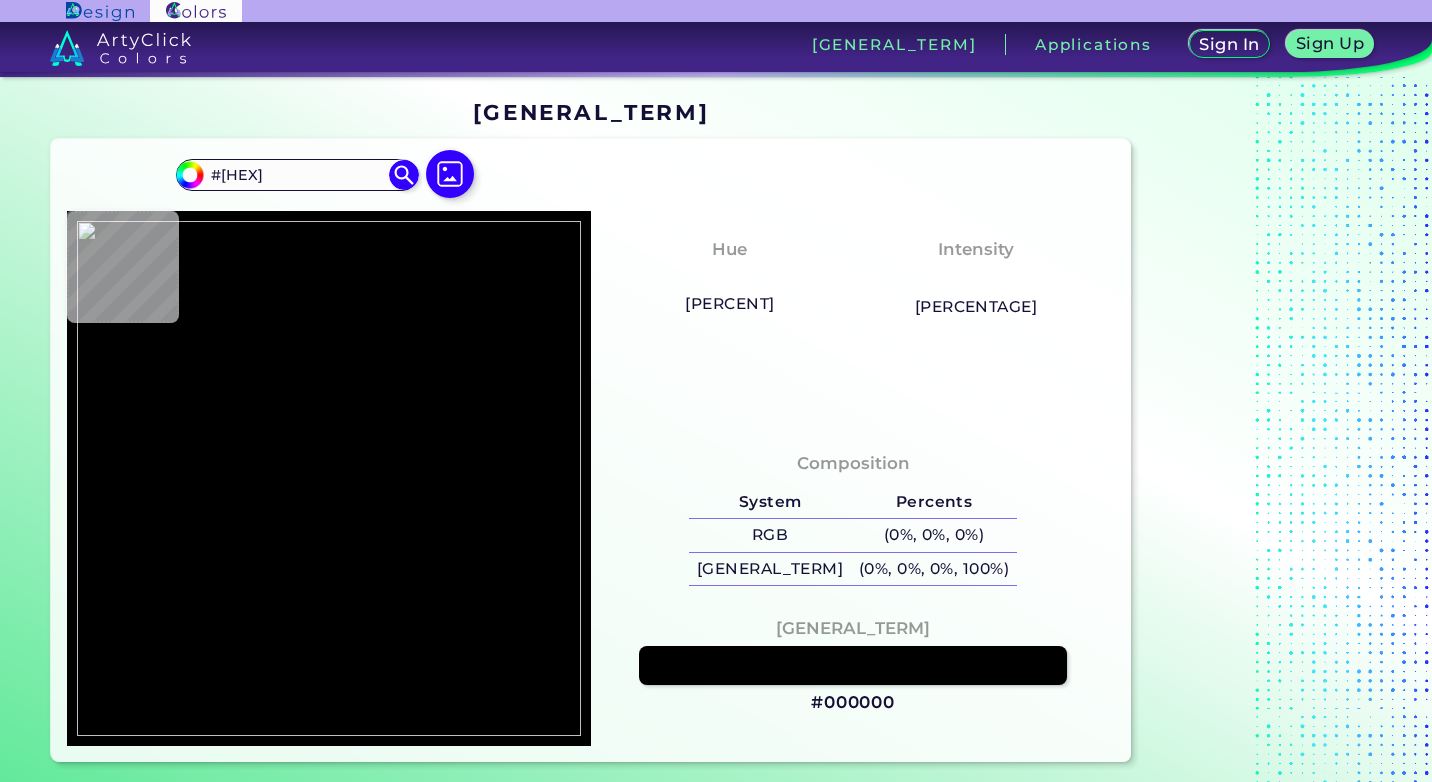 type on "#040415" 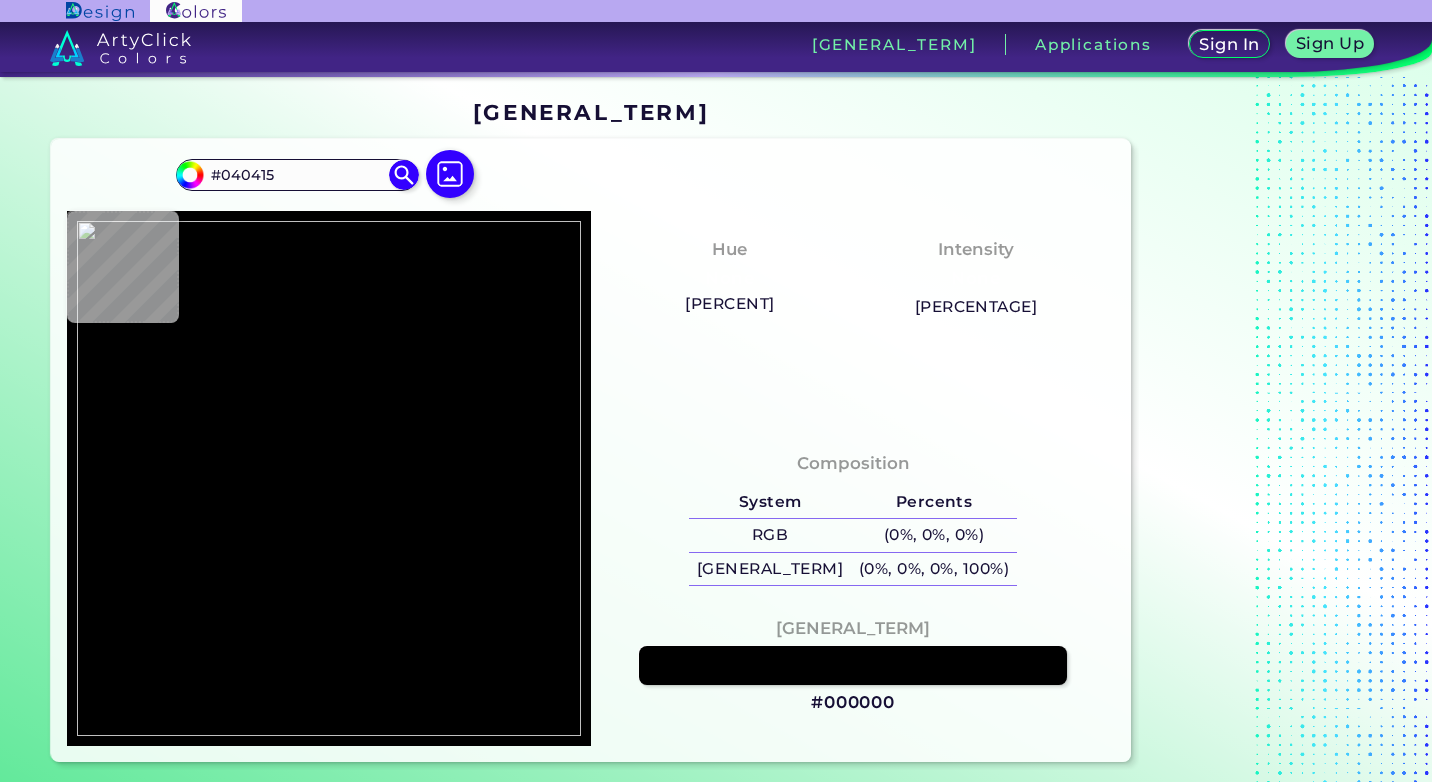 type on "#[HEX]" 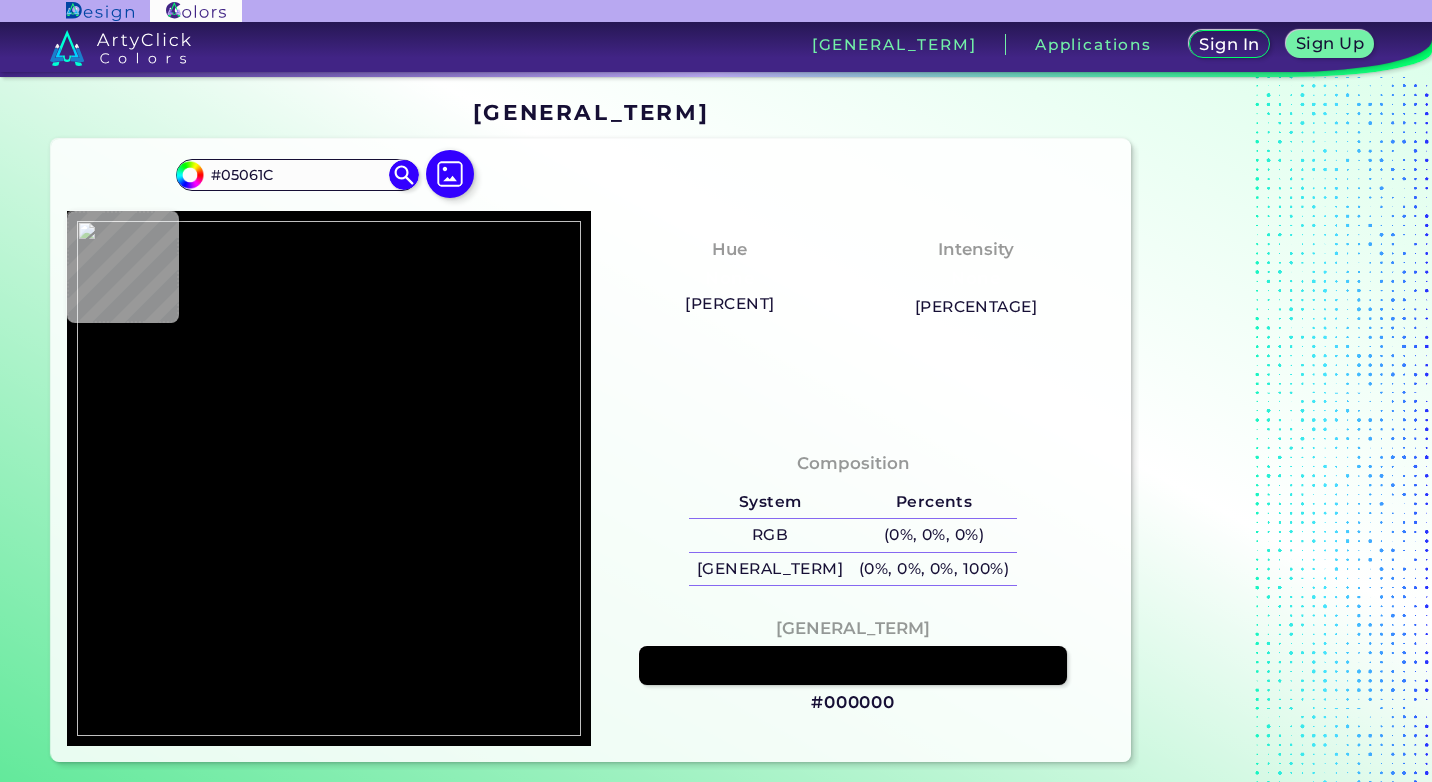 type on "#06061f" 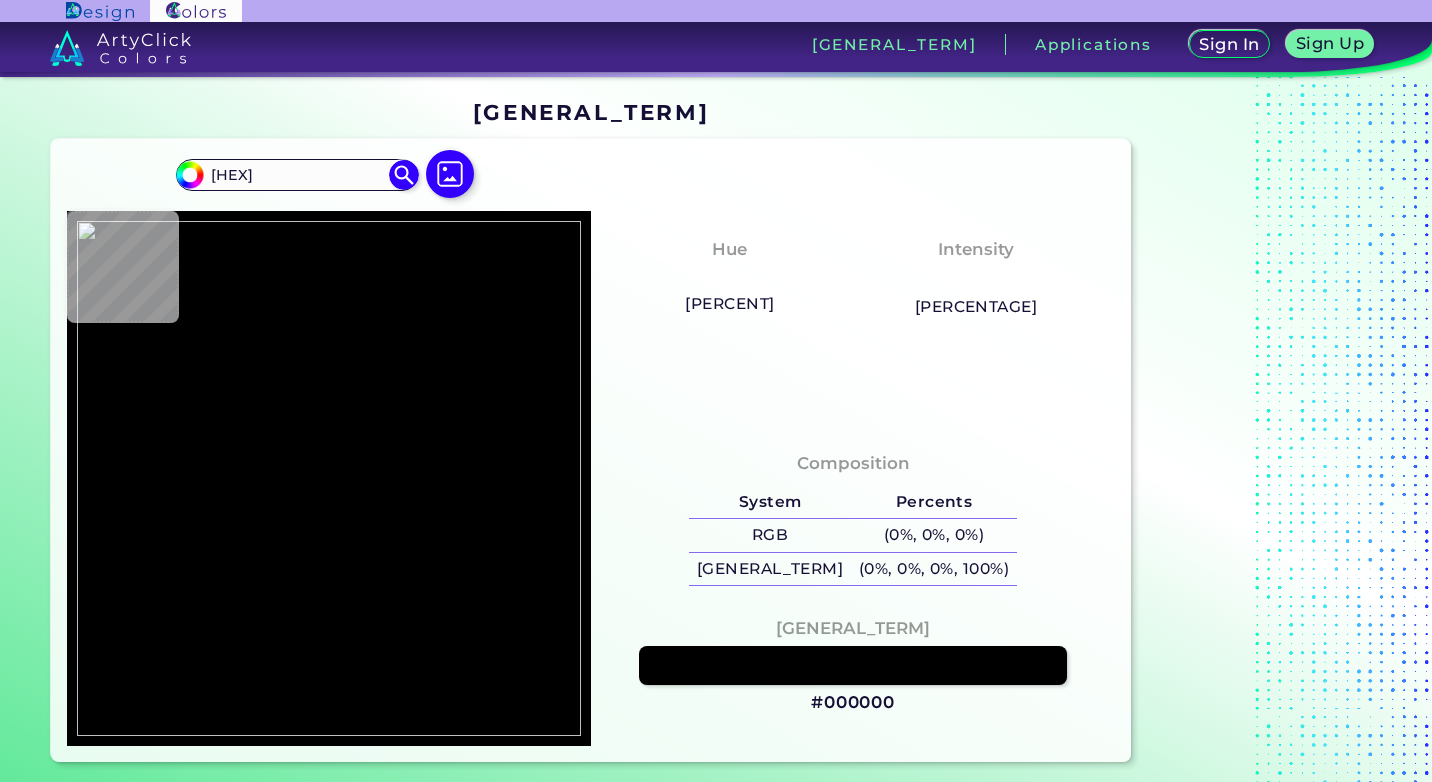 type on "[HEX_CODE]" 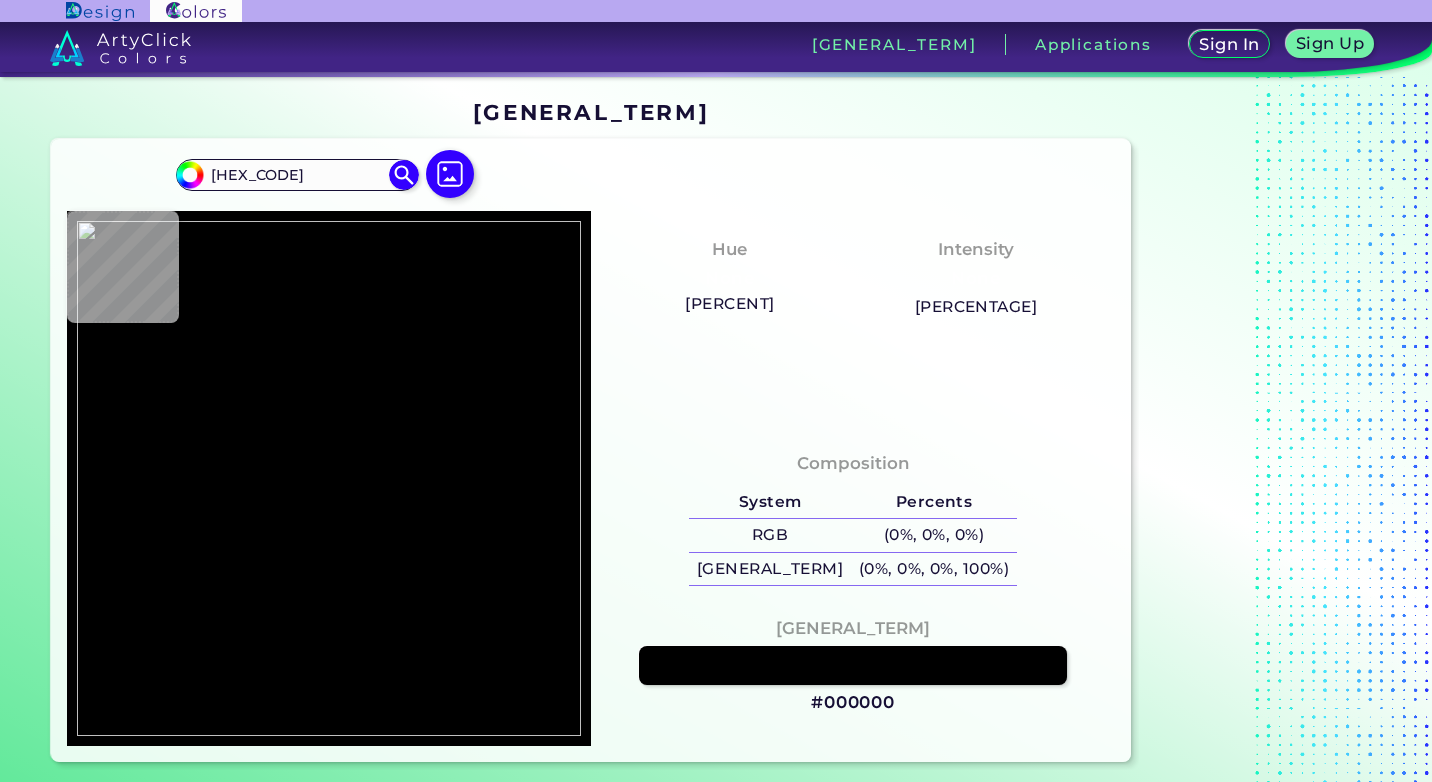 type on "#05051c" 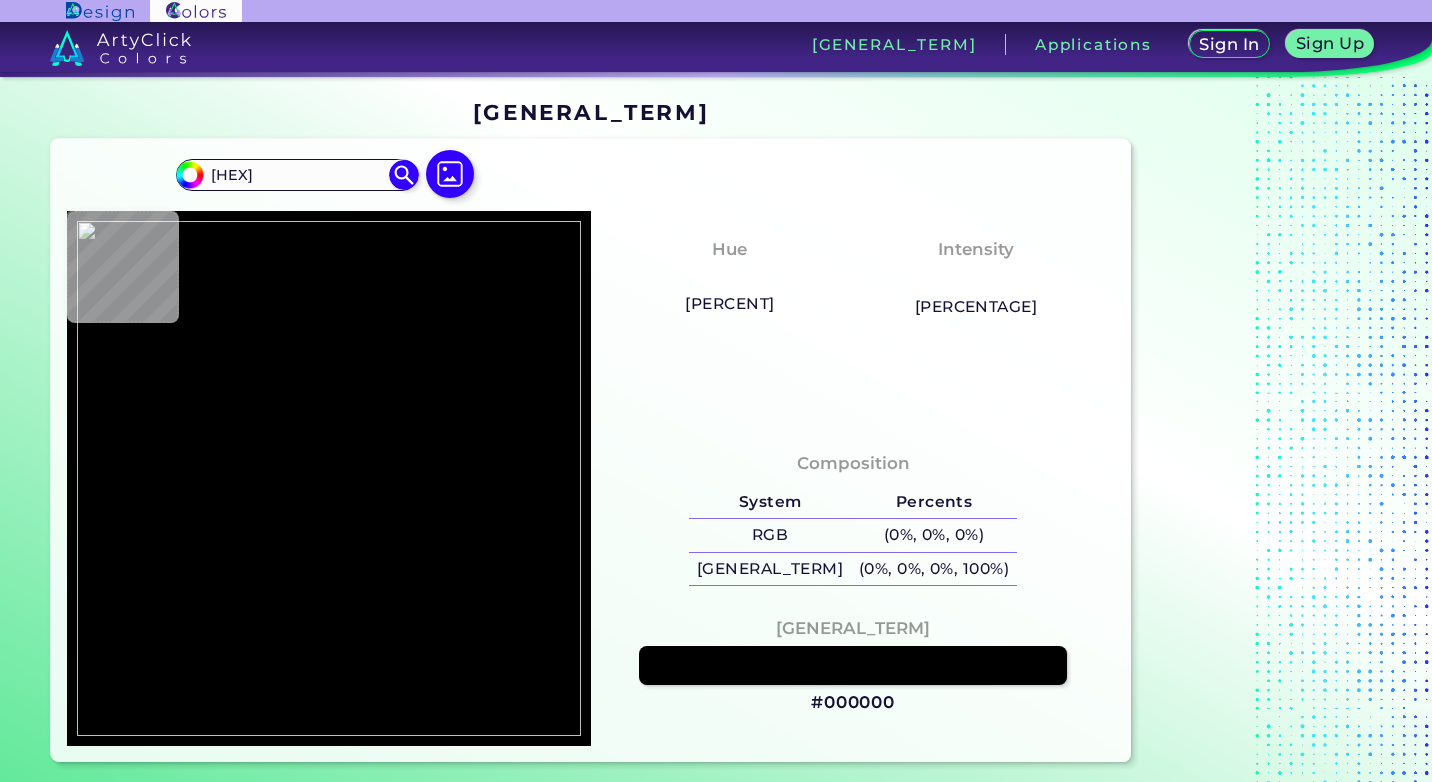 type on "[HEX]" 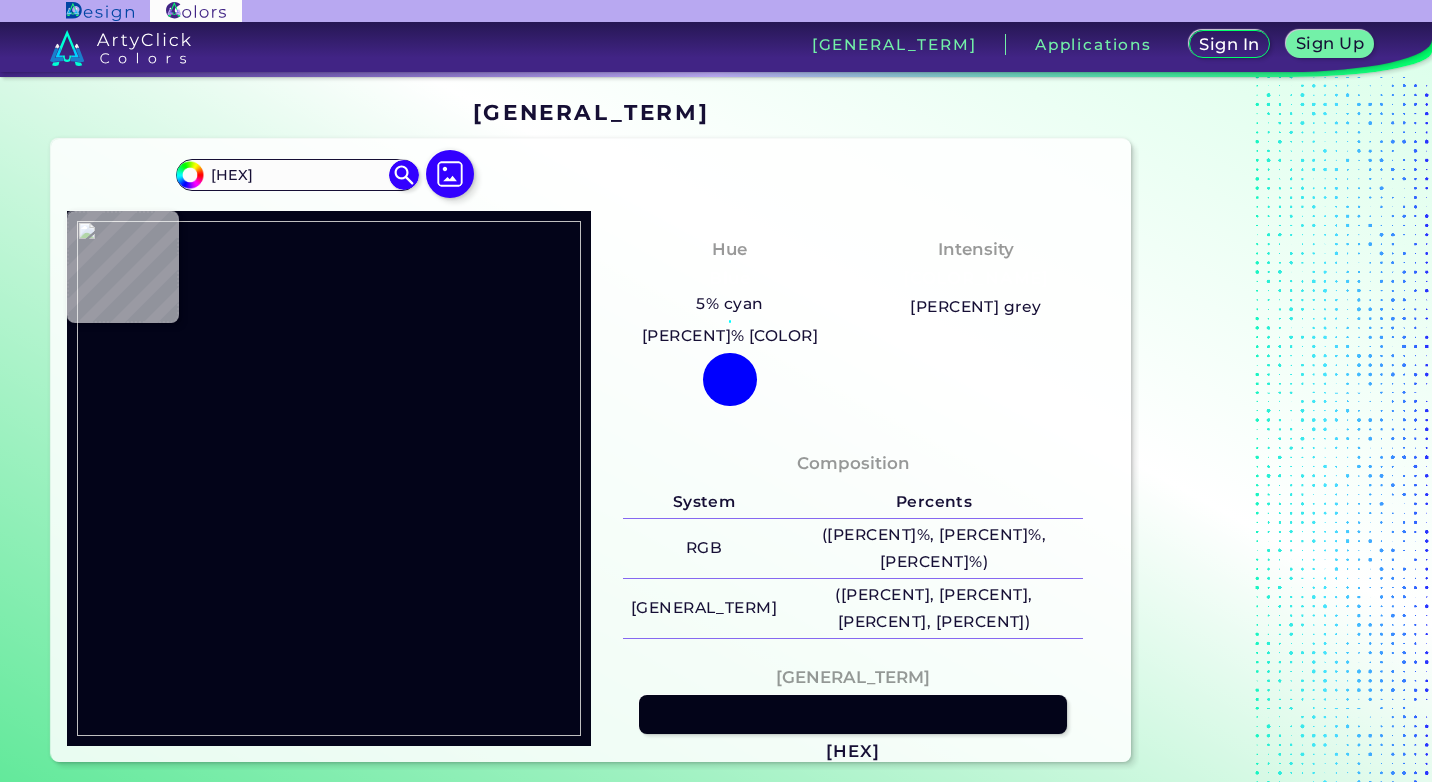 type on "#040417" 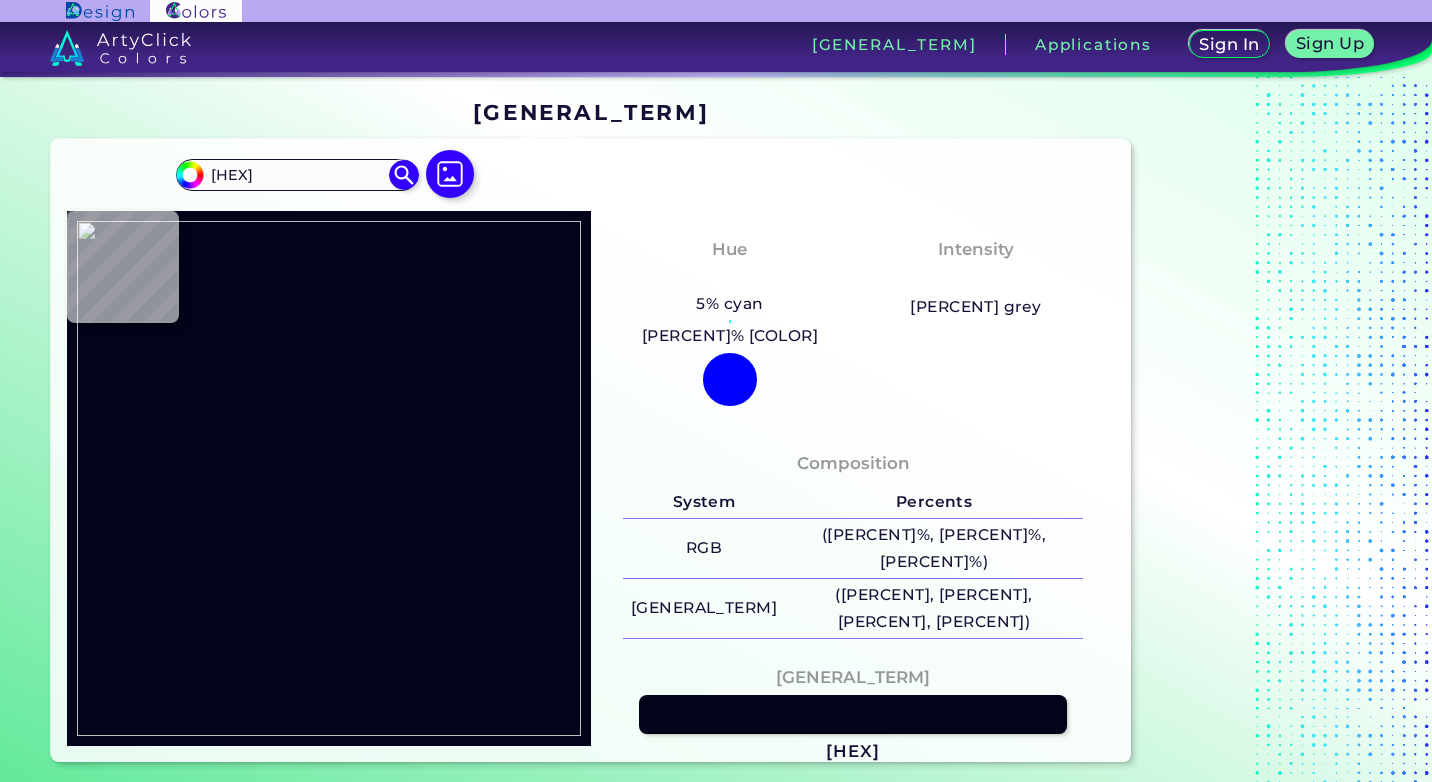 type on "#040417" 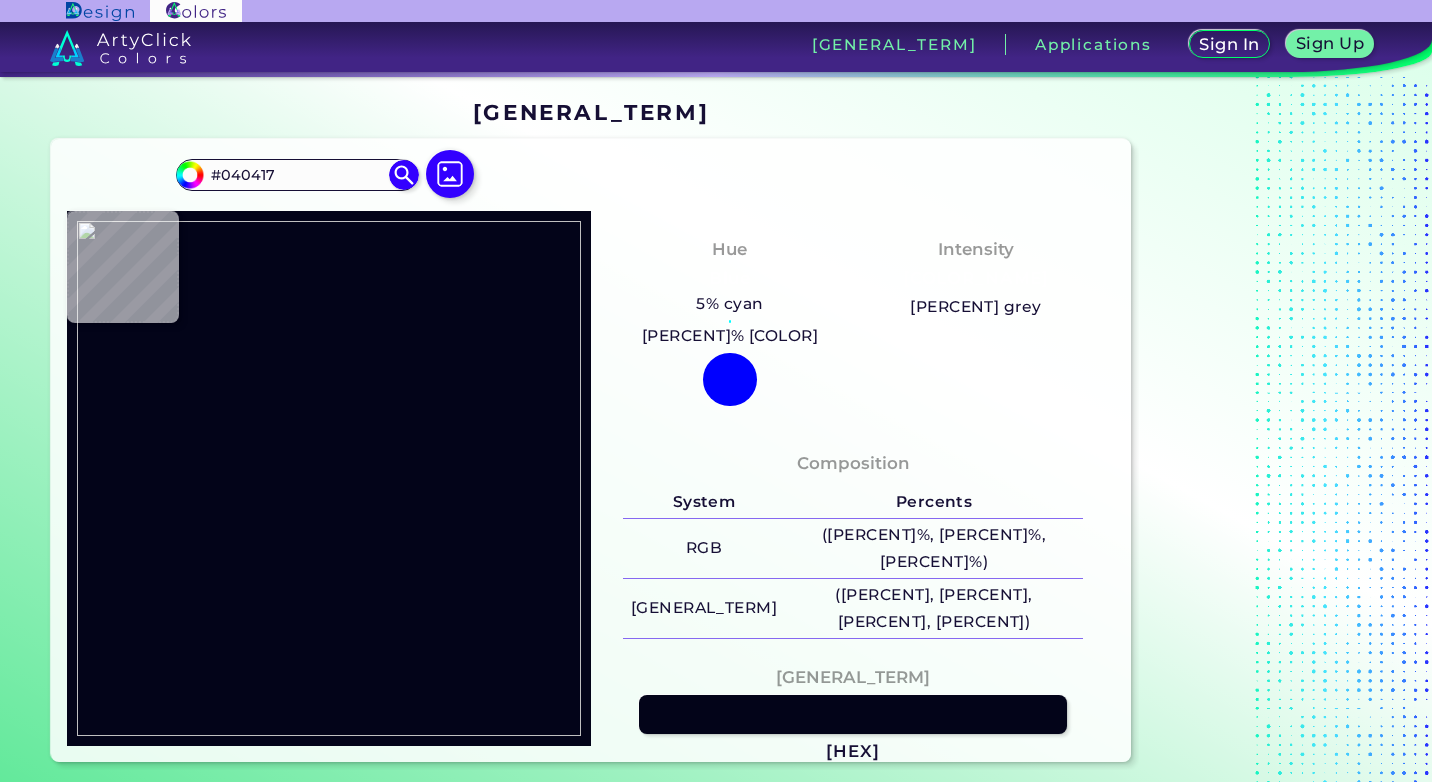 type on "[HEX_CODE]" 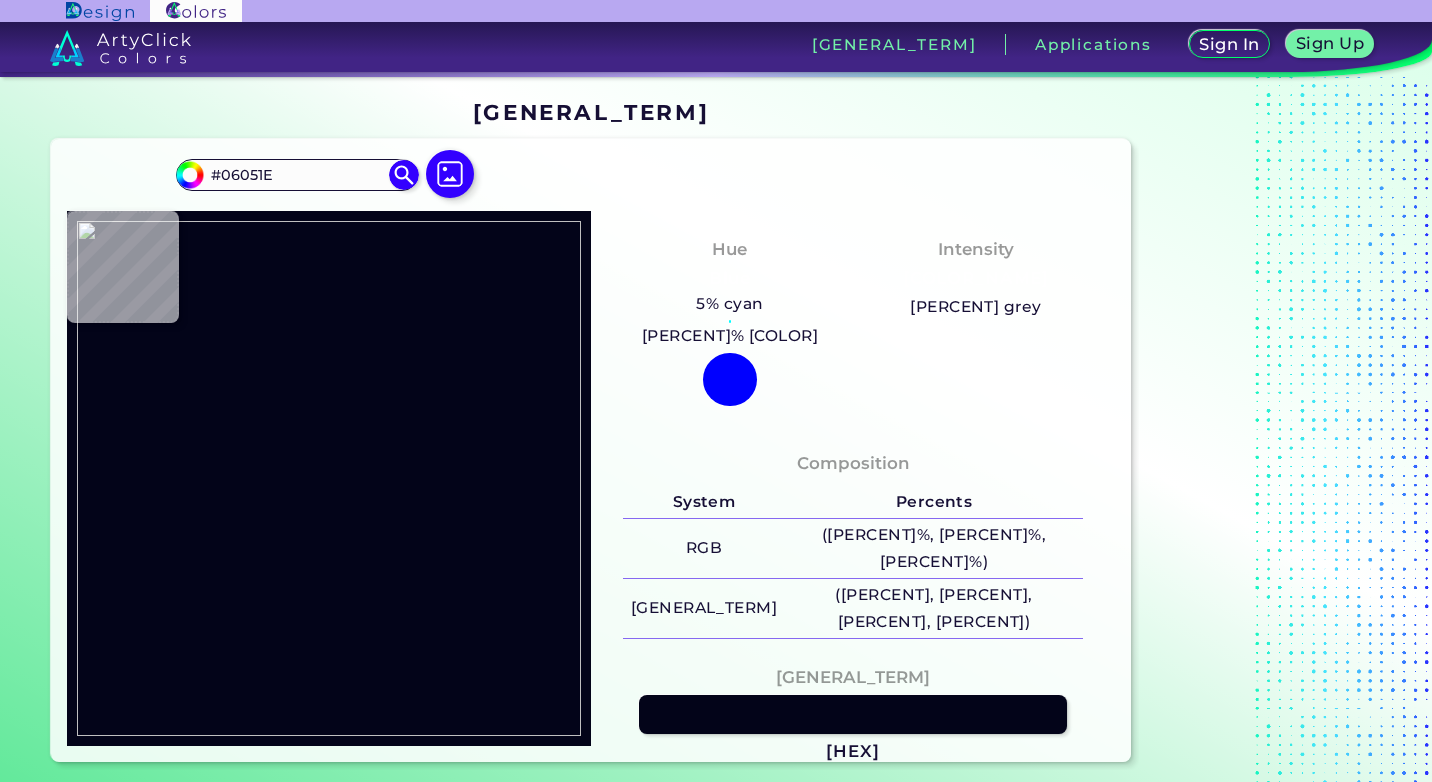 type on "#070722" 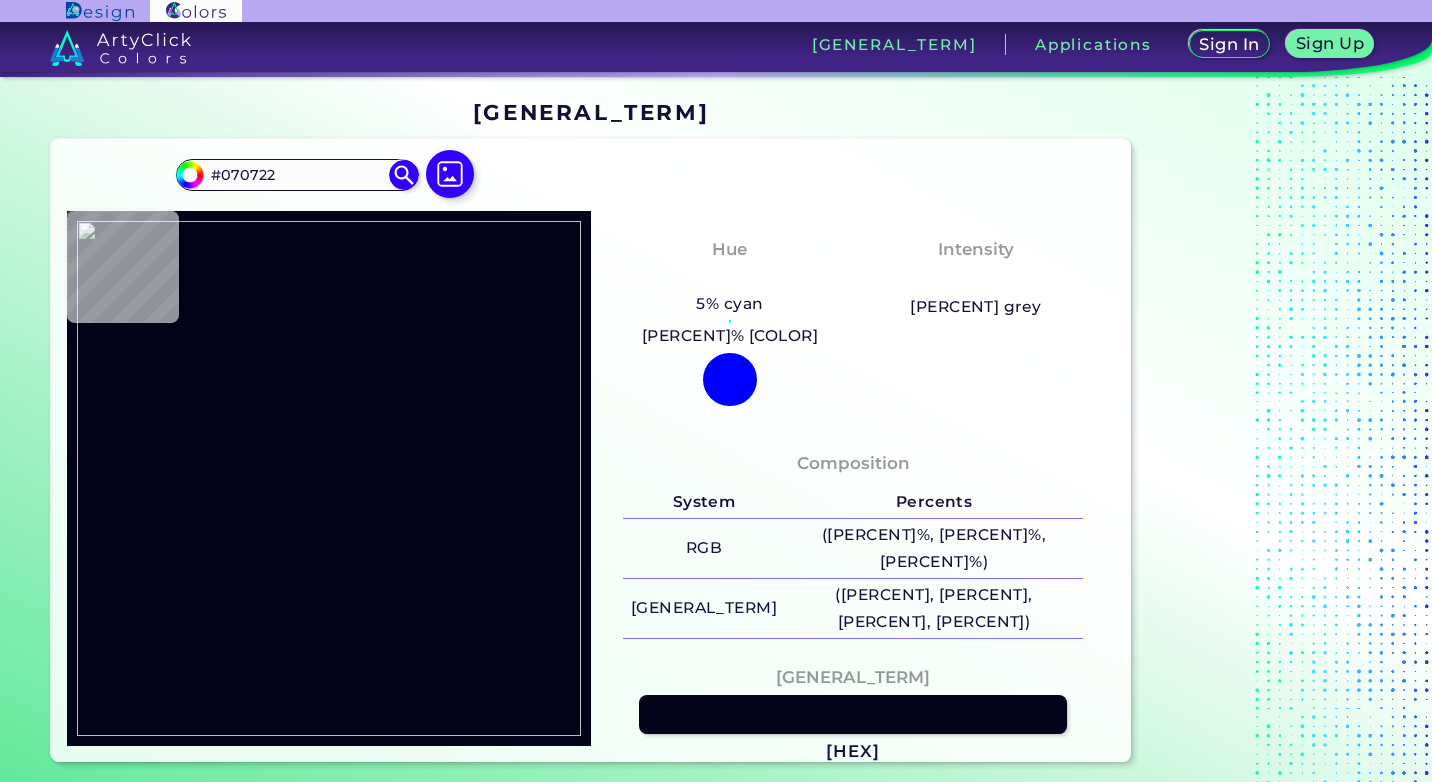 type on "#06061f" 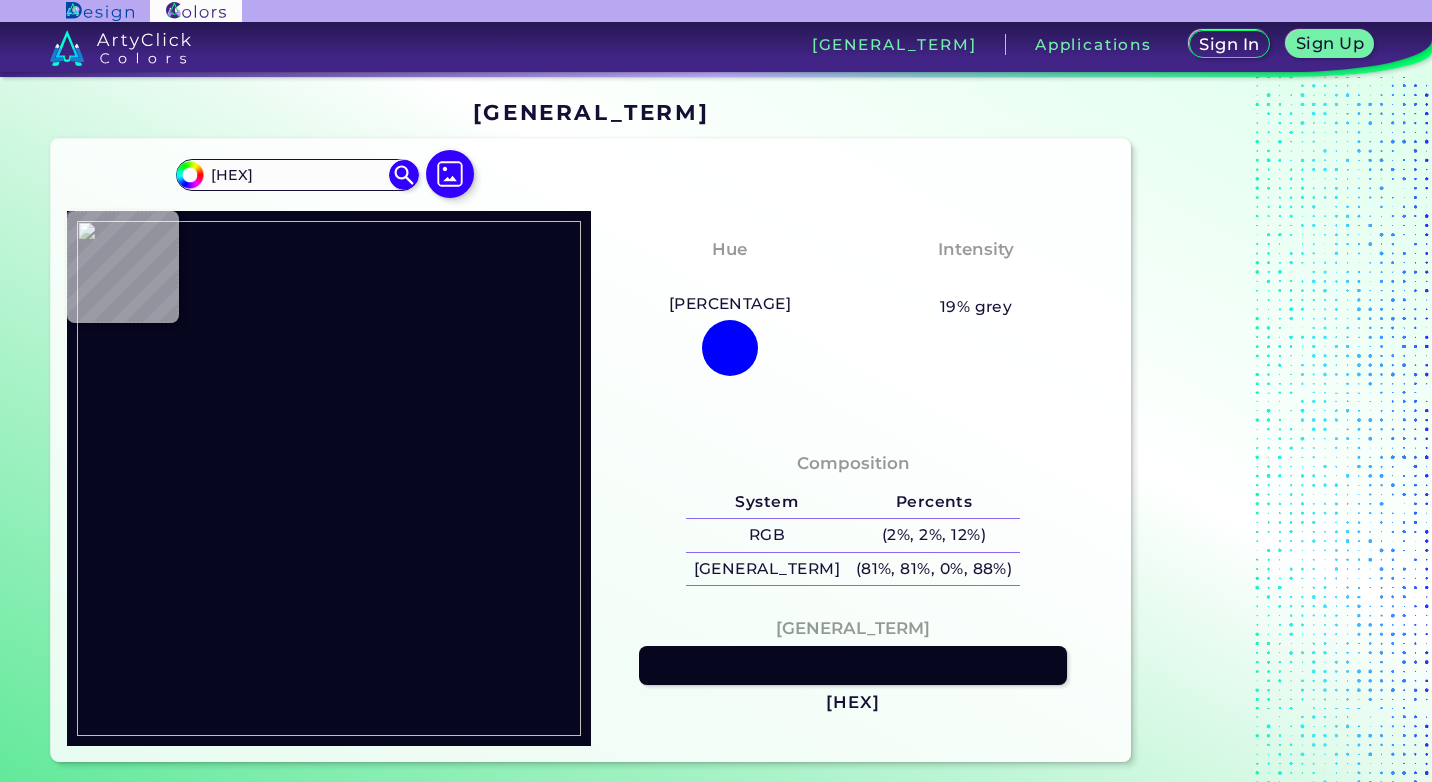 type on "#[HEX]" 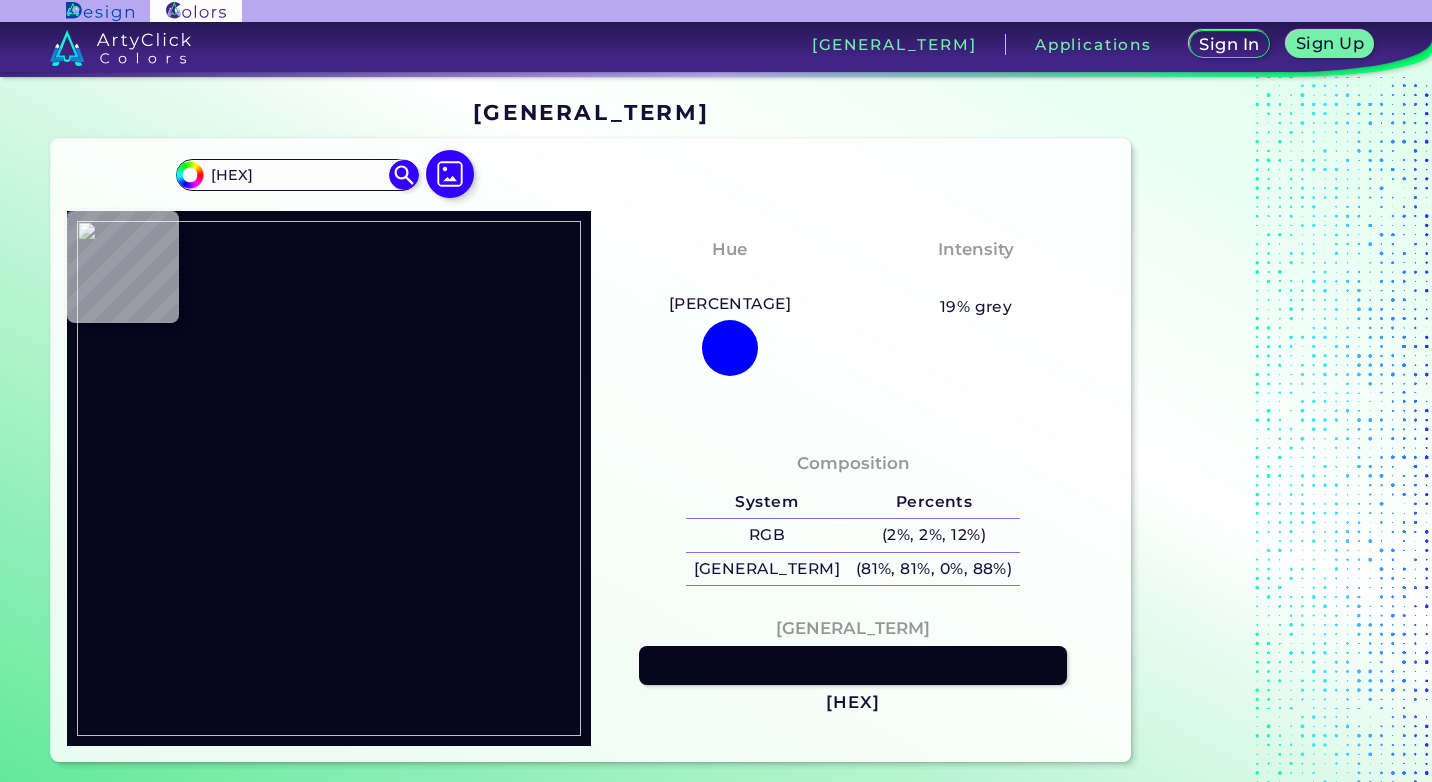 type on "#[HEX]" 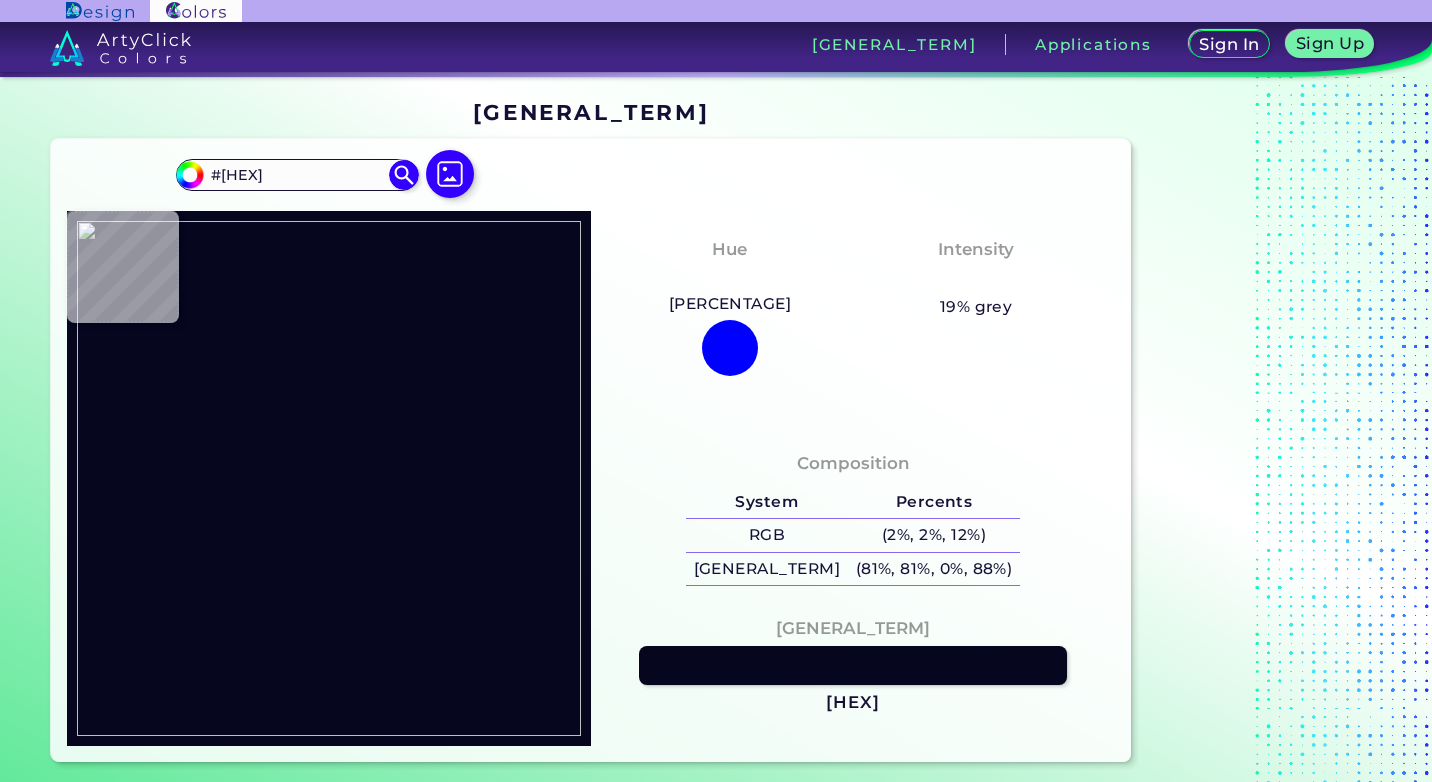 type on "[HEX]" 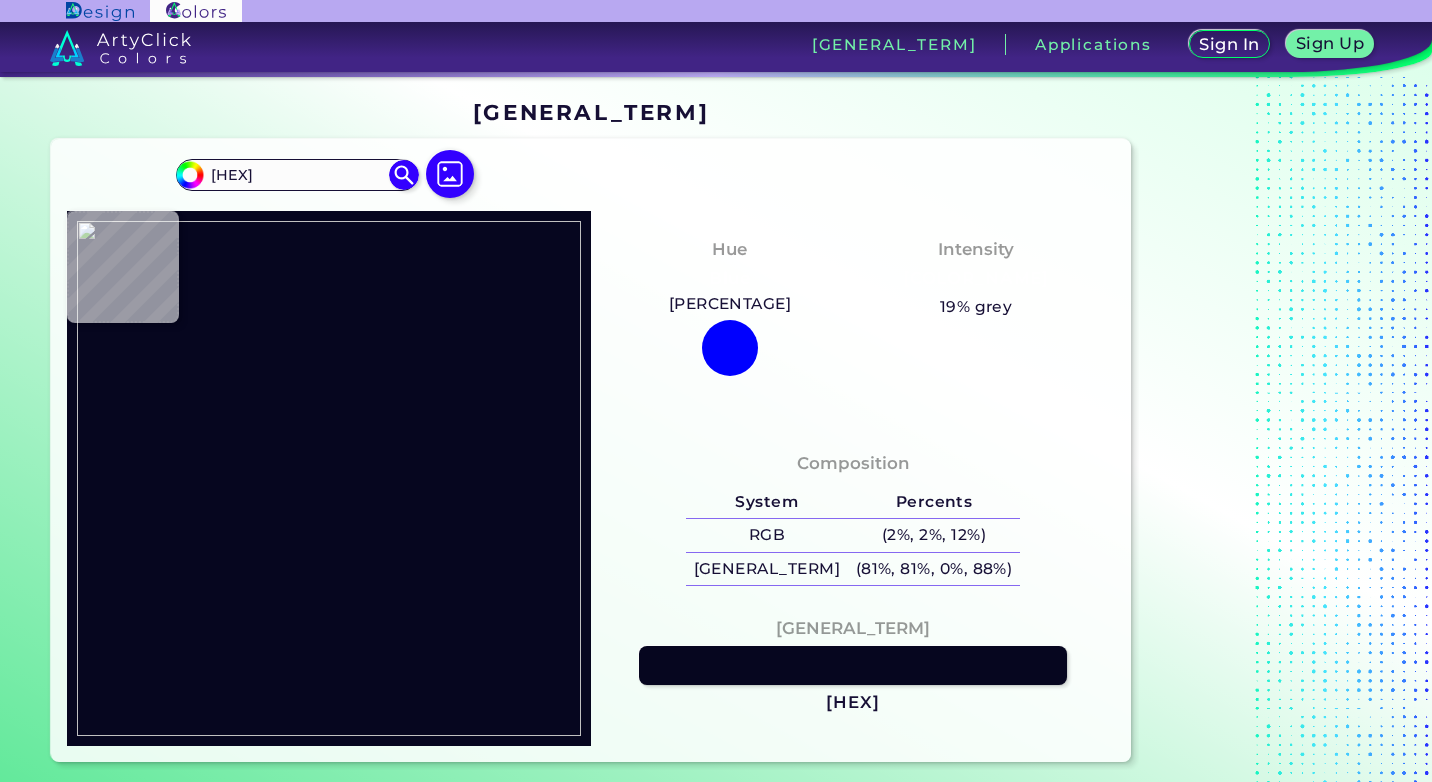 type on "#020314" 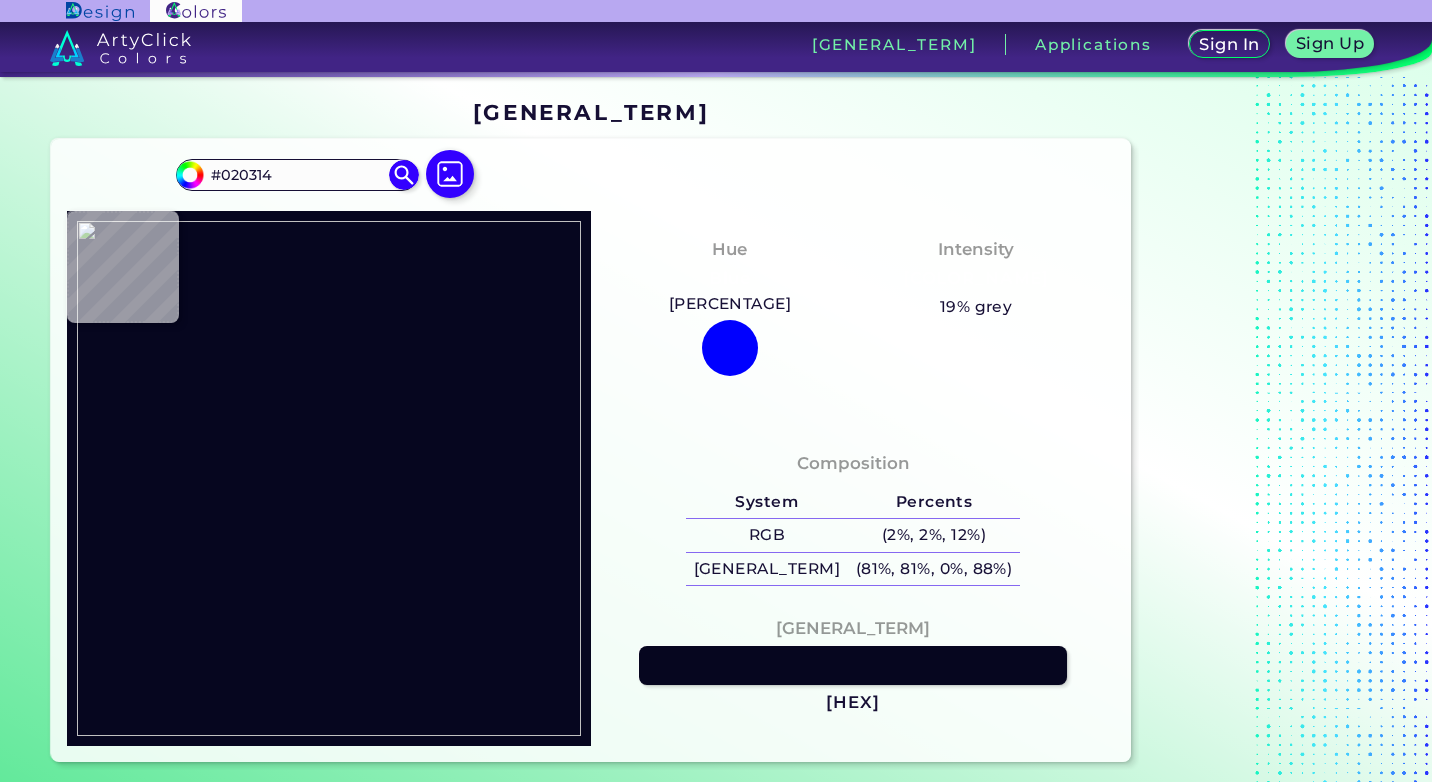 type on "[HEX_CODE]" 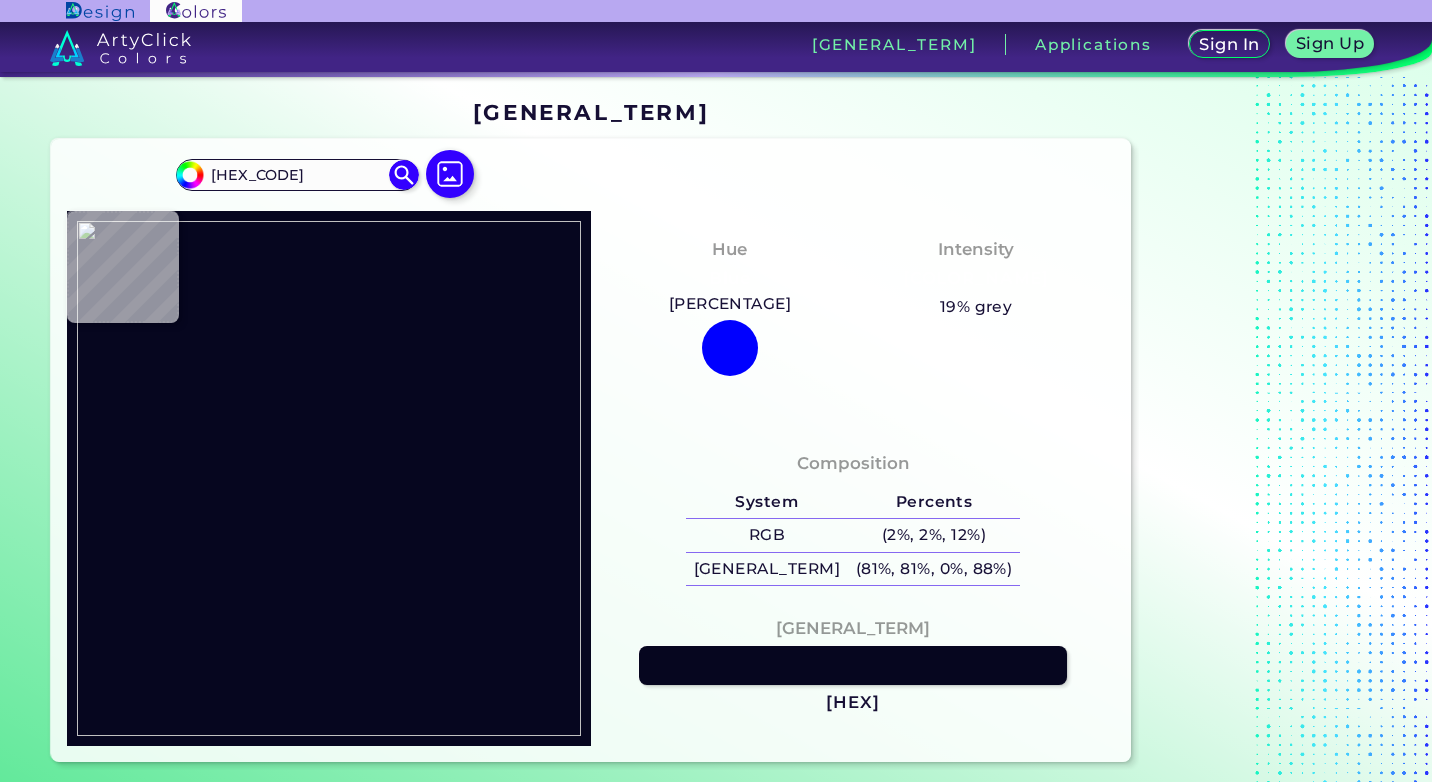 type on "#030313" 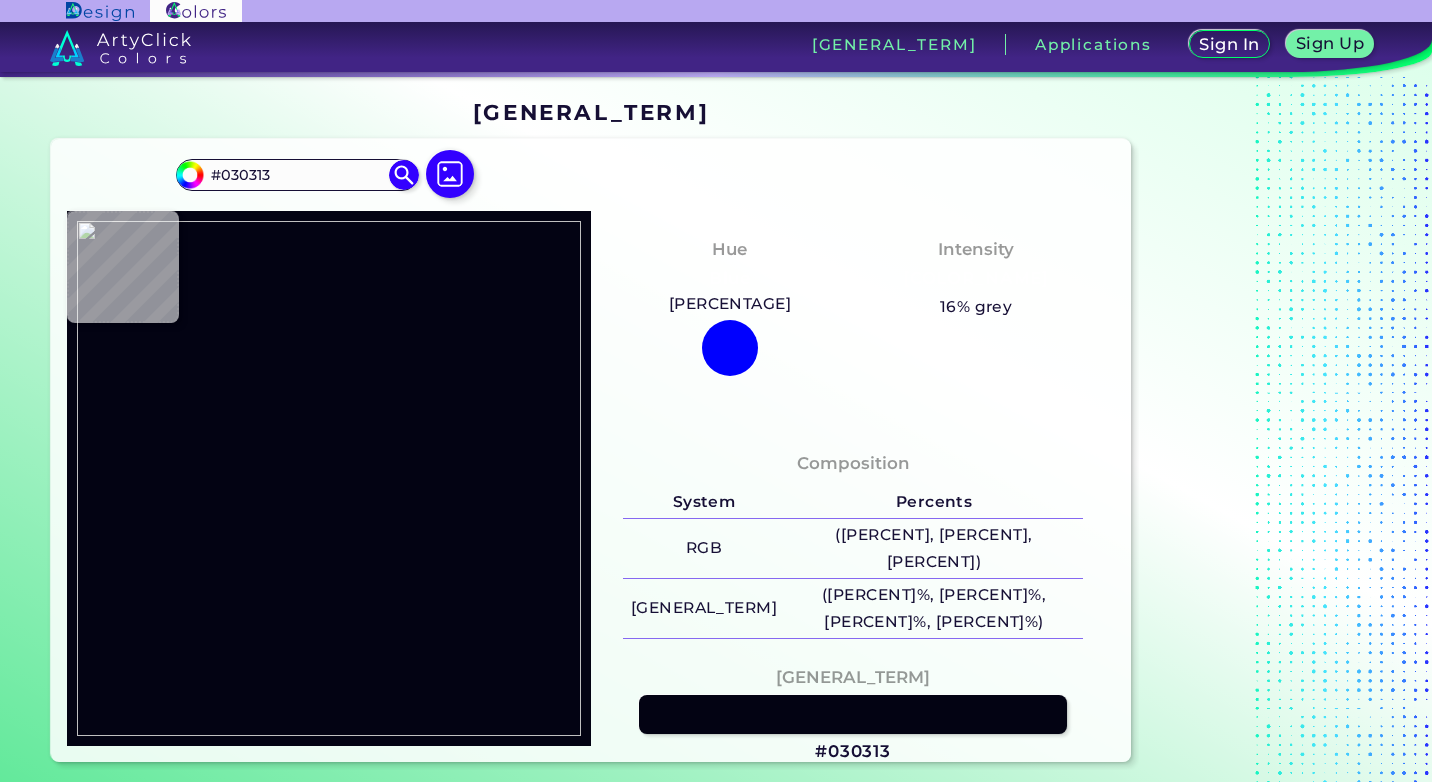 type on "[HEX]" 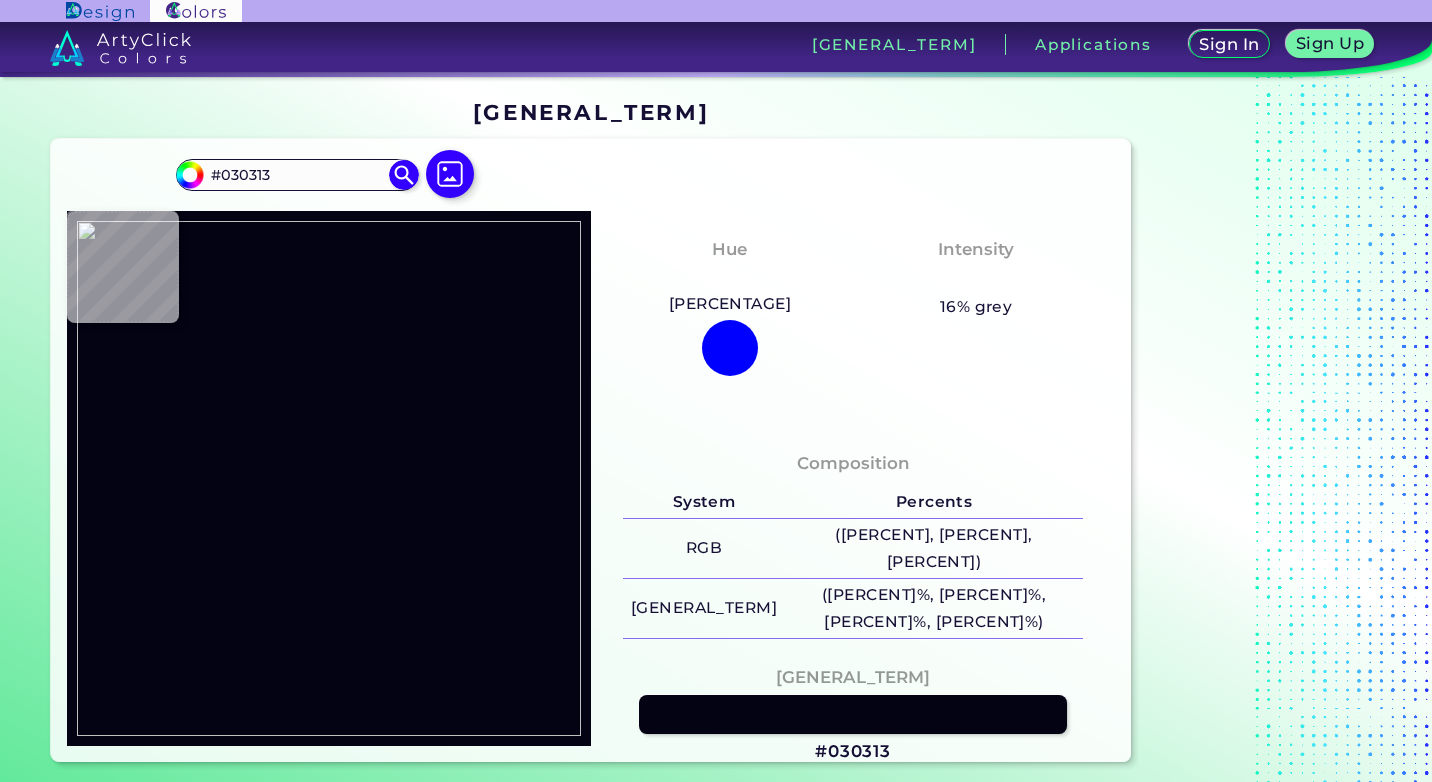 type on "[HEX]" 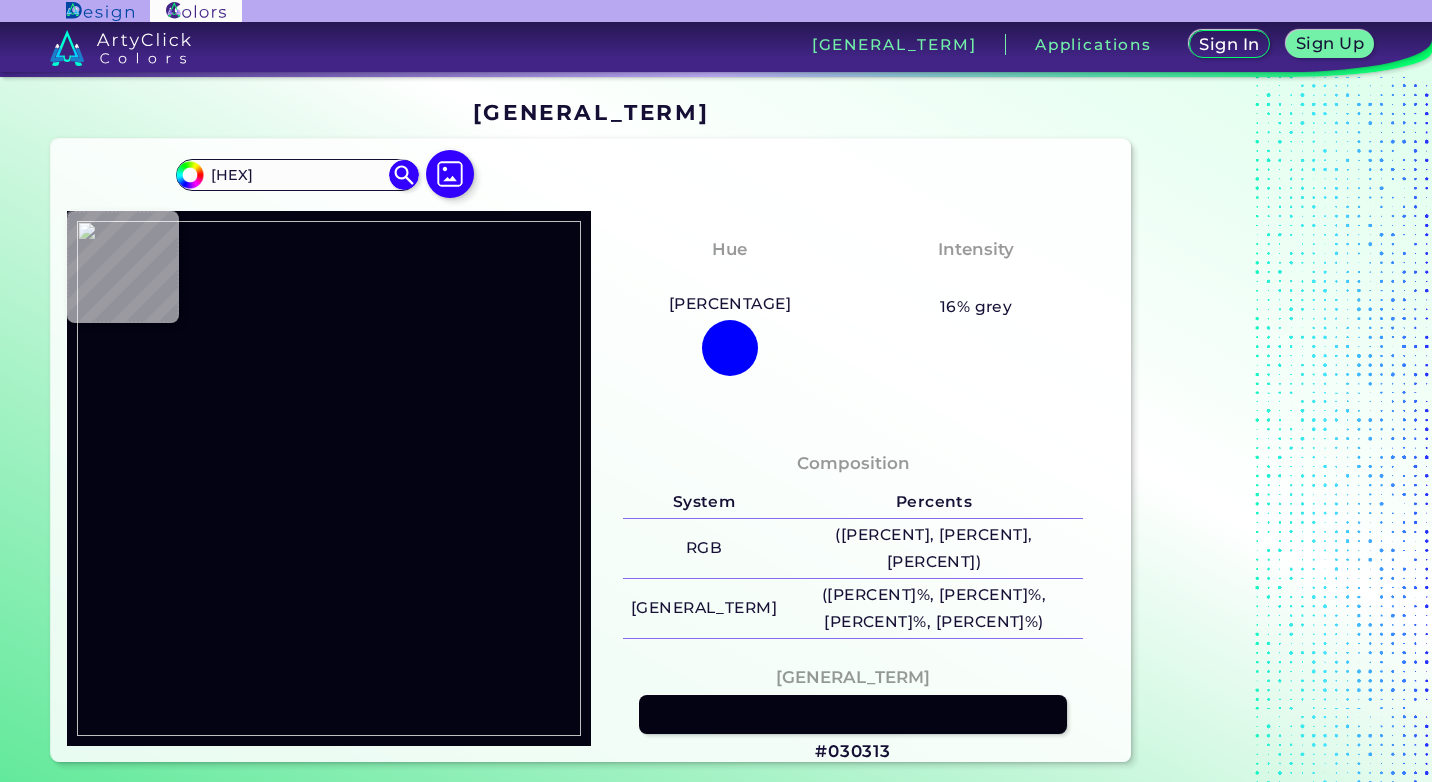 type on "[HEX_CODE]" 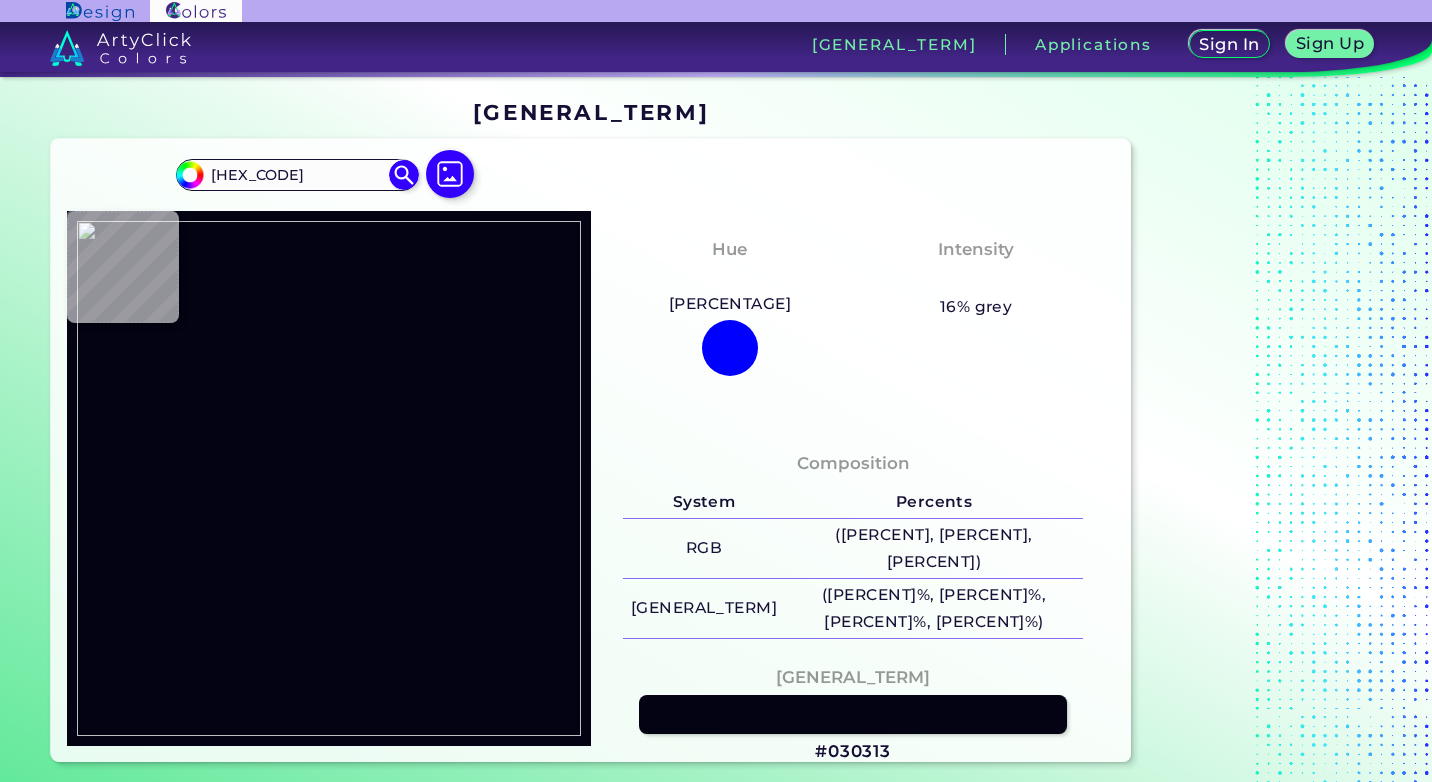 type on "[HEX]" 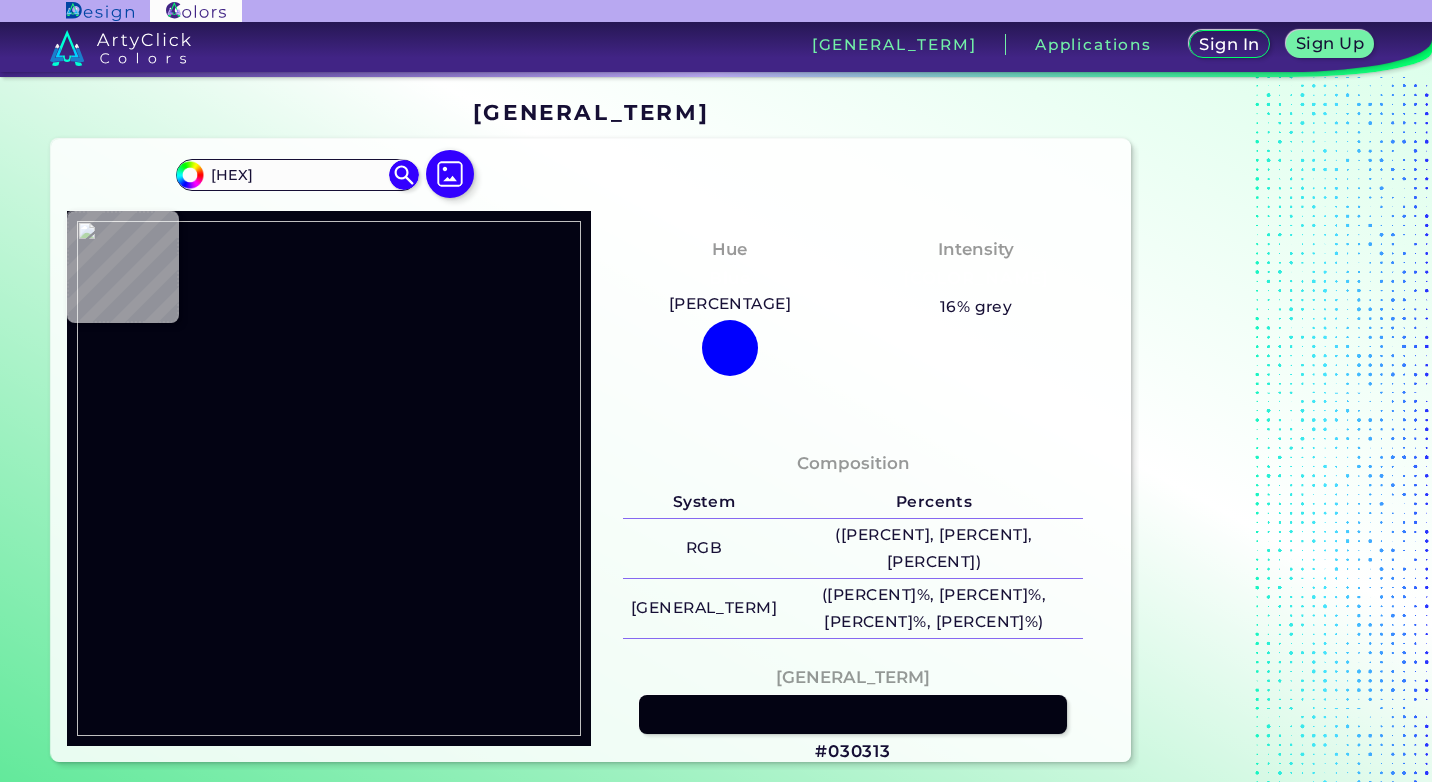 type on "#040416" 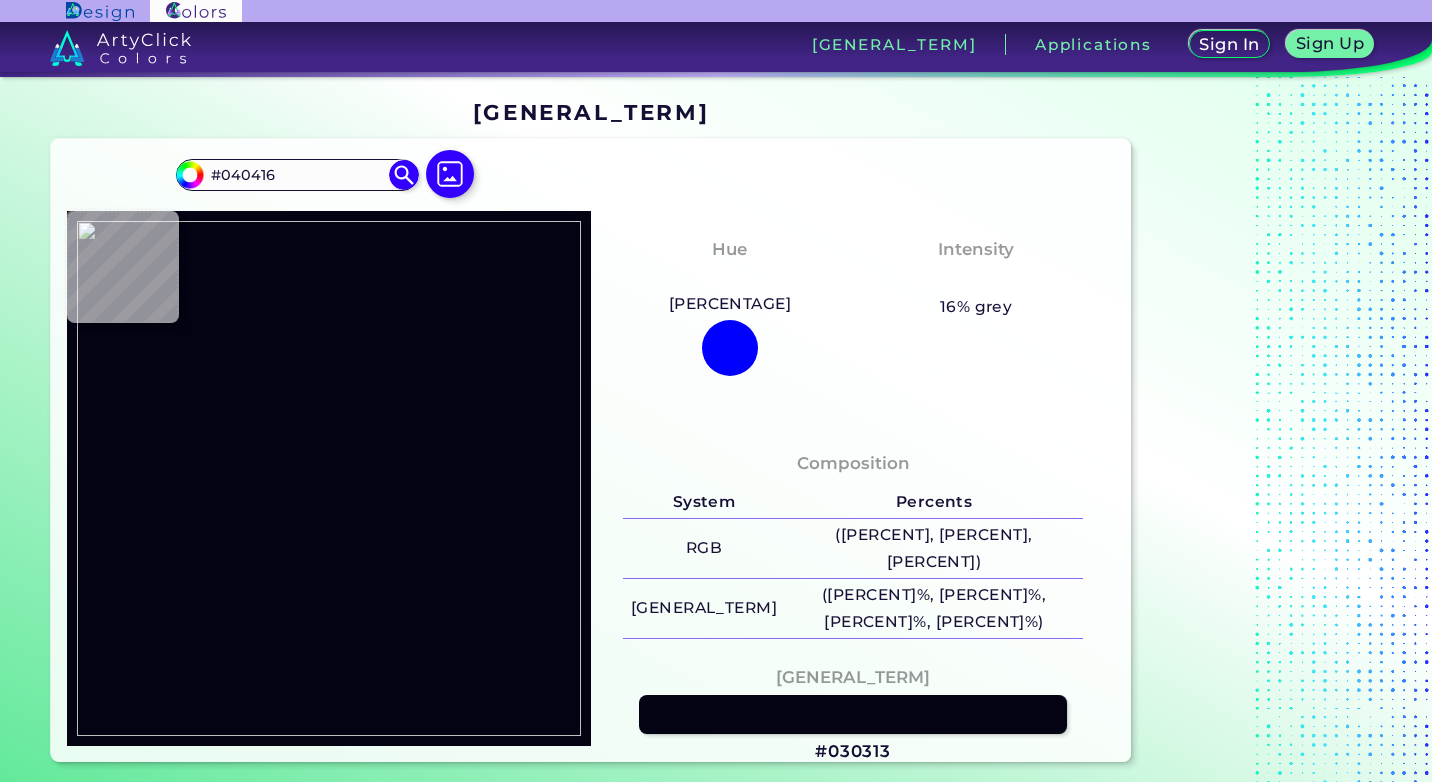 type on "#060419" 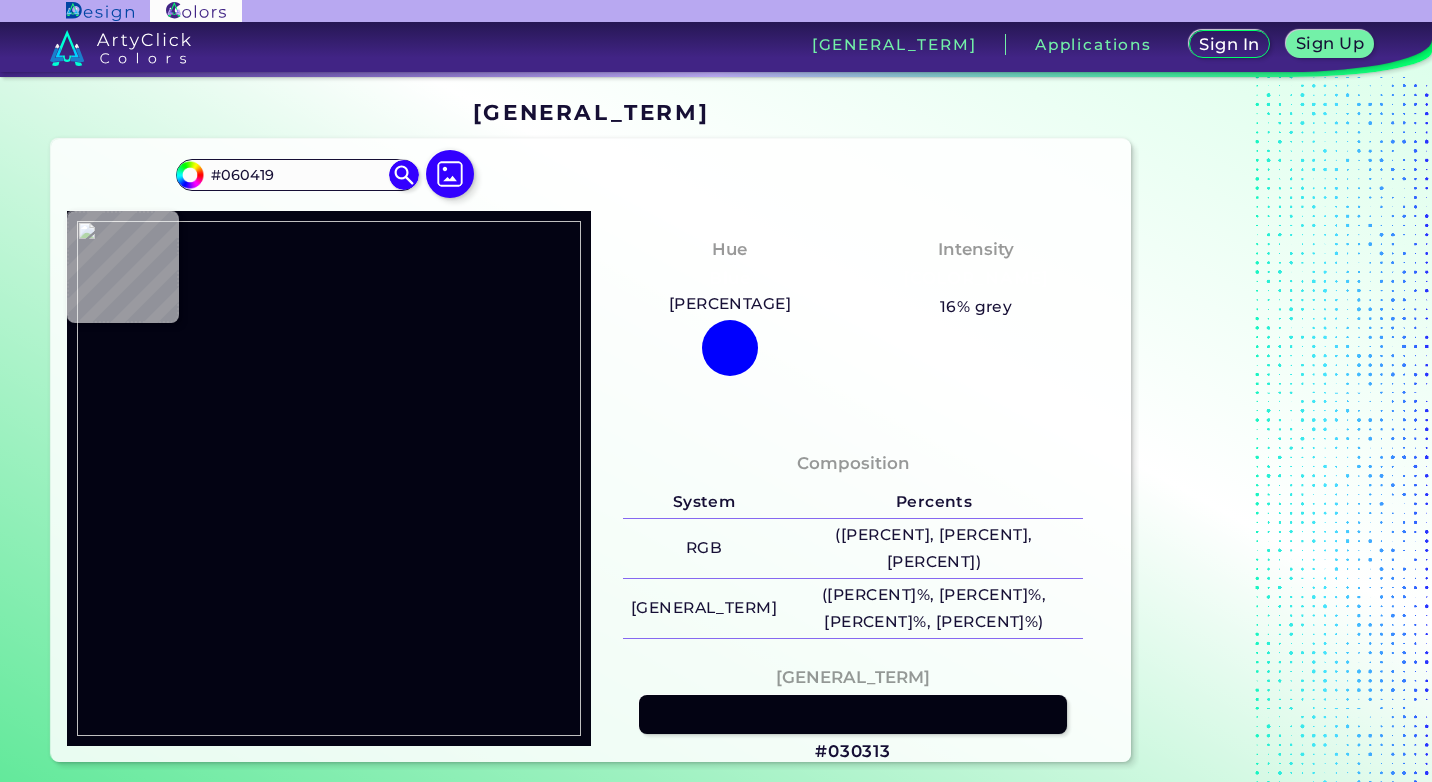 type on "[HEX_CODE]" 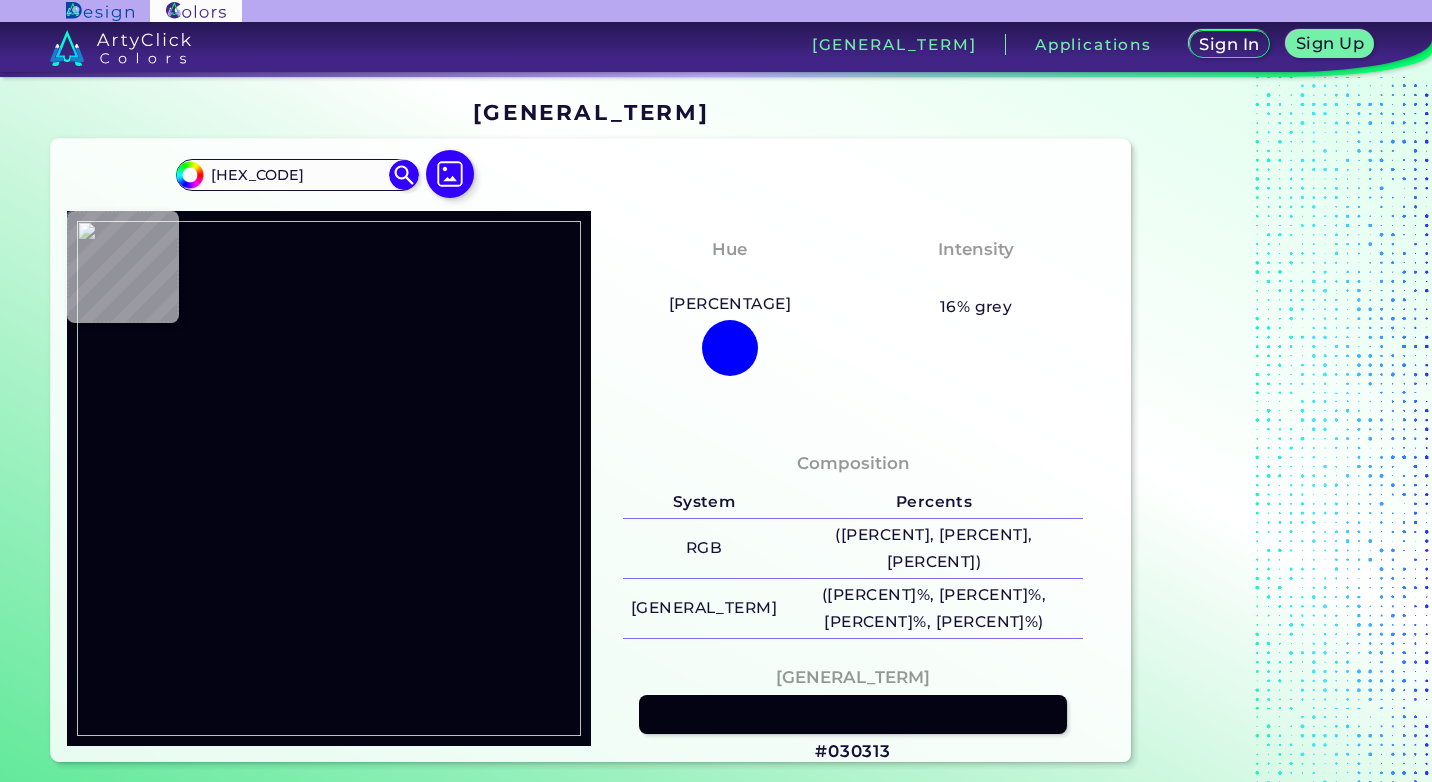 type on "#06051f" 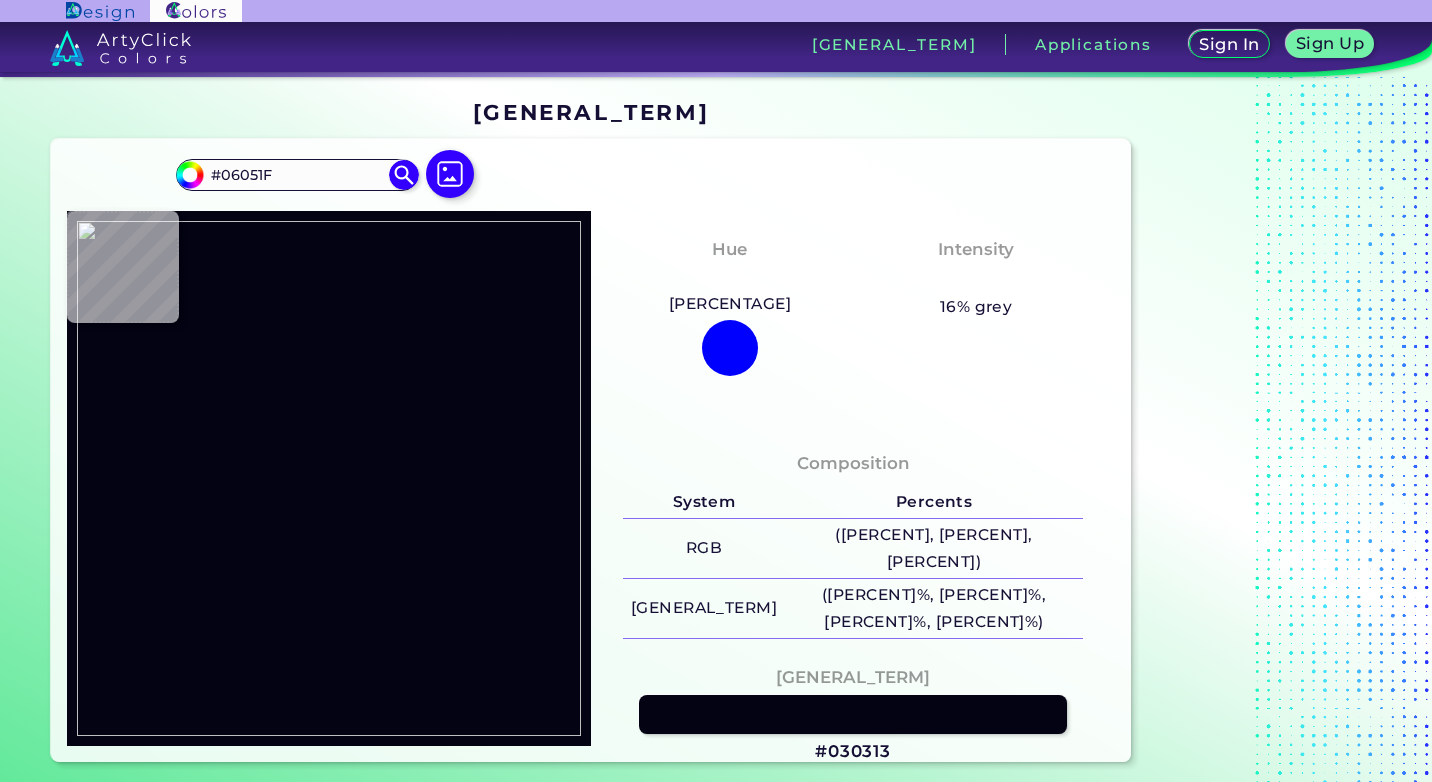 type on "[HEX]" 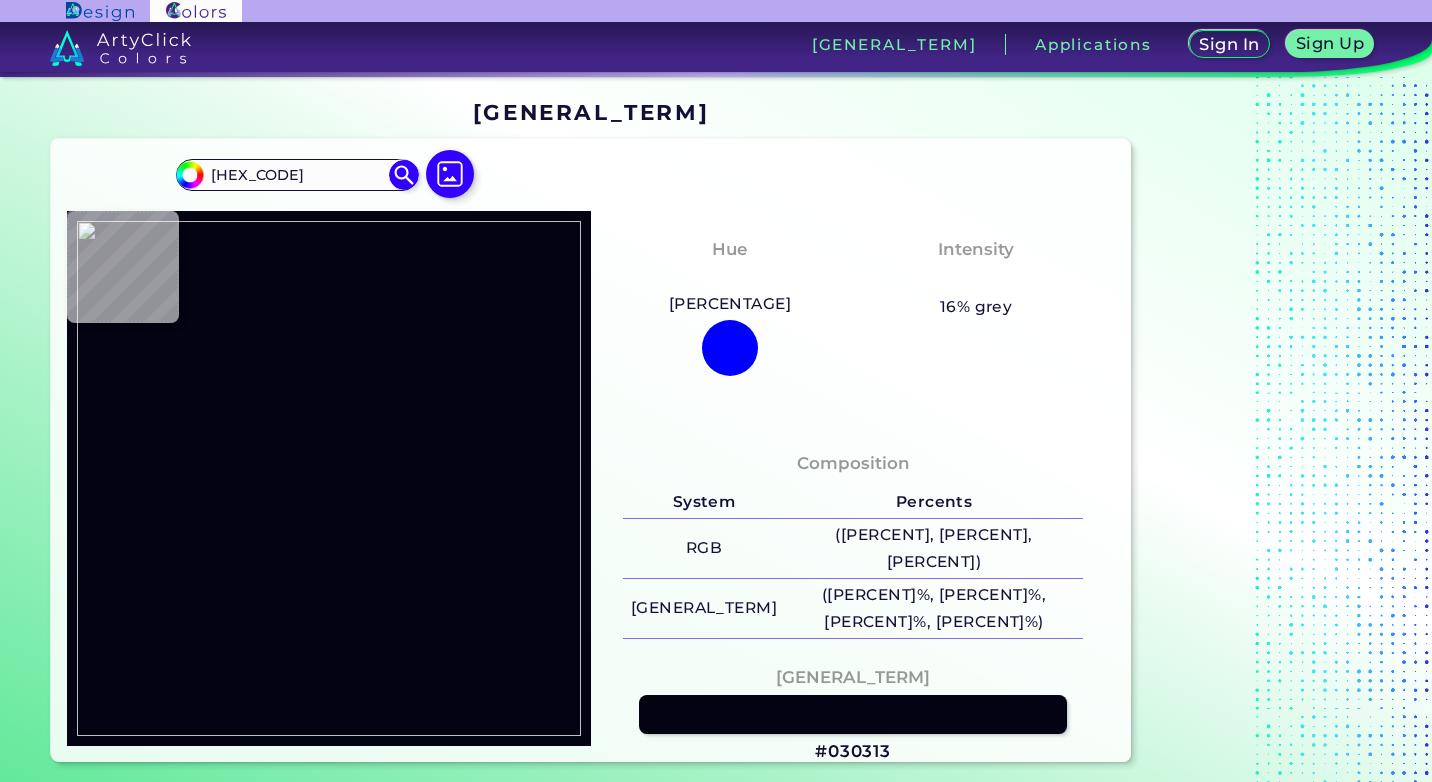 type on "#05051c" 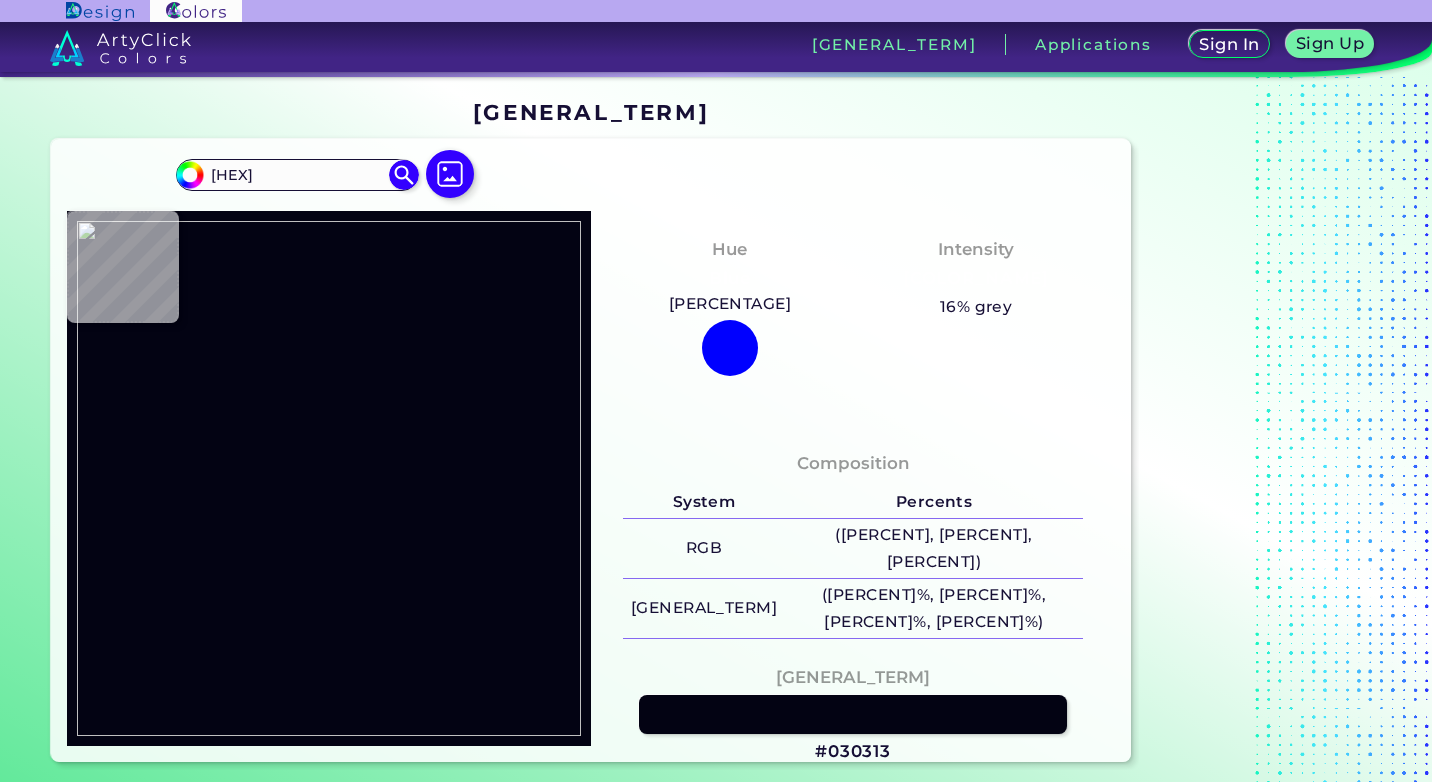 type on "[HEX_CODE]" 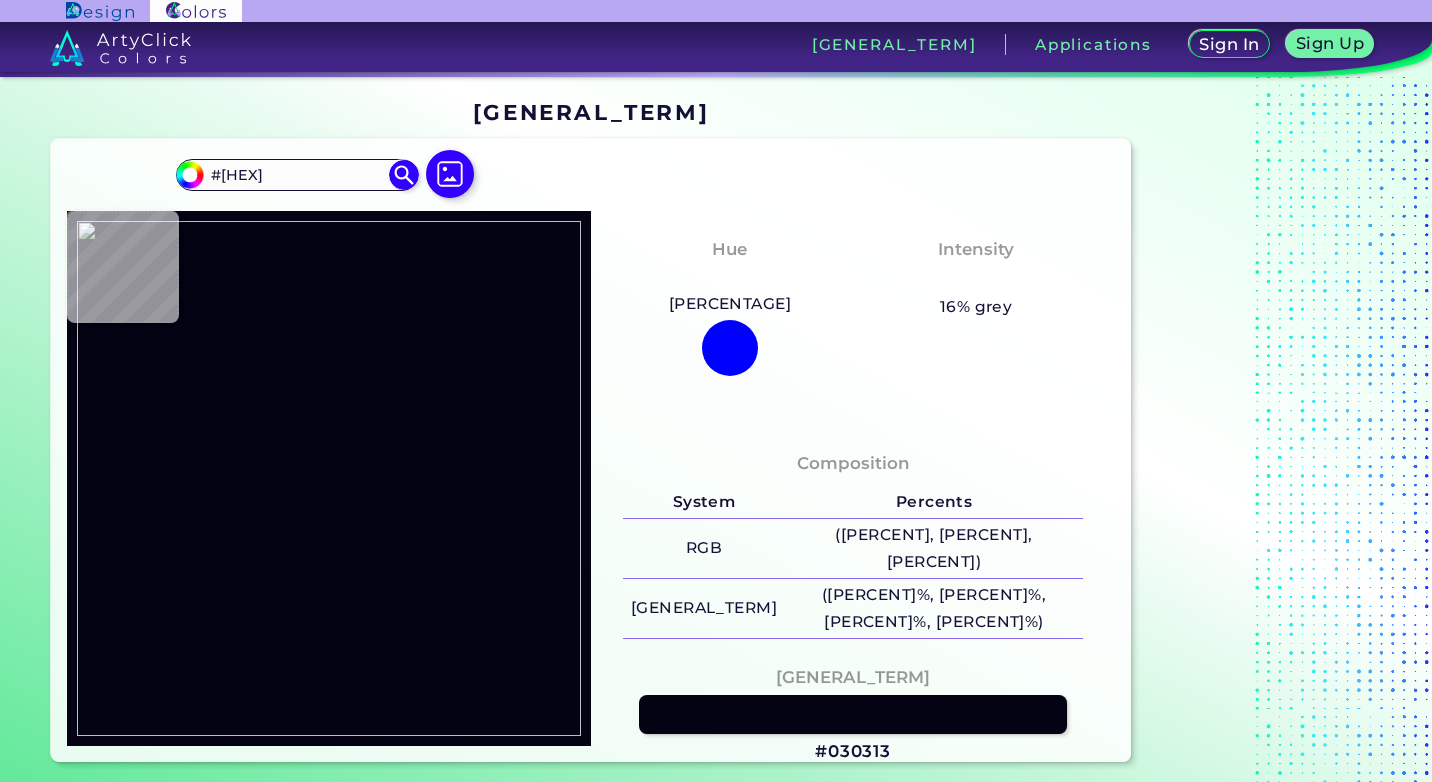 type on "#040417" 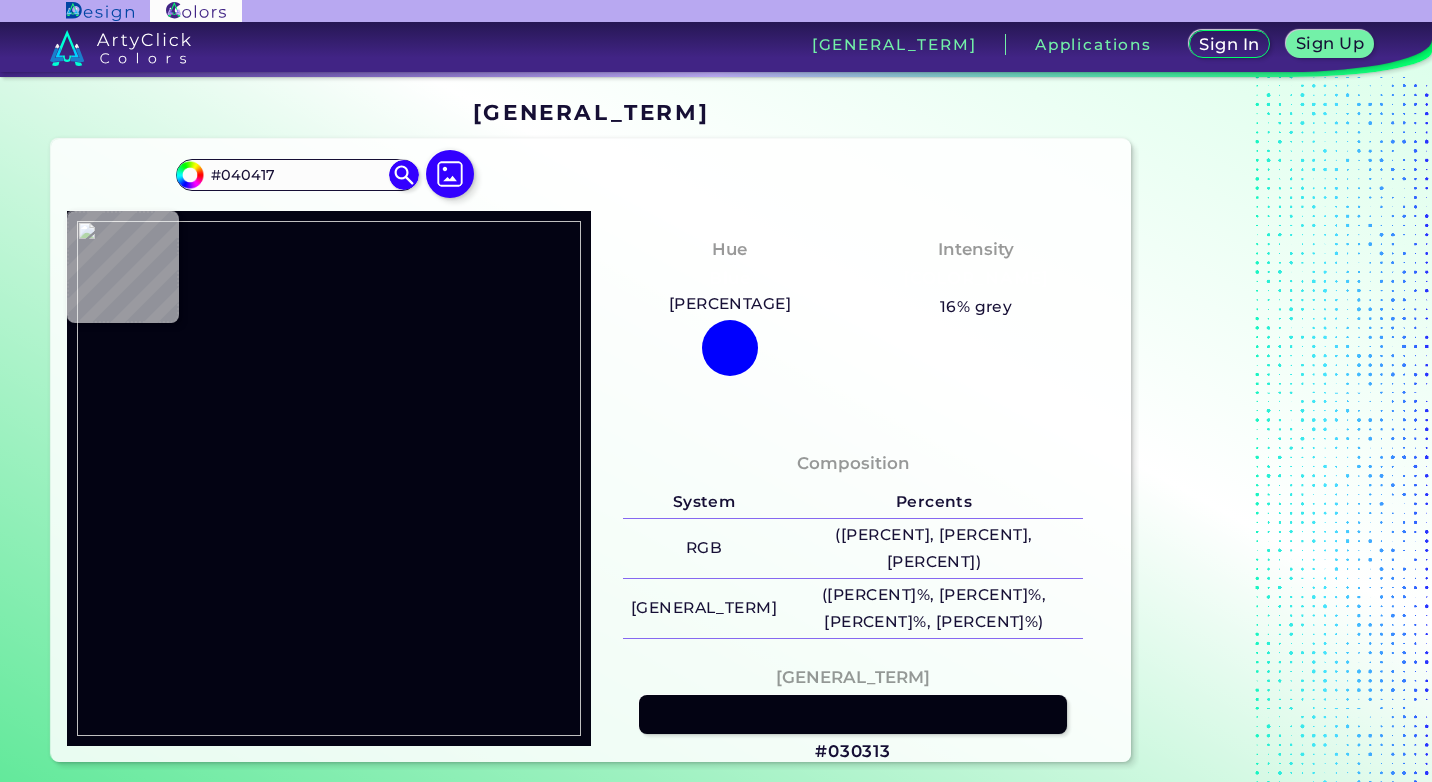 type on "[HEX_CODE]" 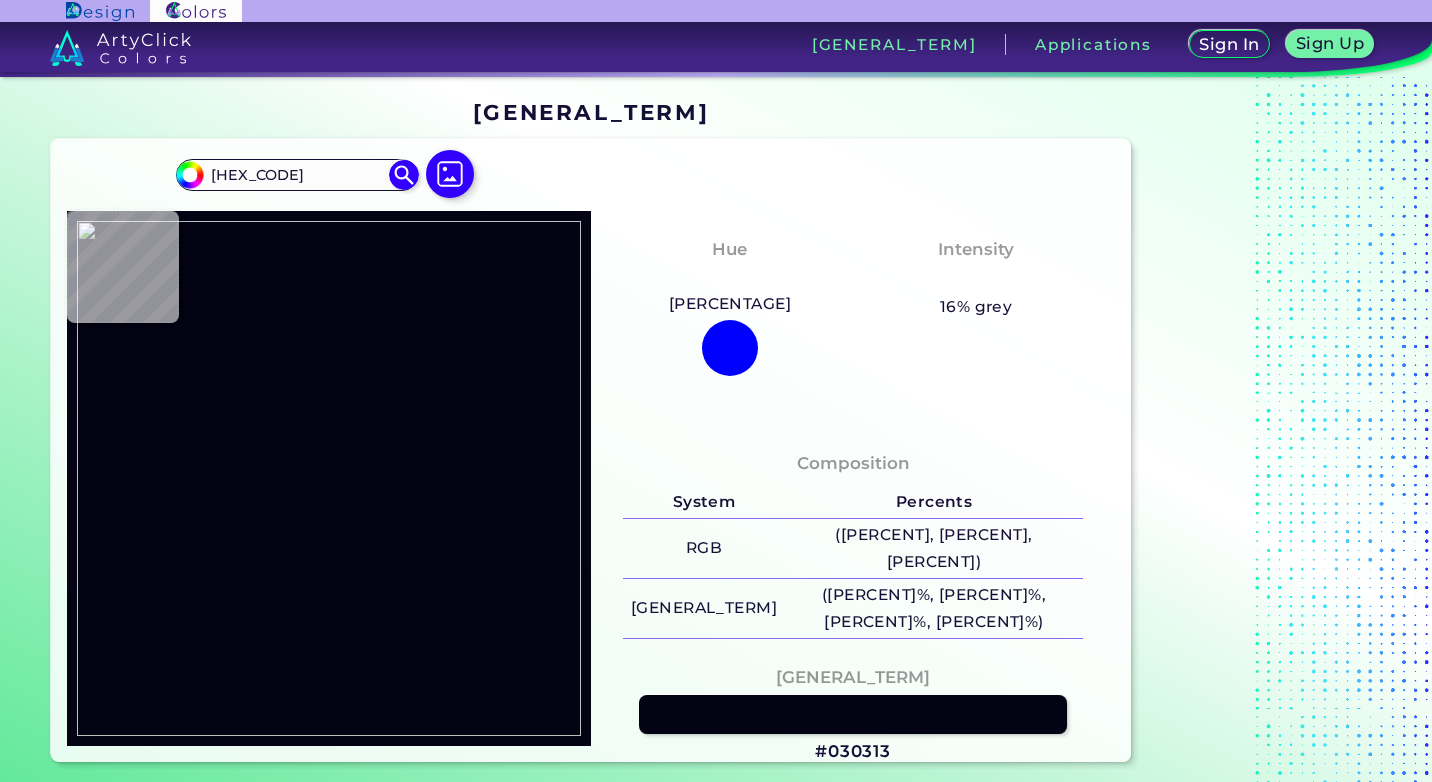 type on "#08061e" 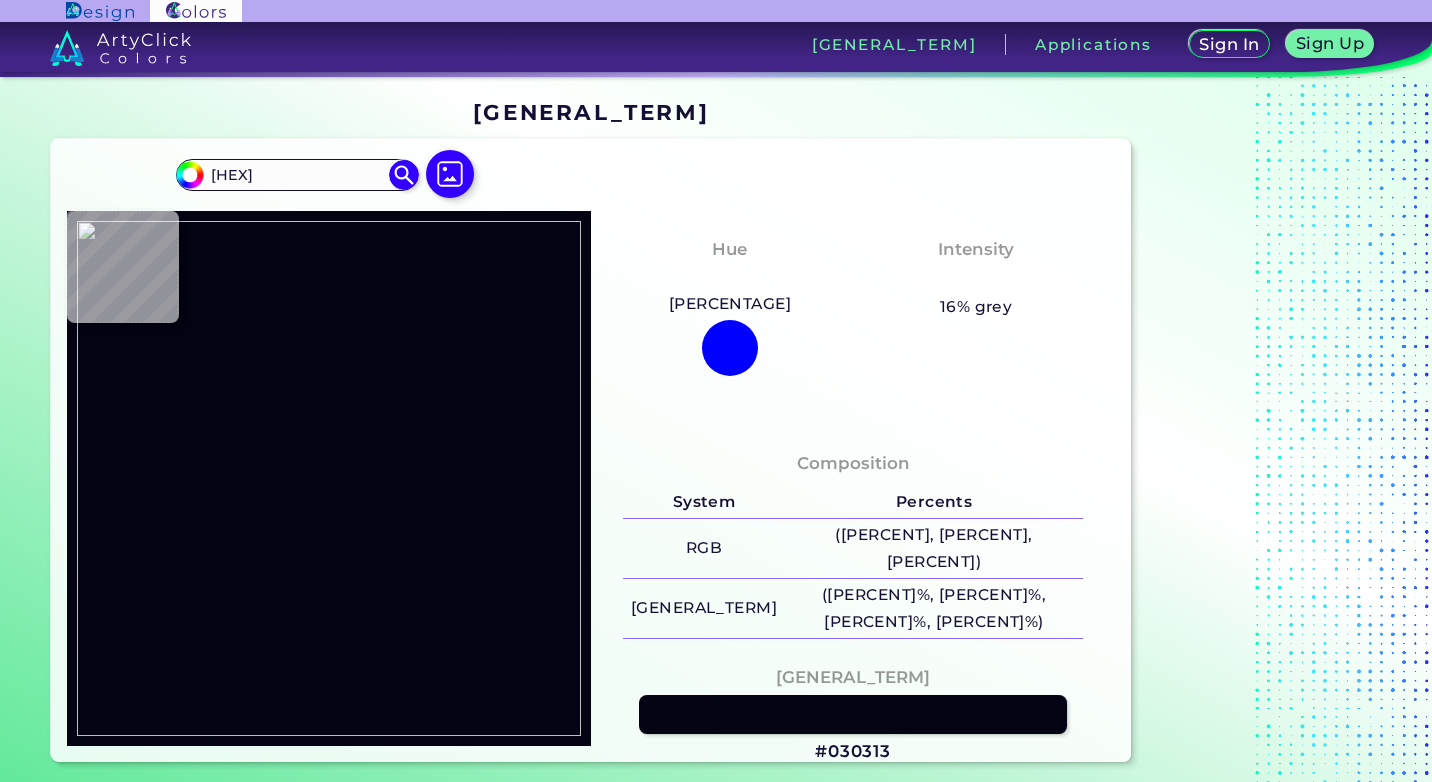 type on "#060419" 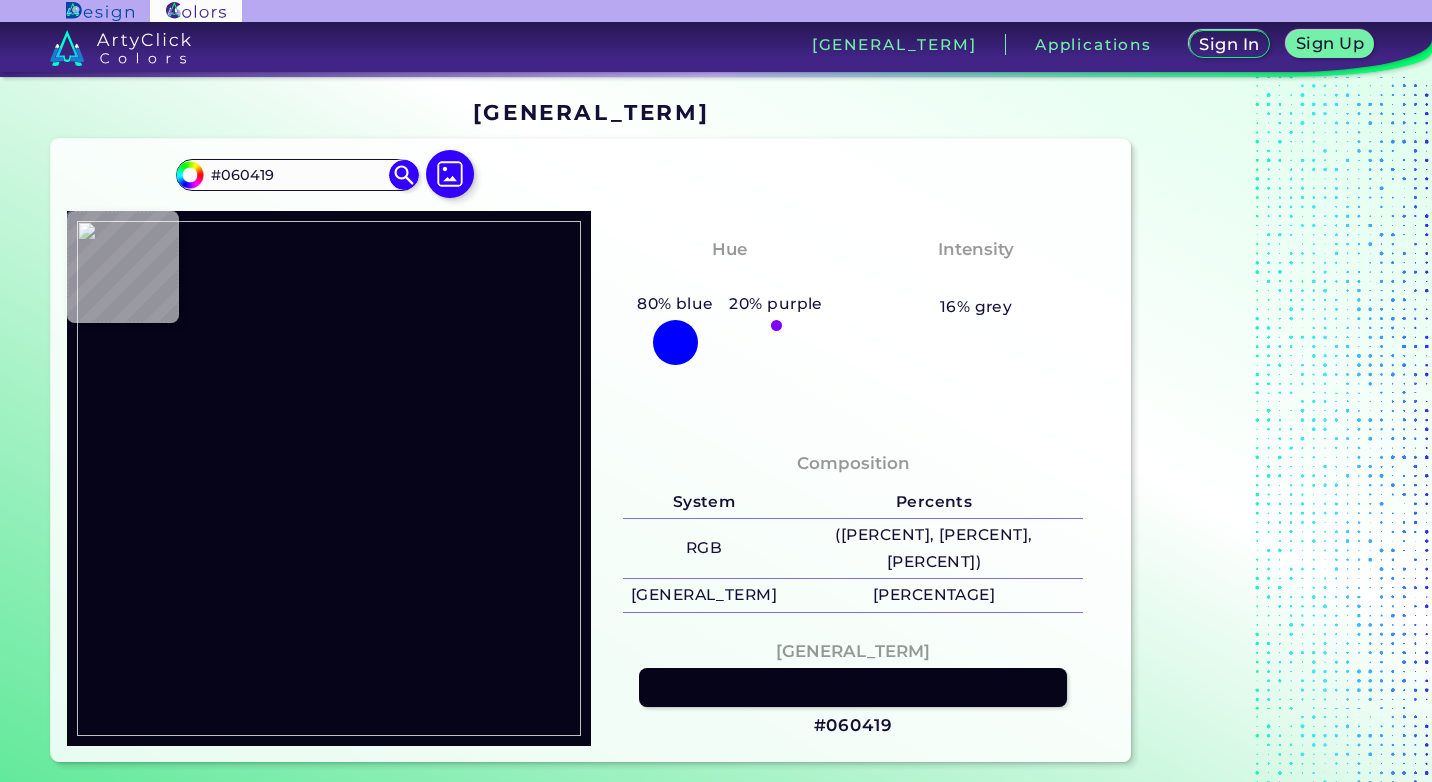 type on "#08071d" 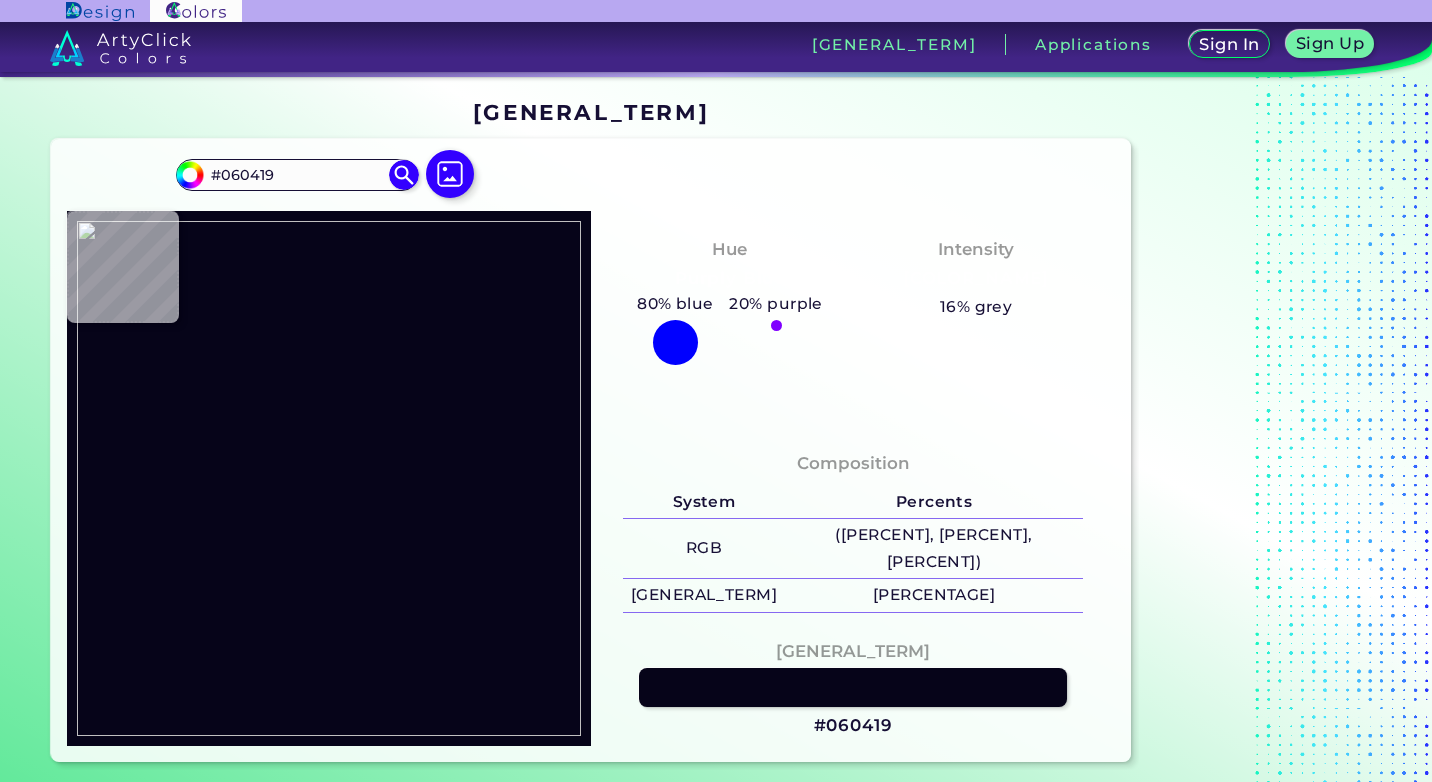 type on "#08071D" 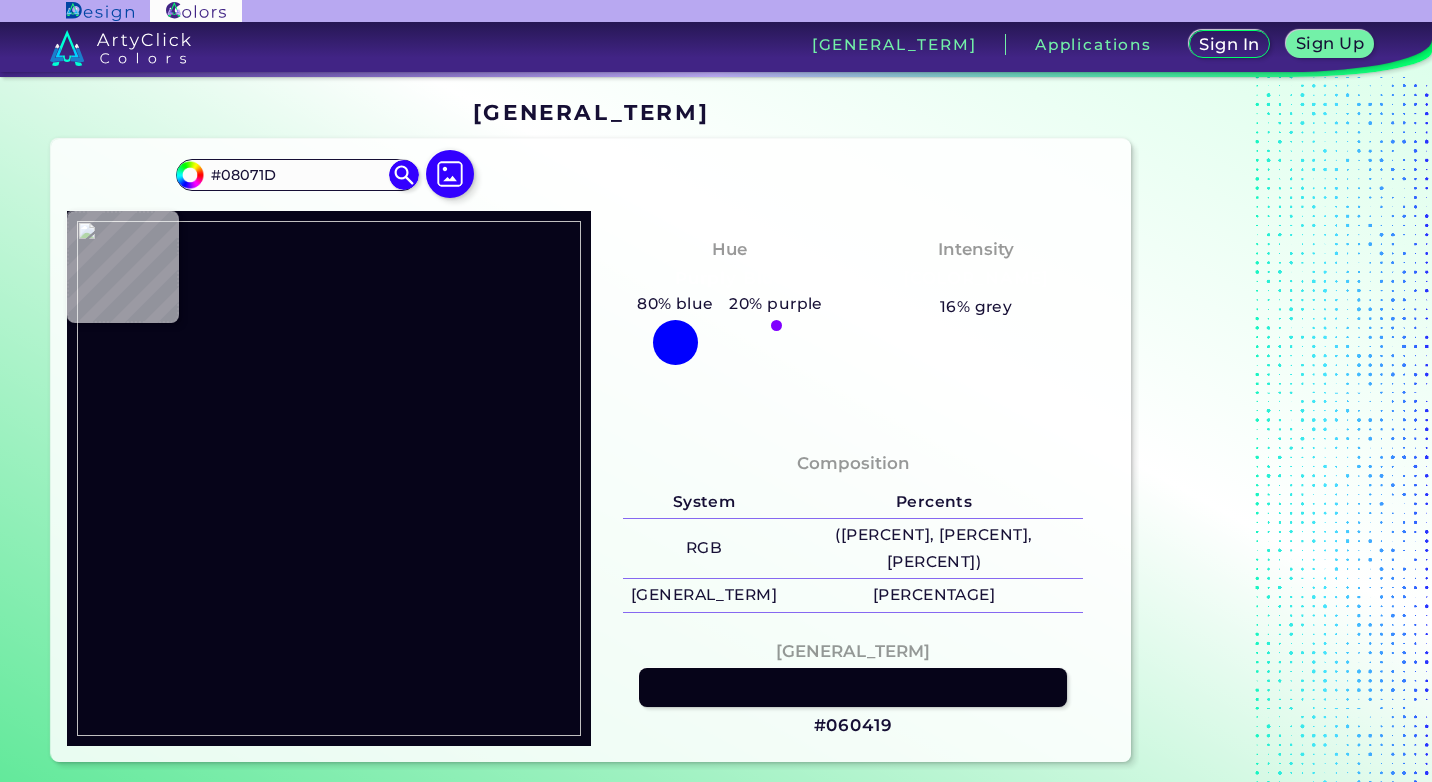 type on "[HEX_CODE]" 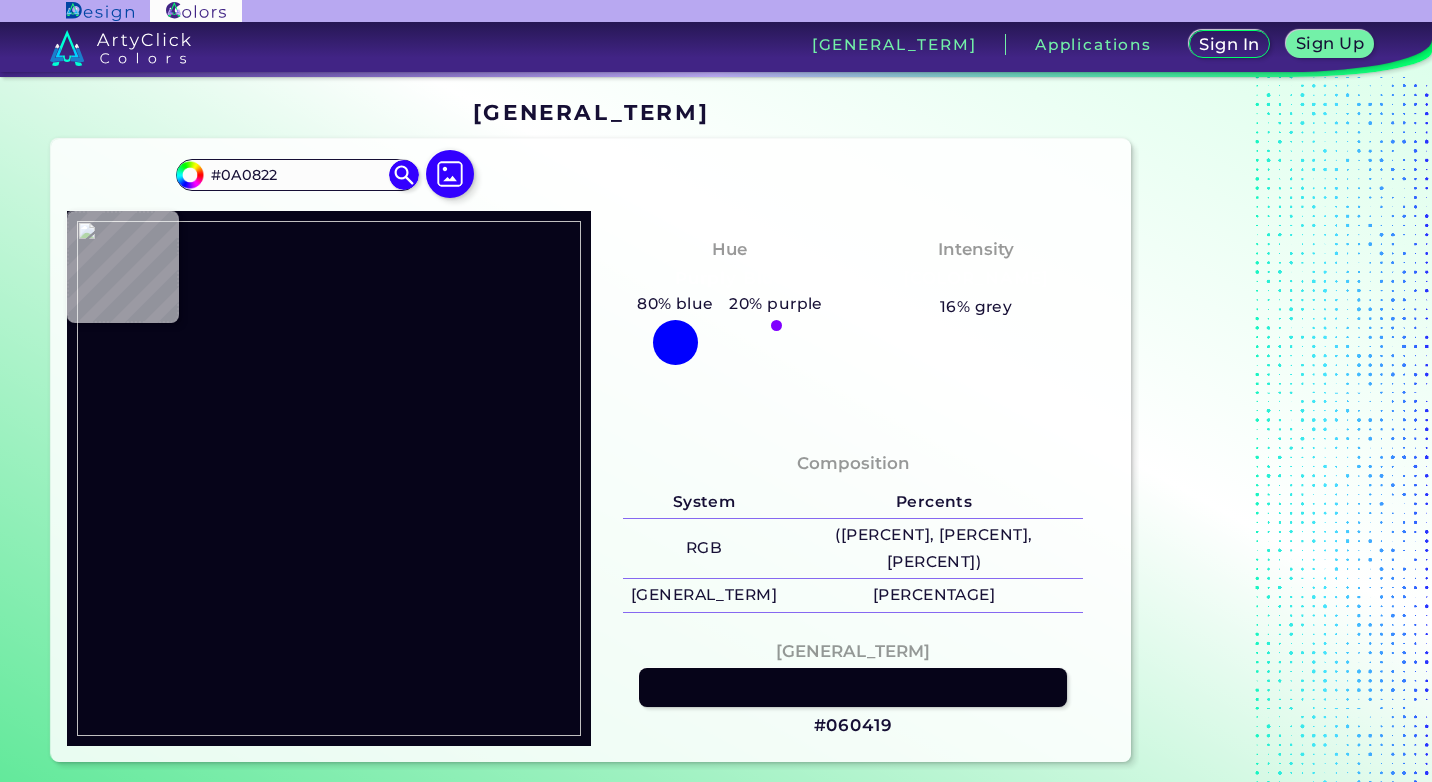 type on "#07051b" 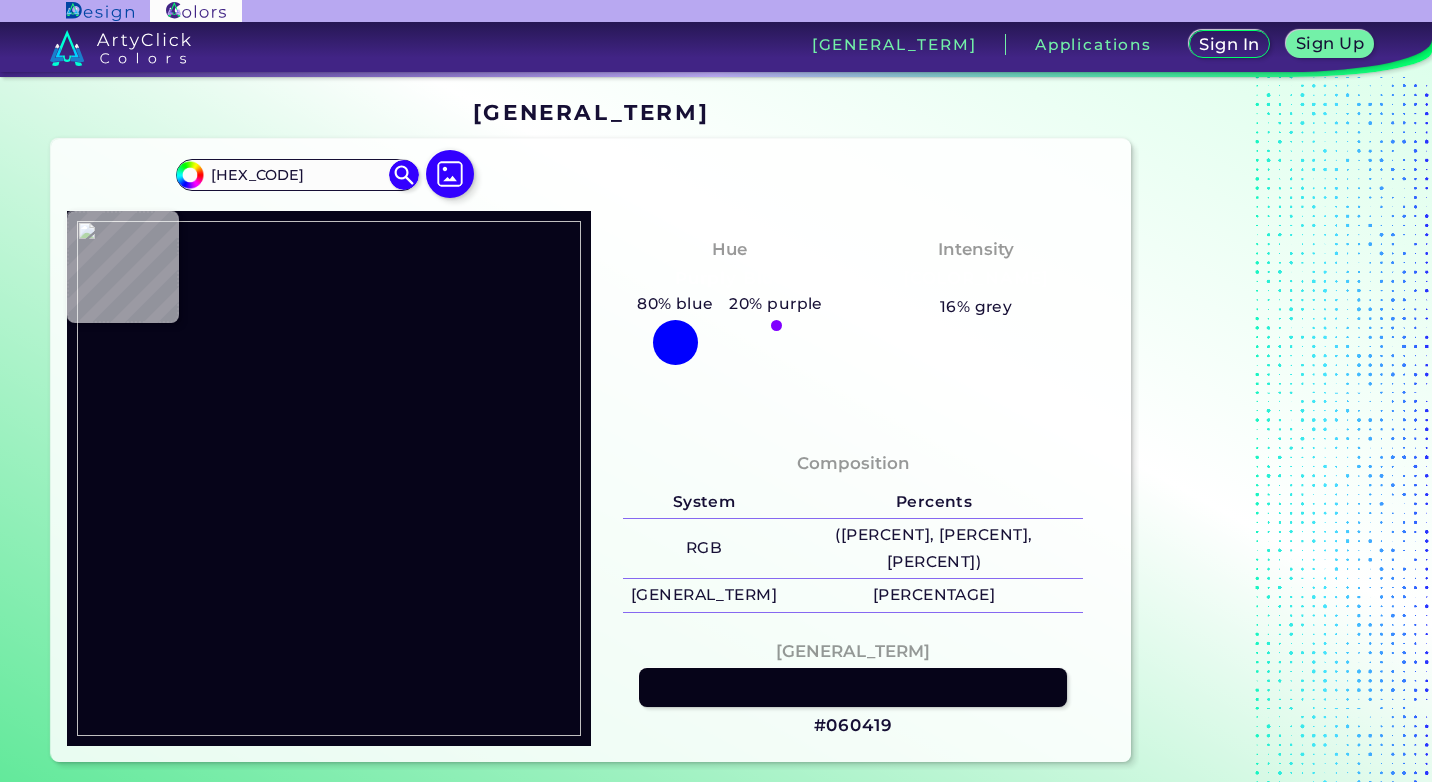 type on "#060517" 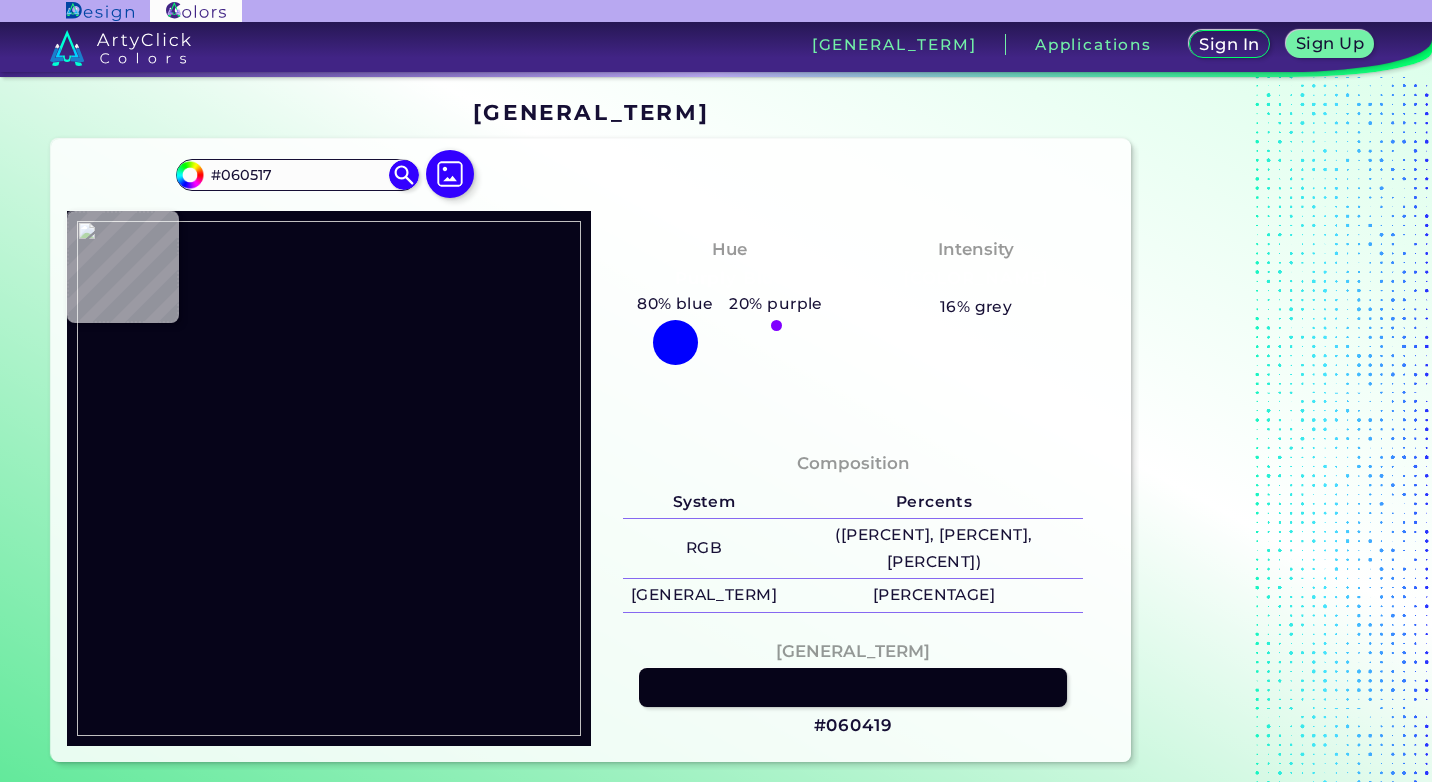 type on "#08071c" 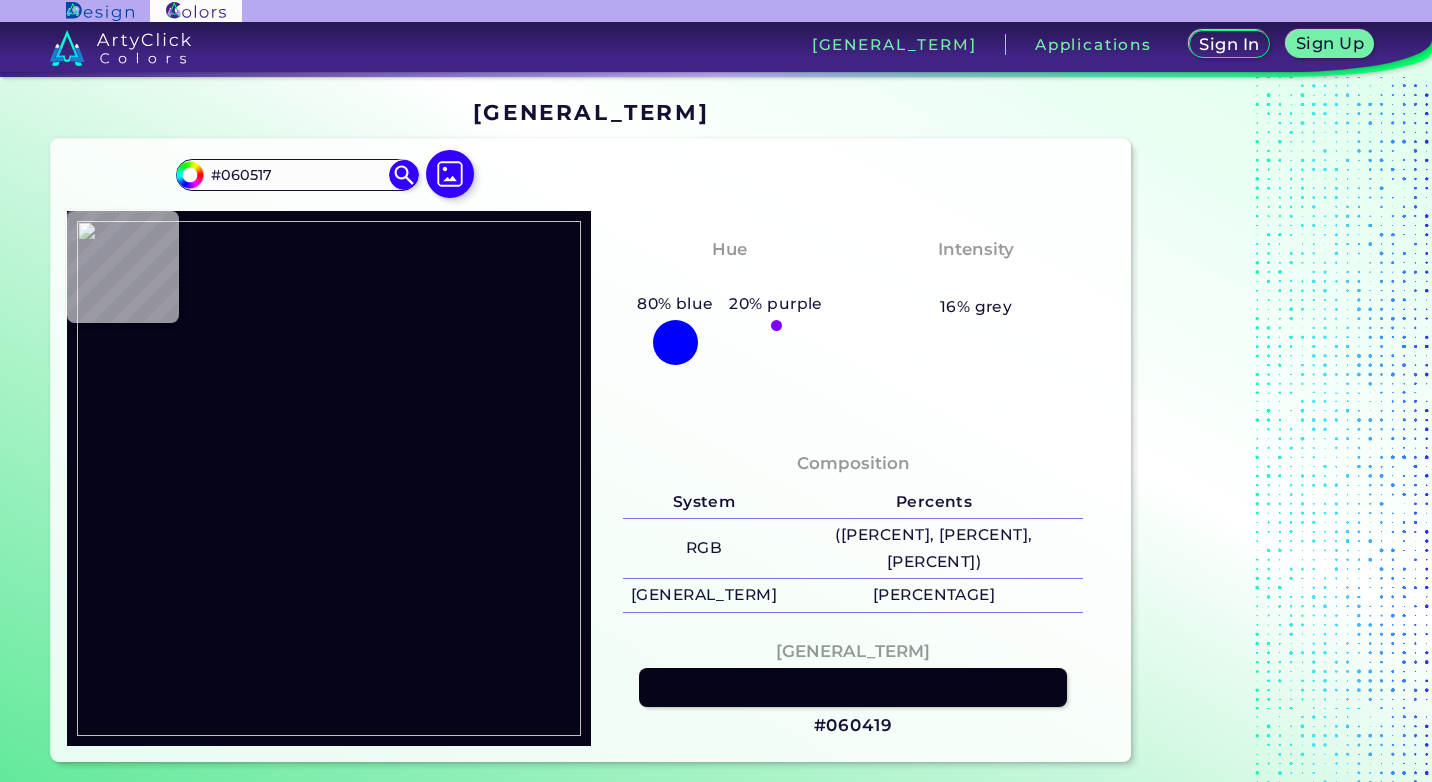 type on "[HEX]" 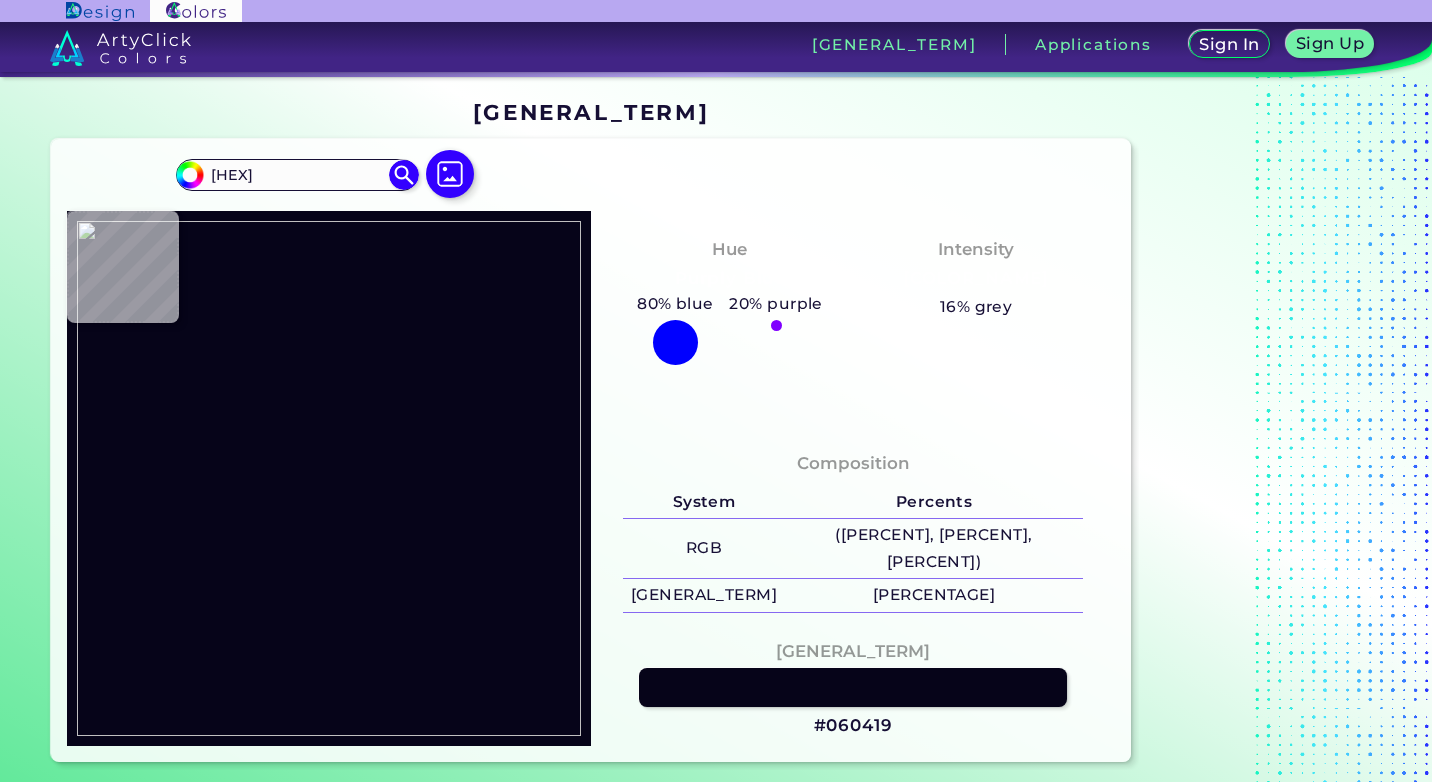 type on "#050415" 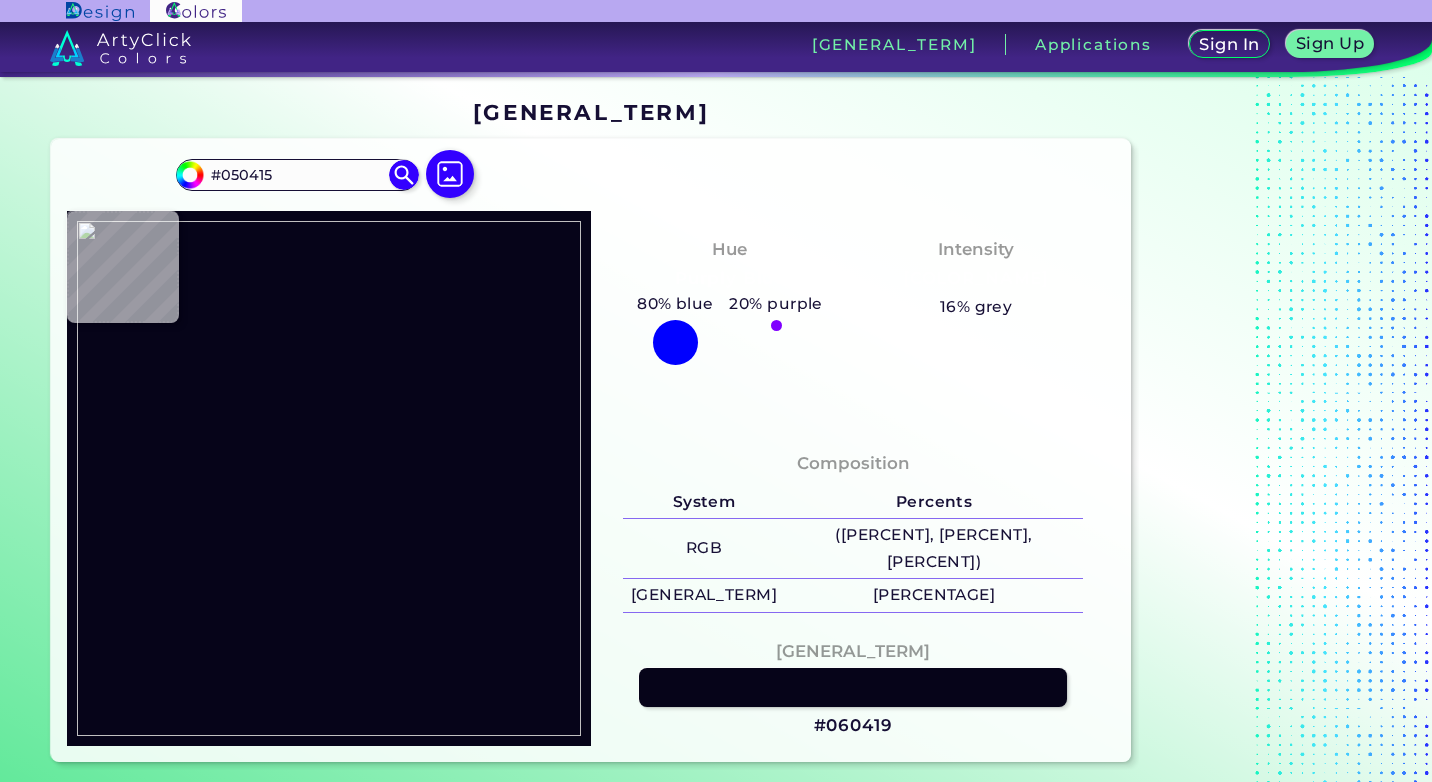 type on "#020211" 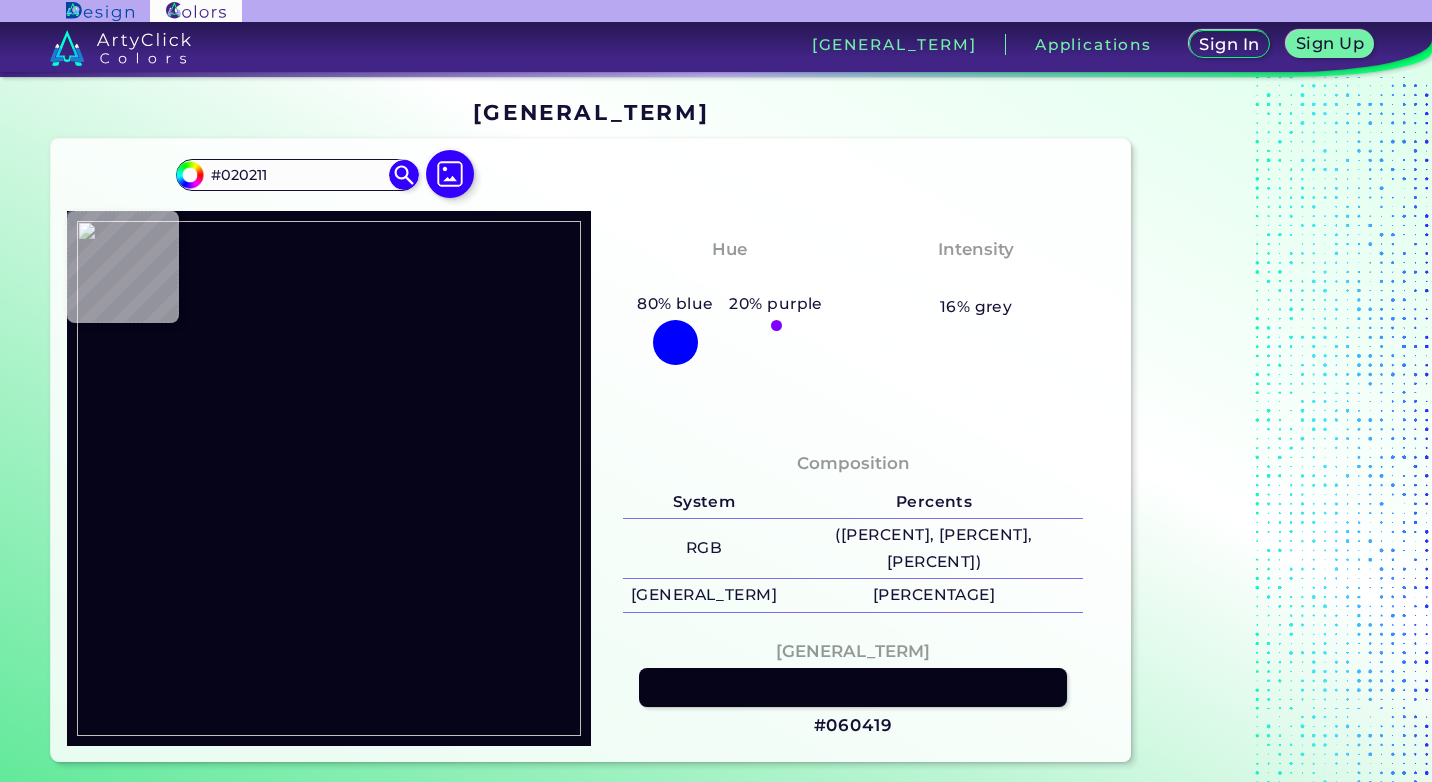 type on "[HEX_CODE]" 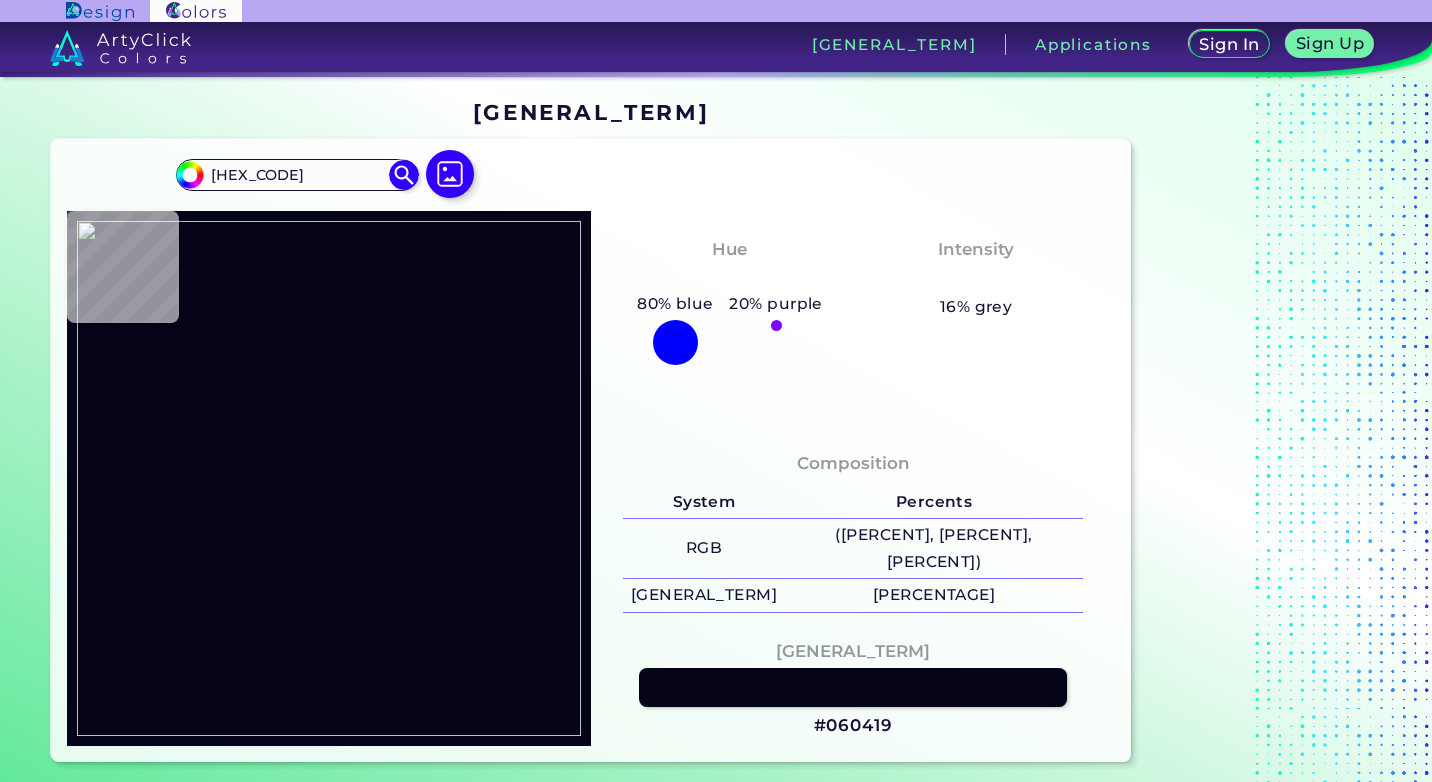 type on "[HEX]" 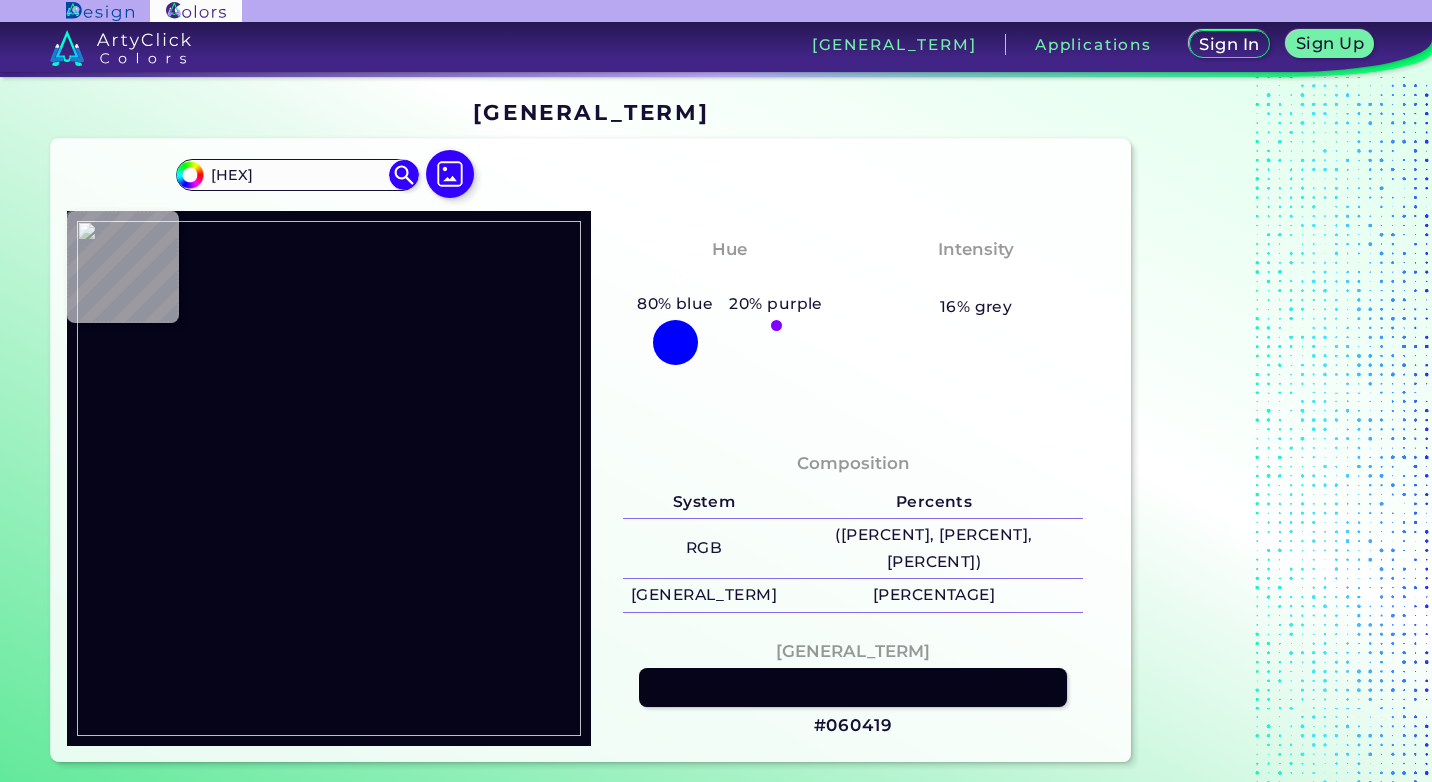 type on "[HEX]" 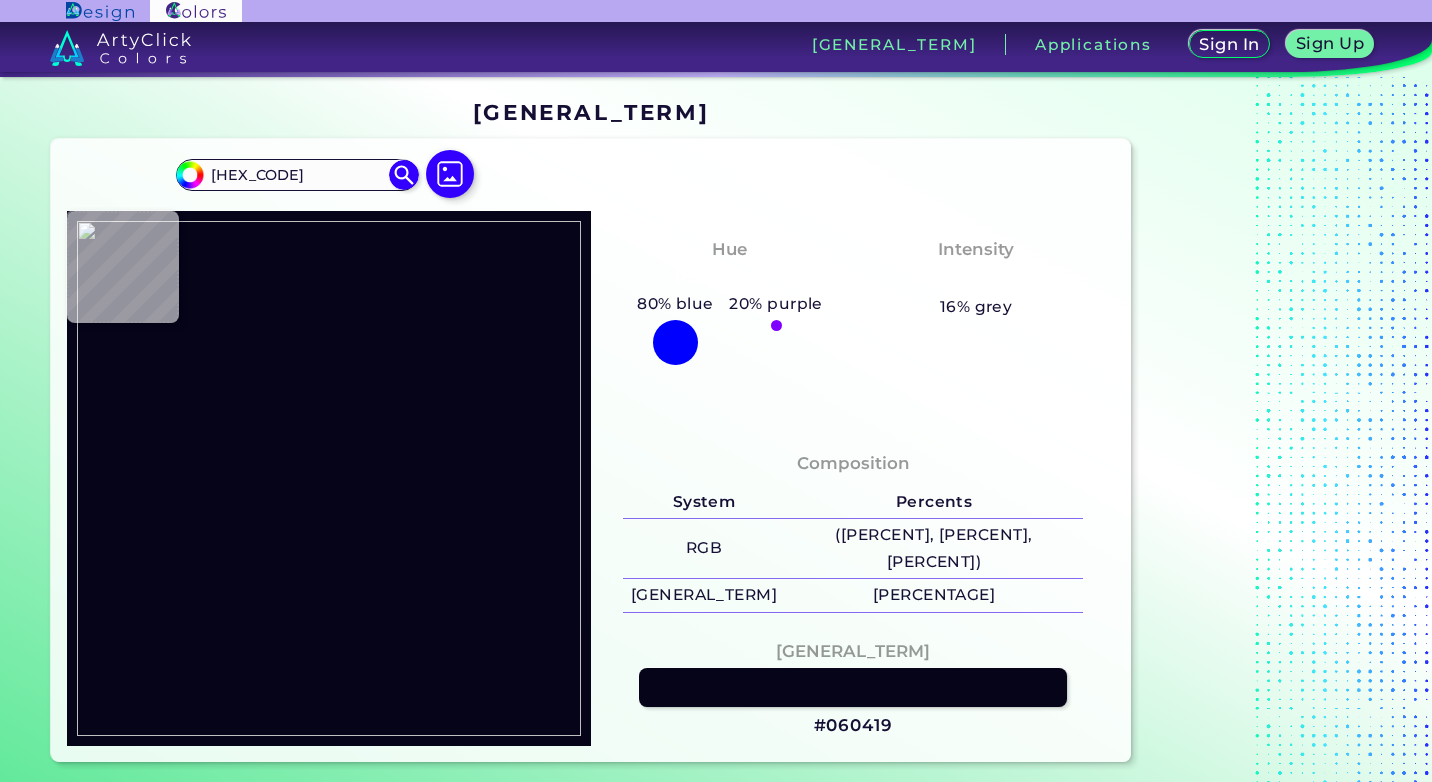type on "#[HEX]" 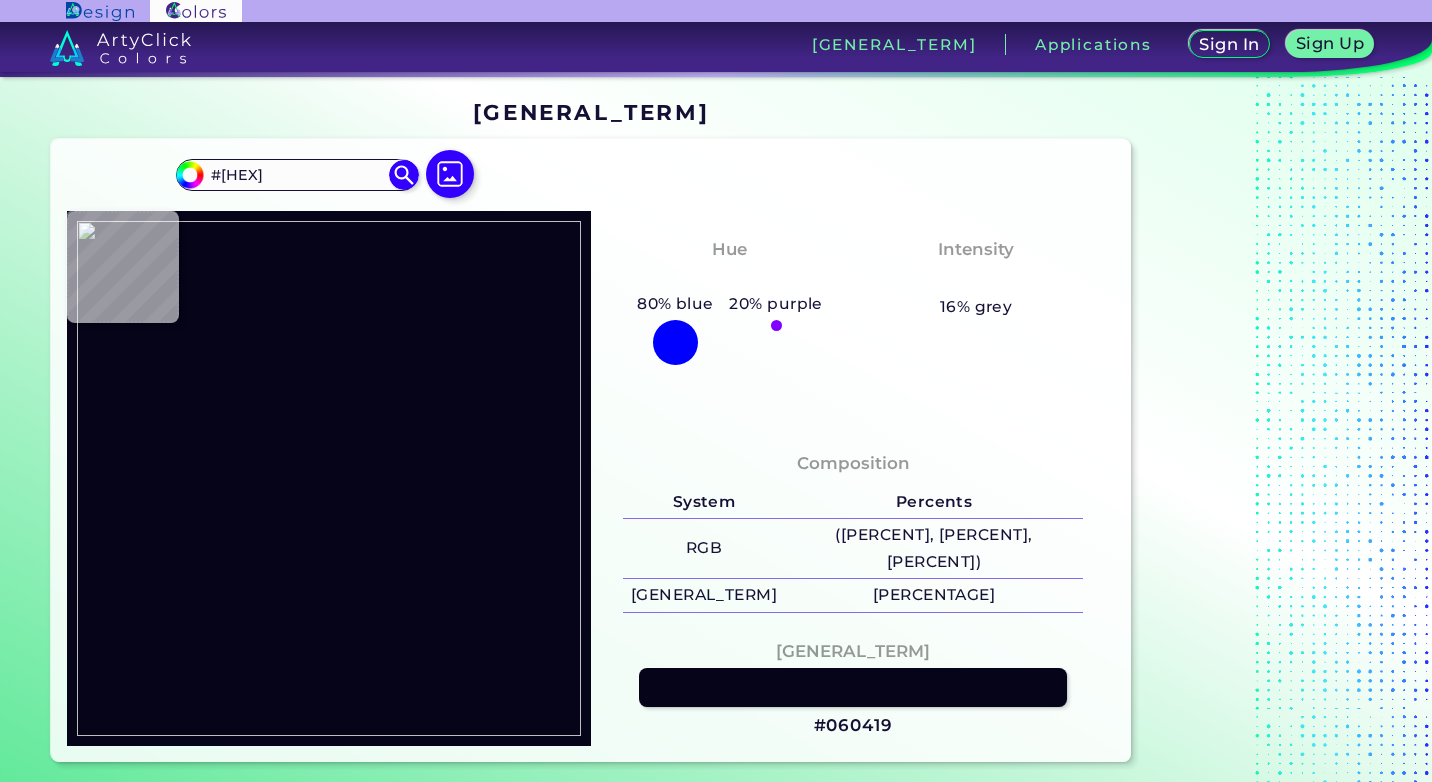 type on "#030410" 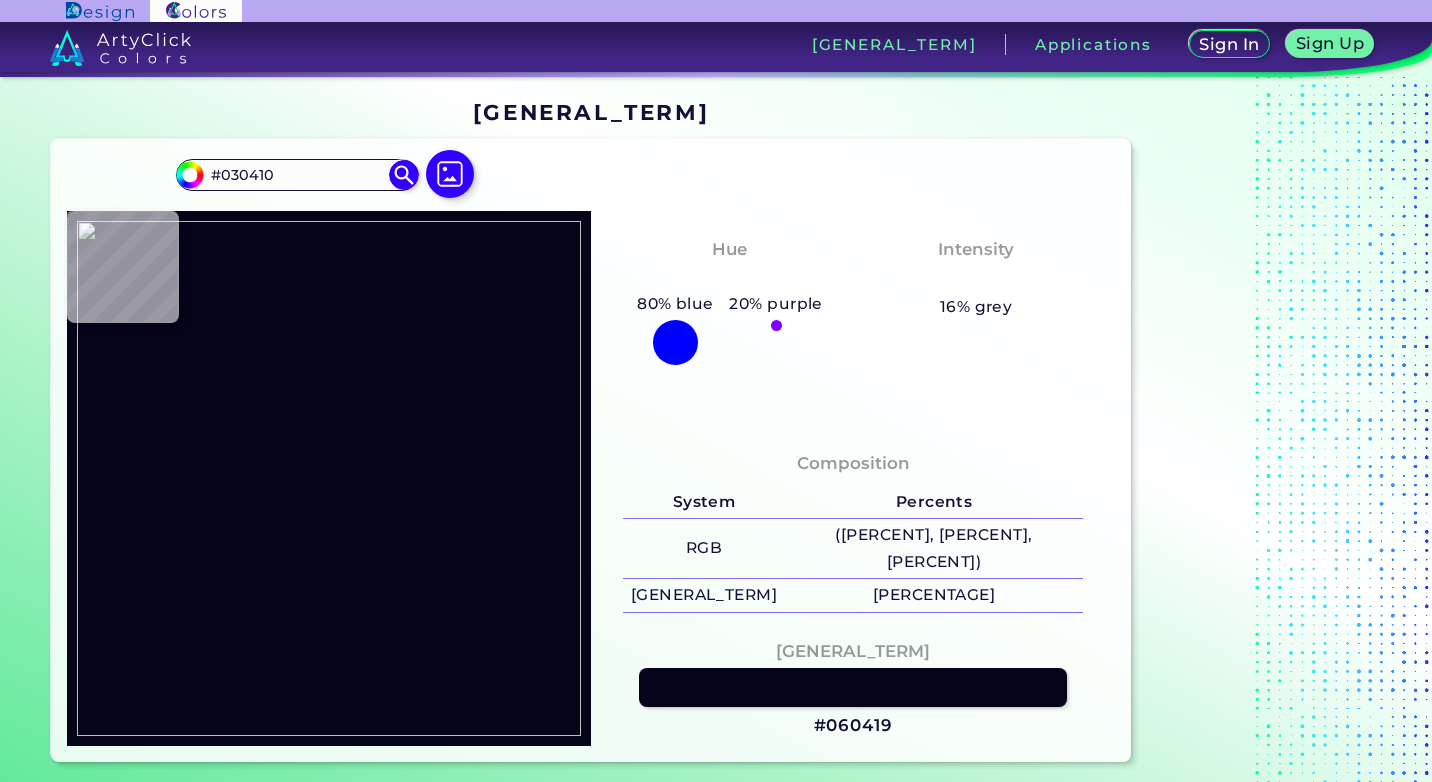 type on "[HEX_CODE]" 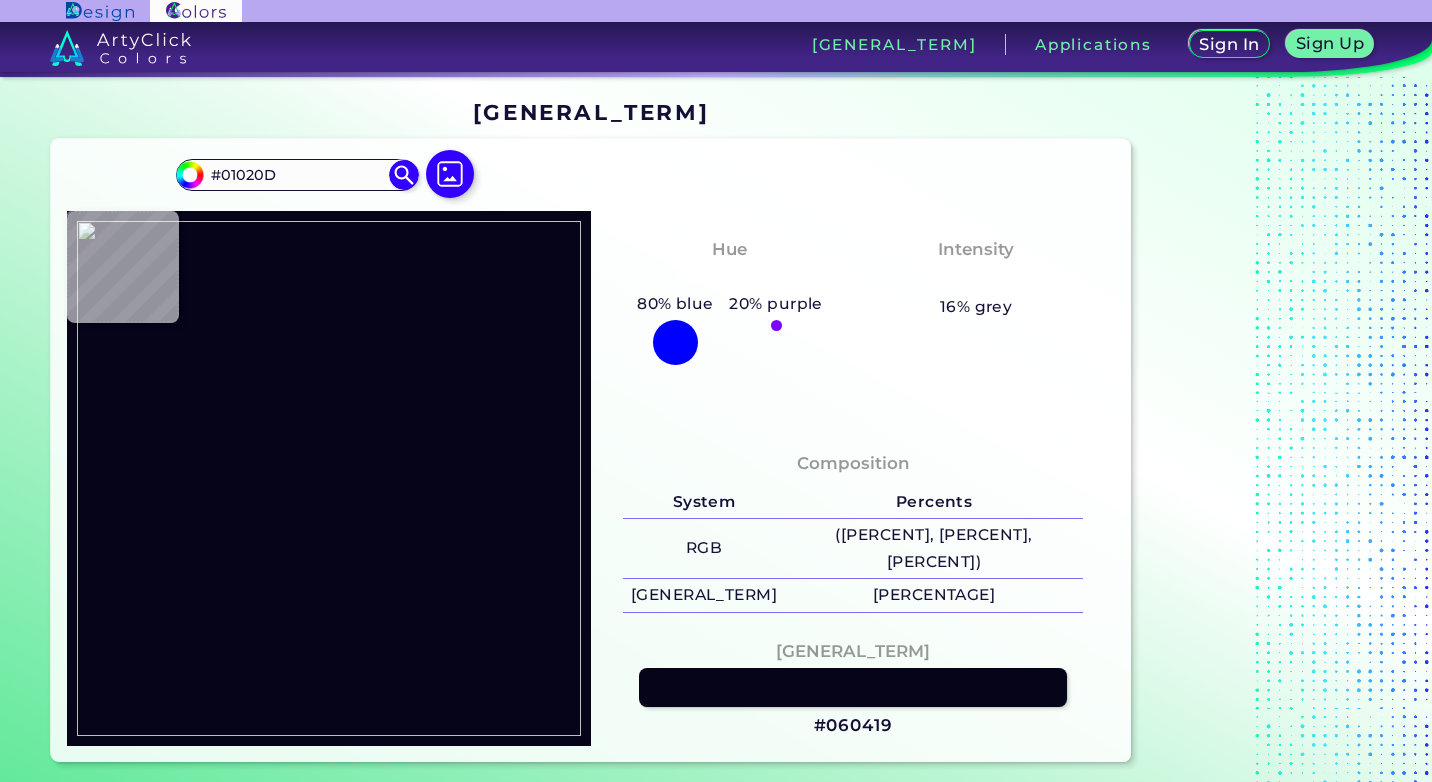 type on "[HEX]" 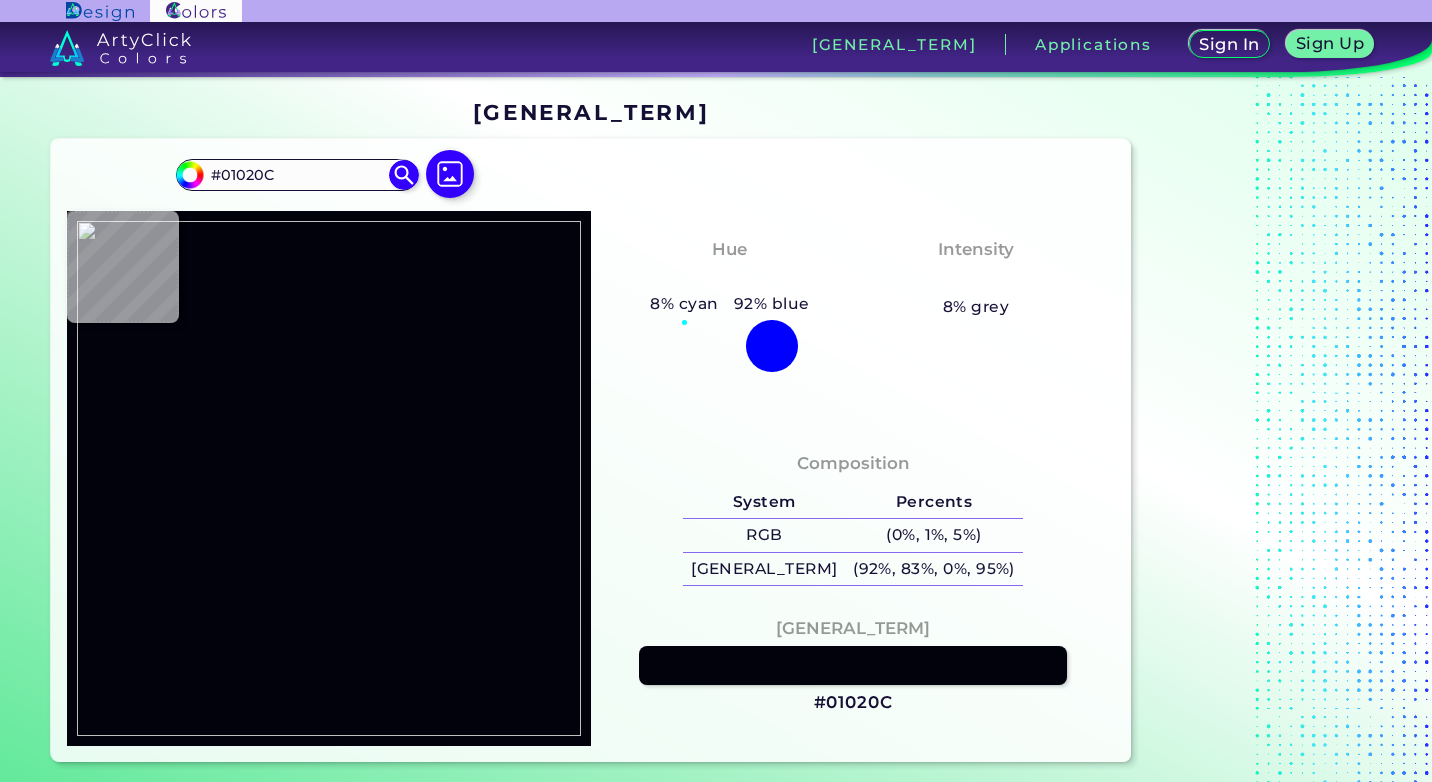 type on "#02020d" 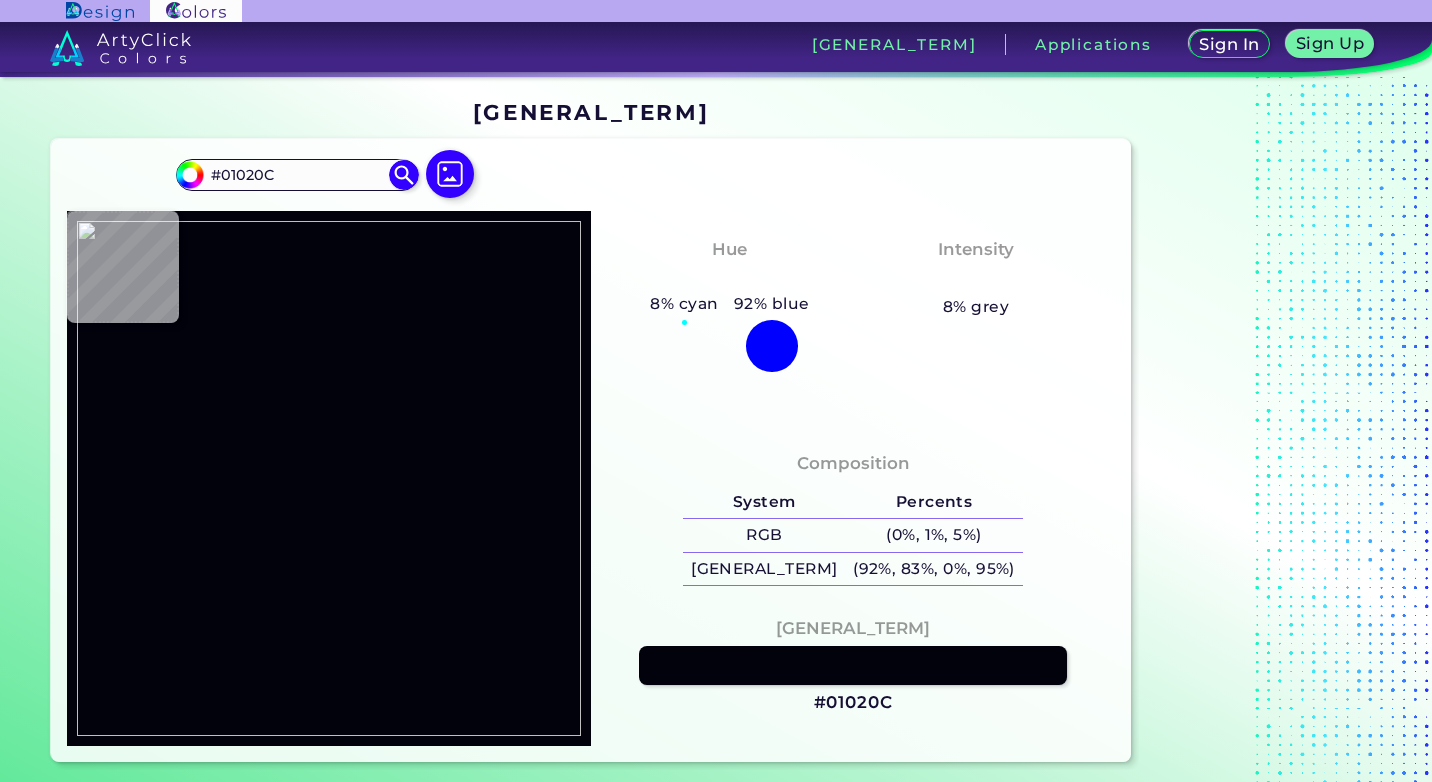 type on "#02020D" 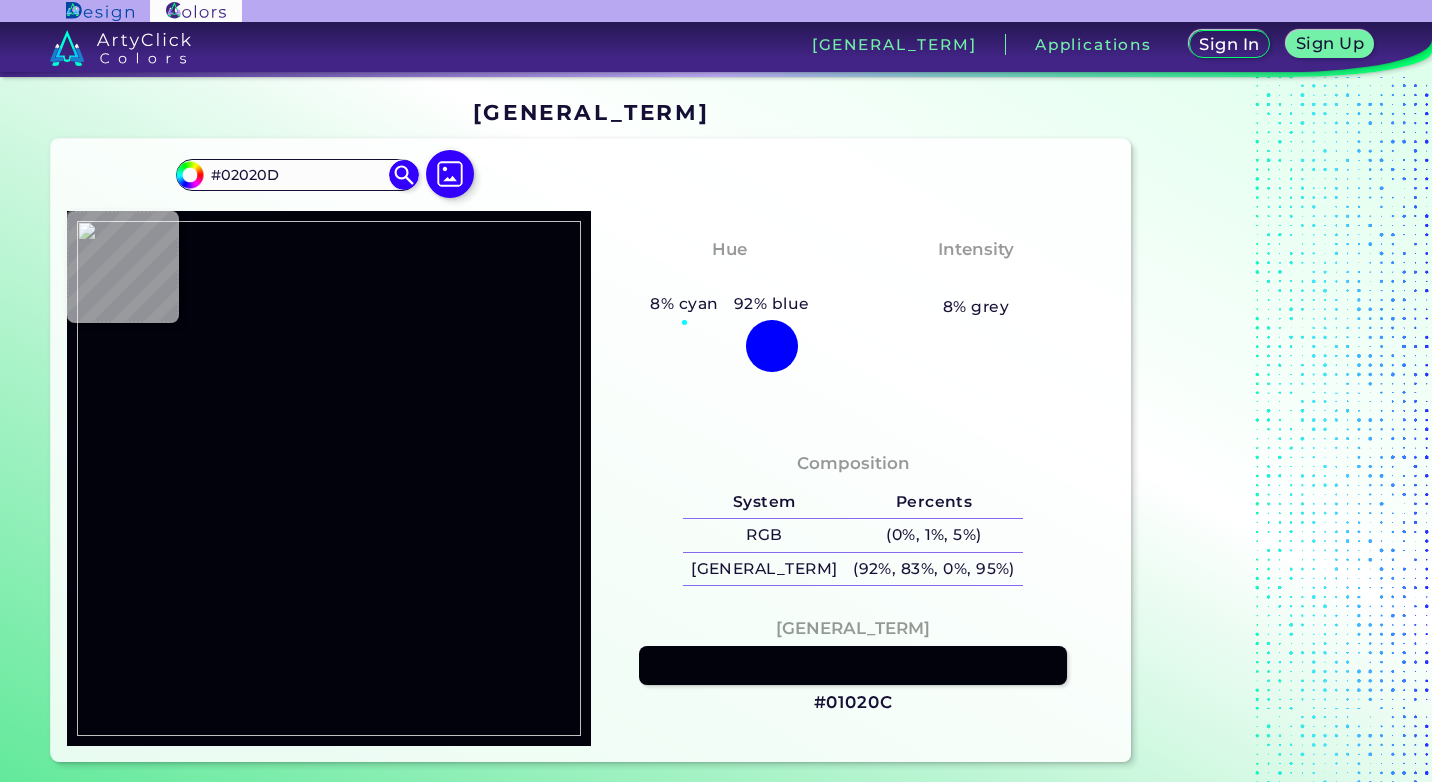 type on "#01020e" 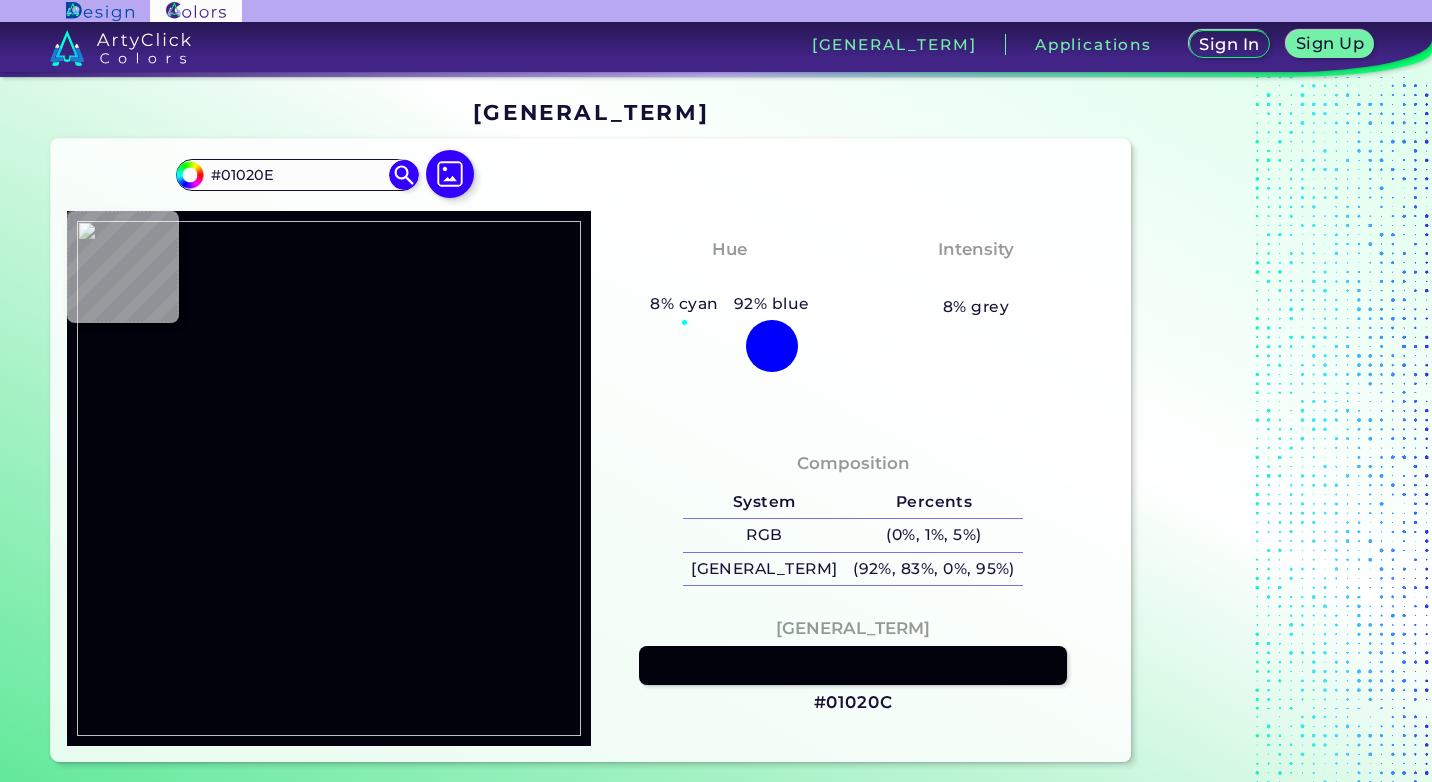 type on "[HEX_CODE]" 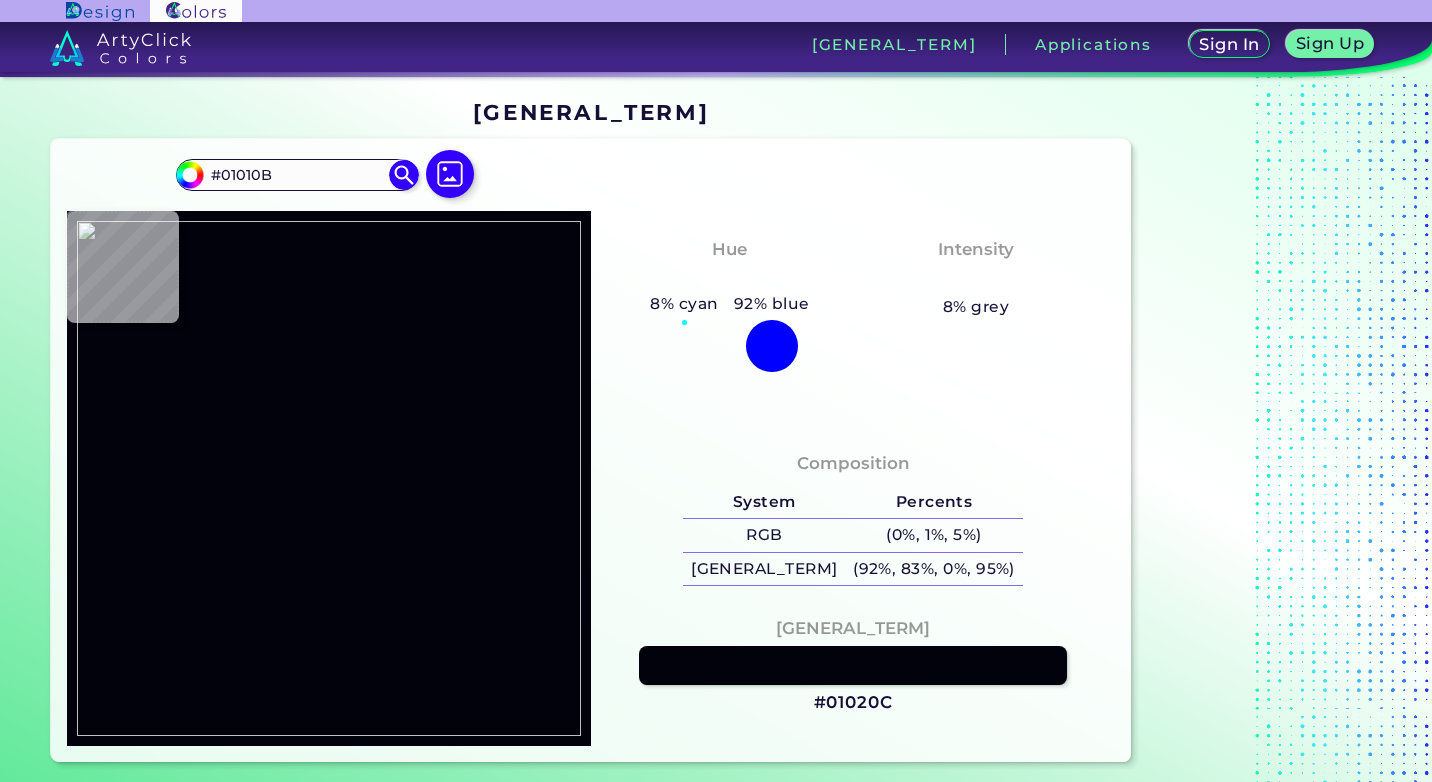 type on "#000109" 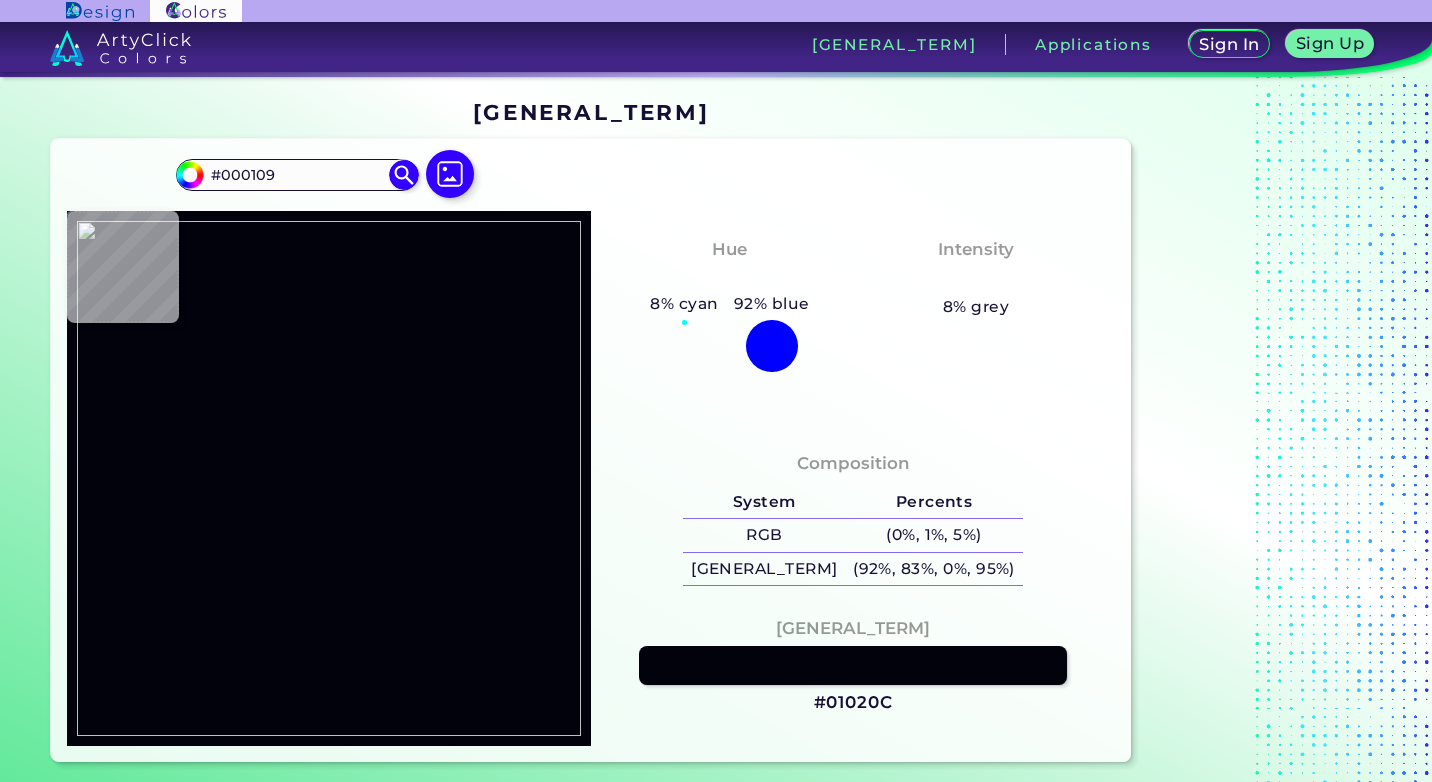 type on "[HEX]" 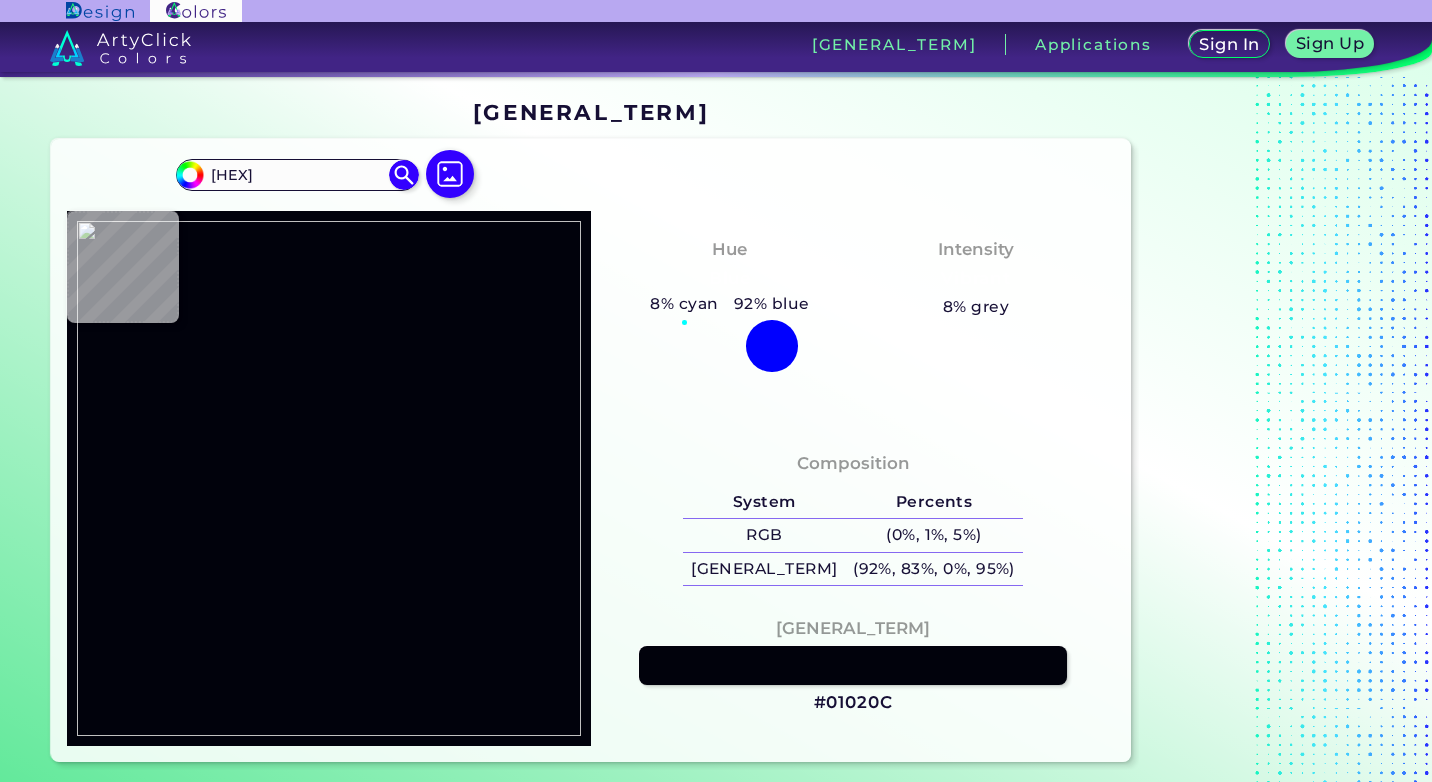 type on "#000108" 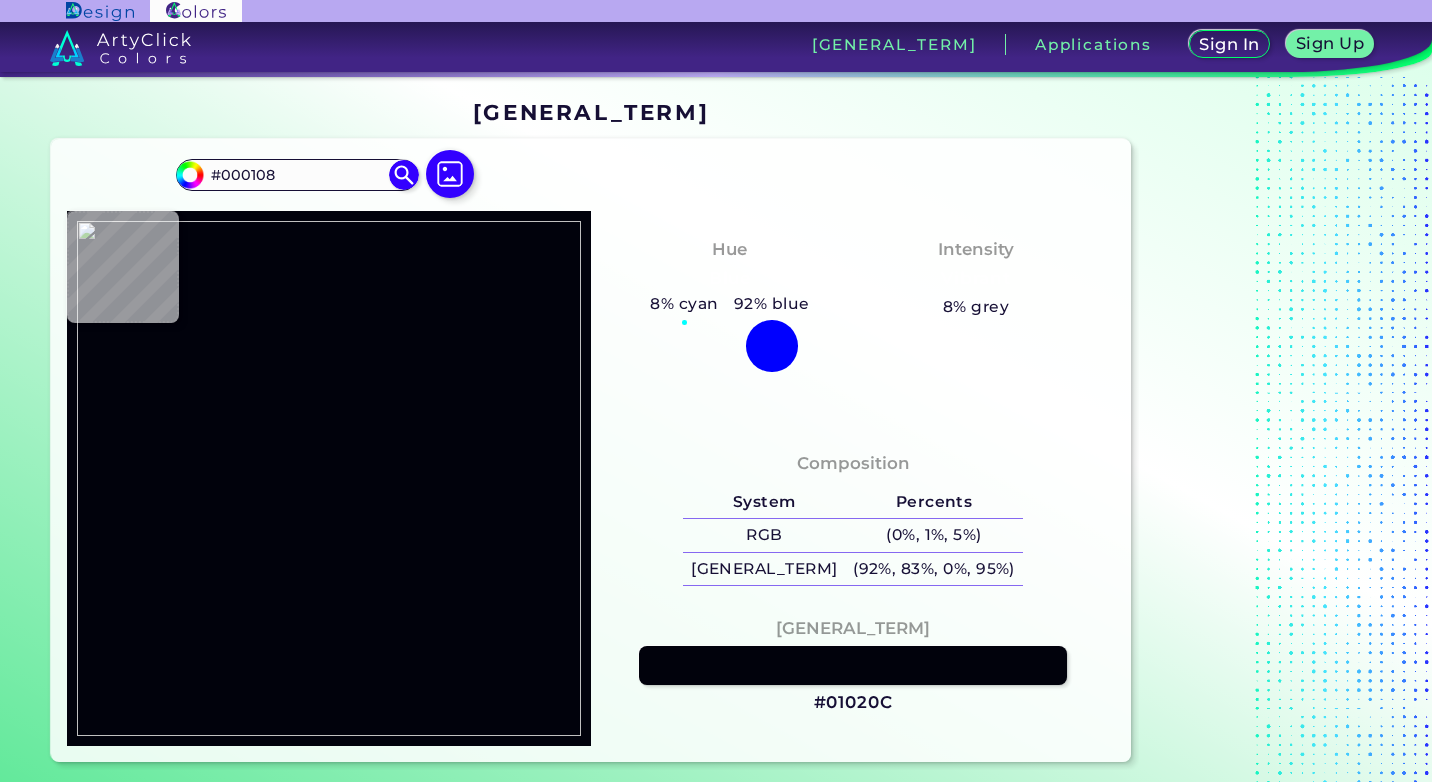 type on "#000109" 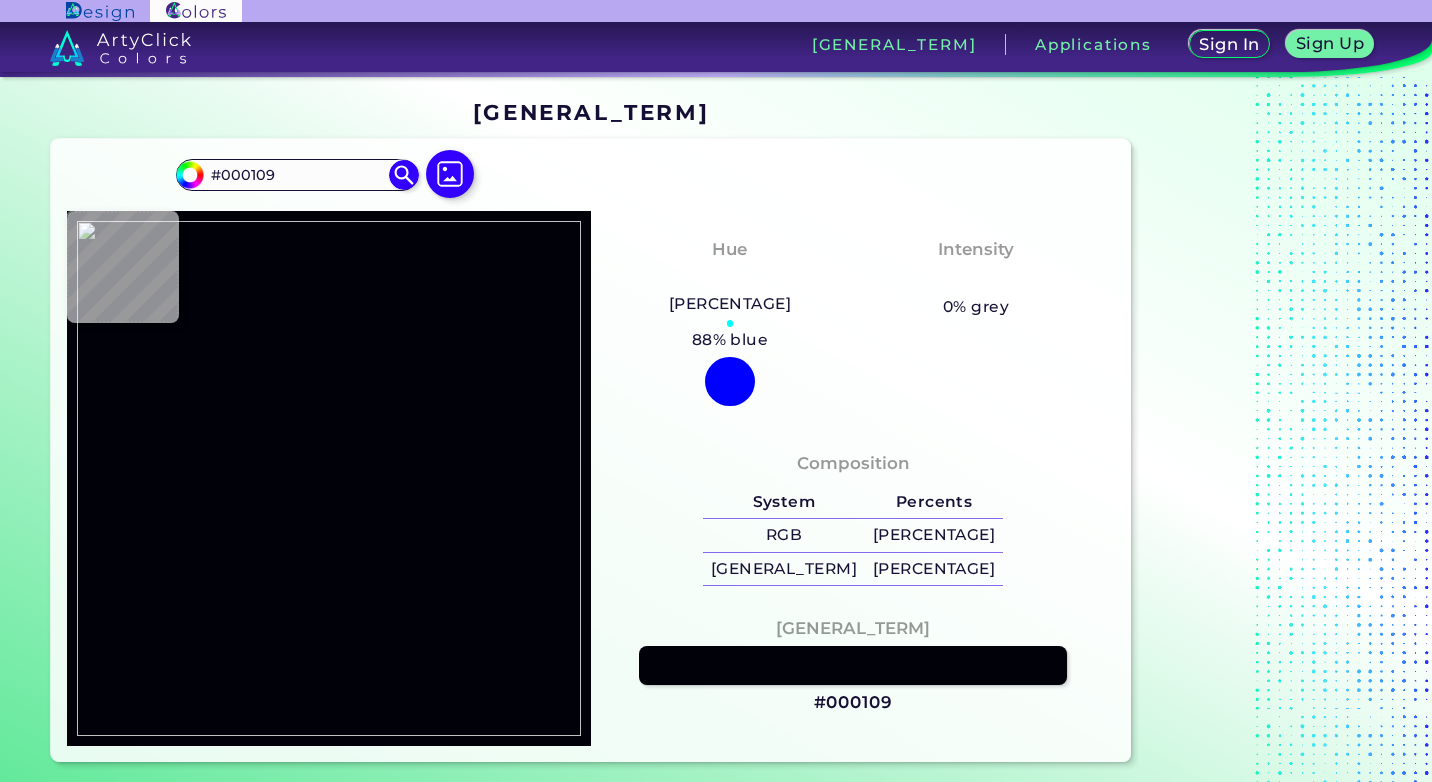 type on "#01010a" 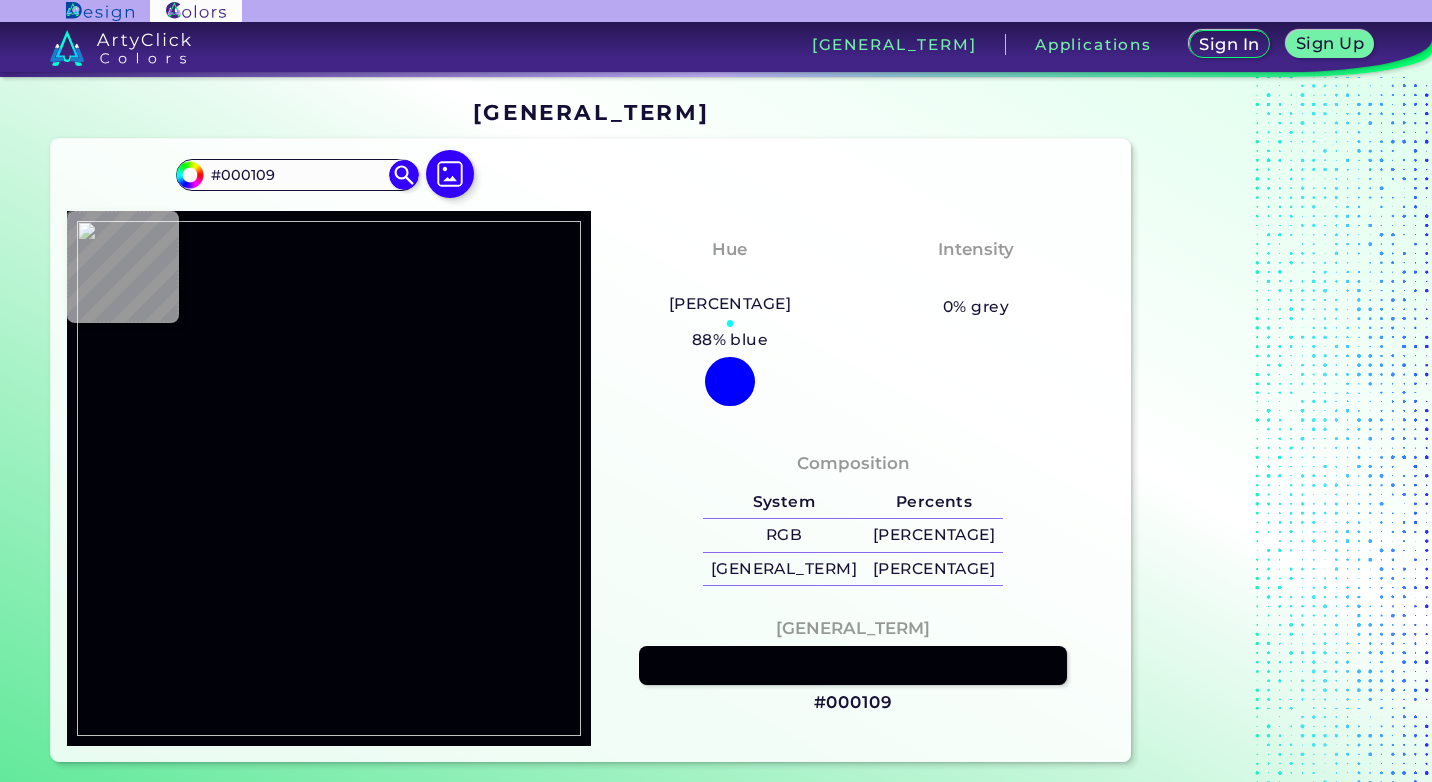 type on "[HEX]" 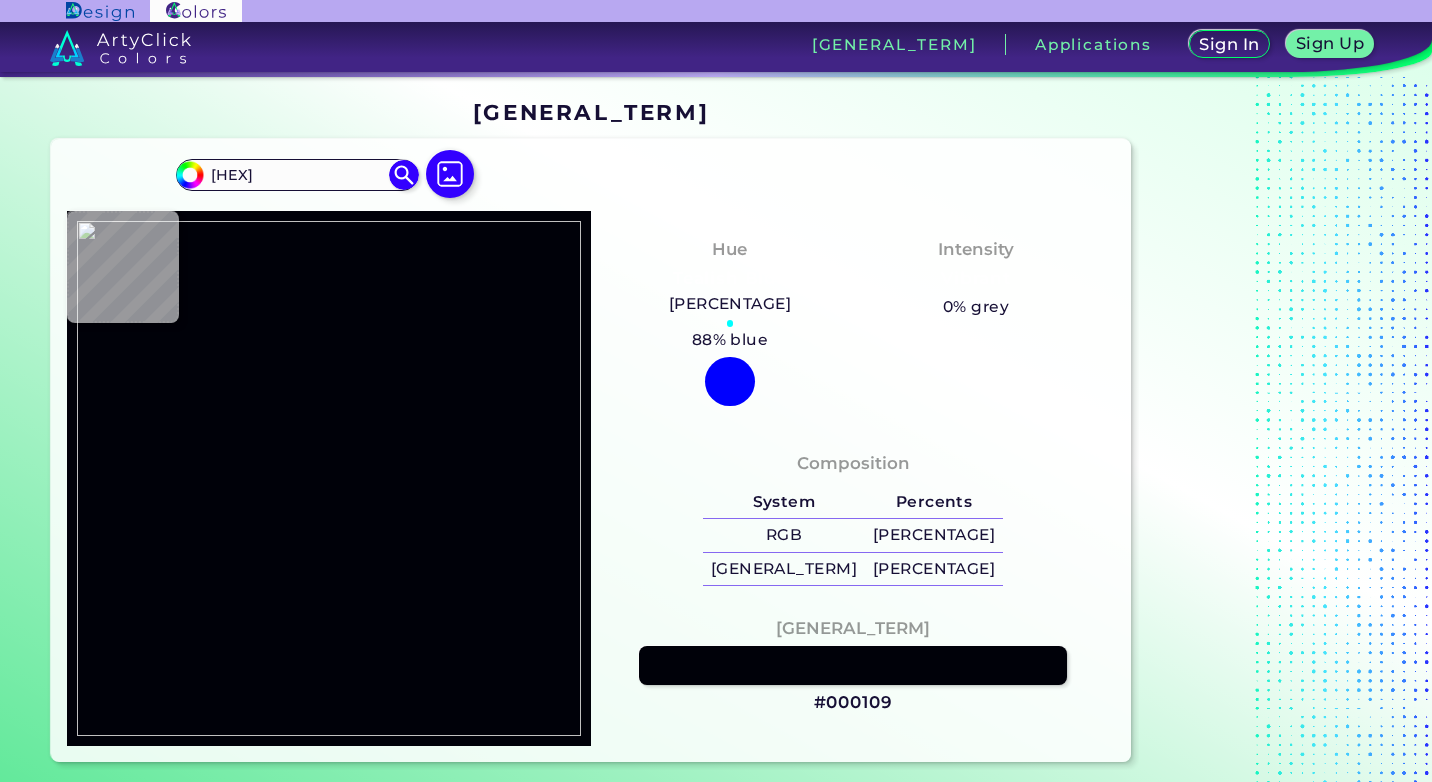 type on "#000009" 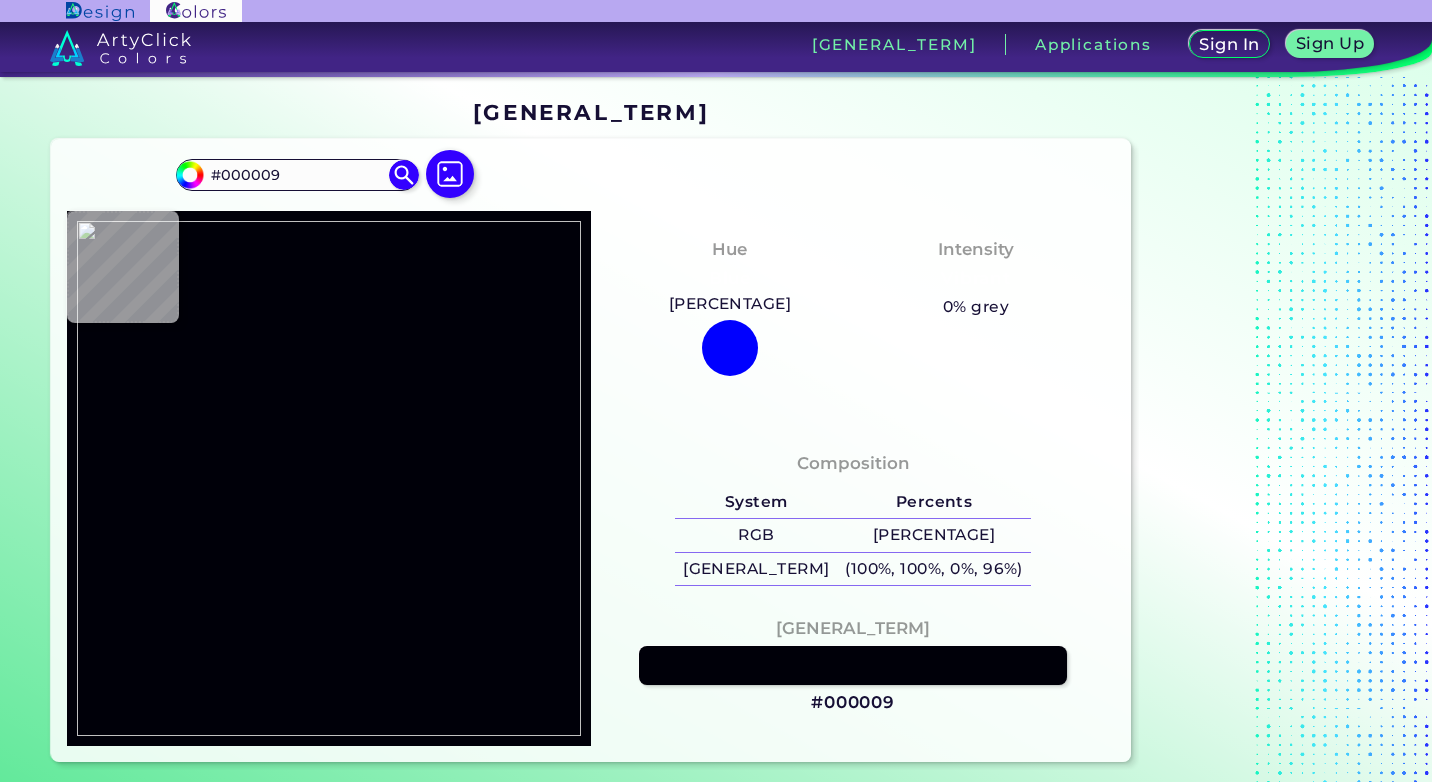 type on "#01010a" 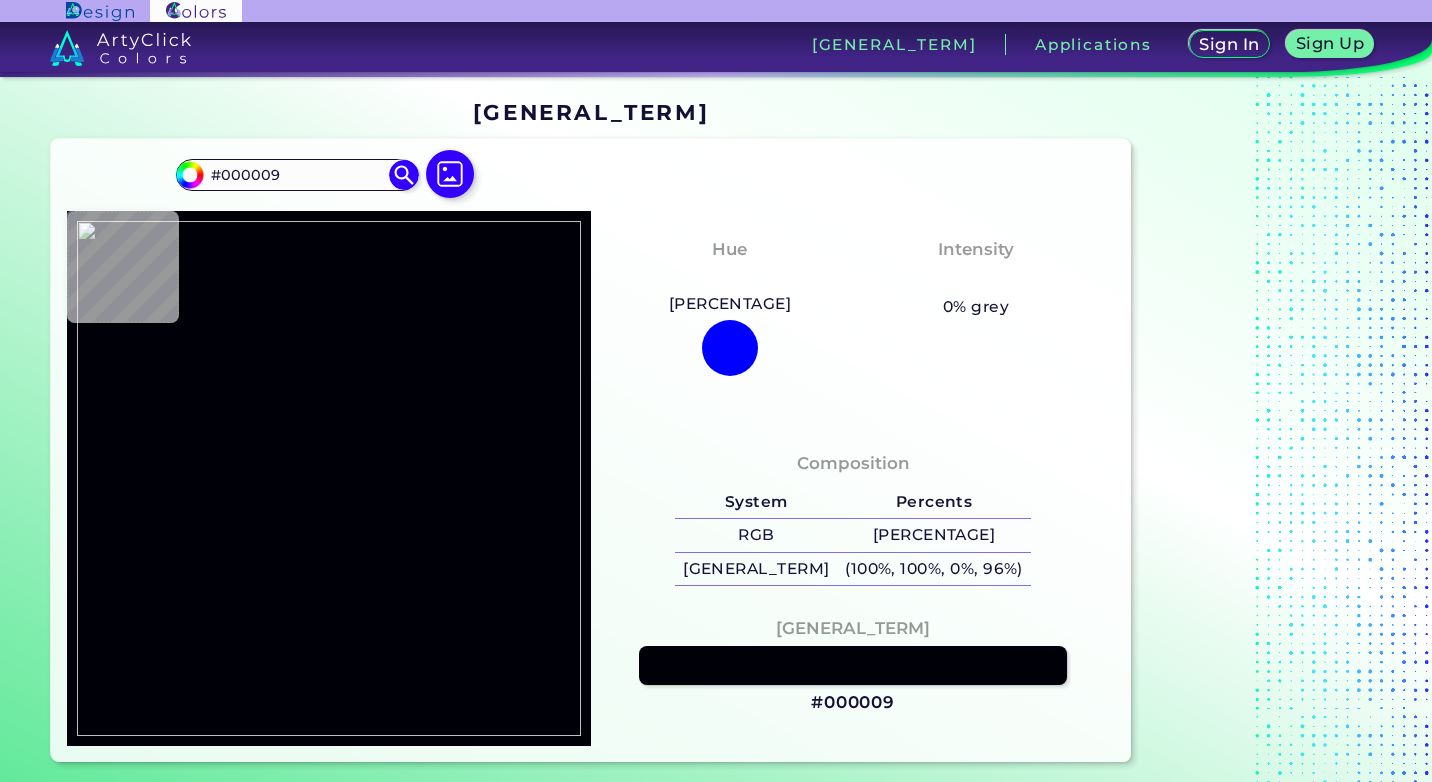 type on "[HEX]" 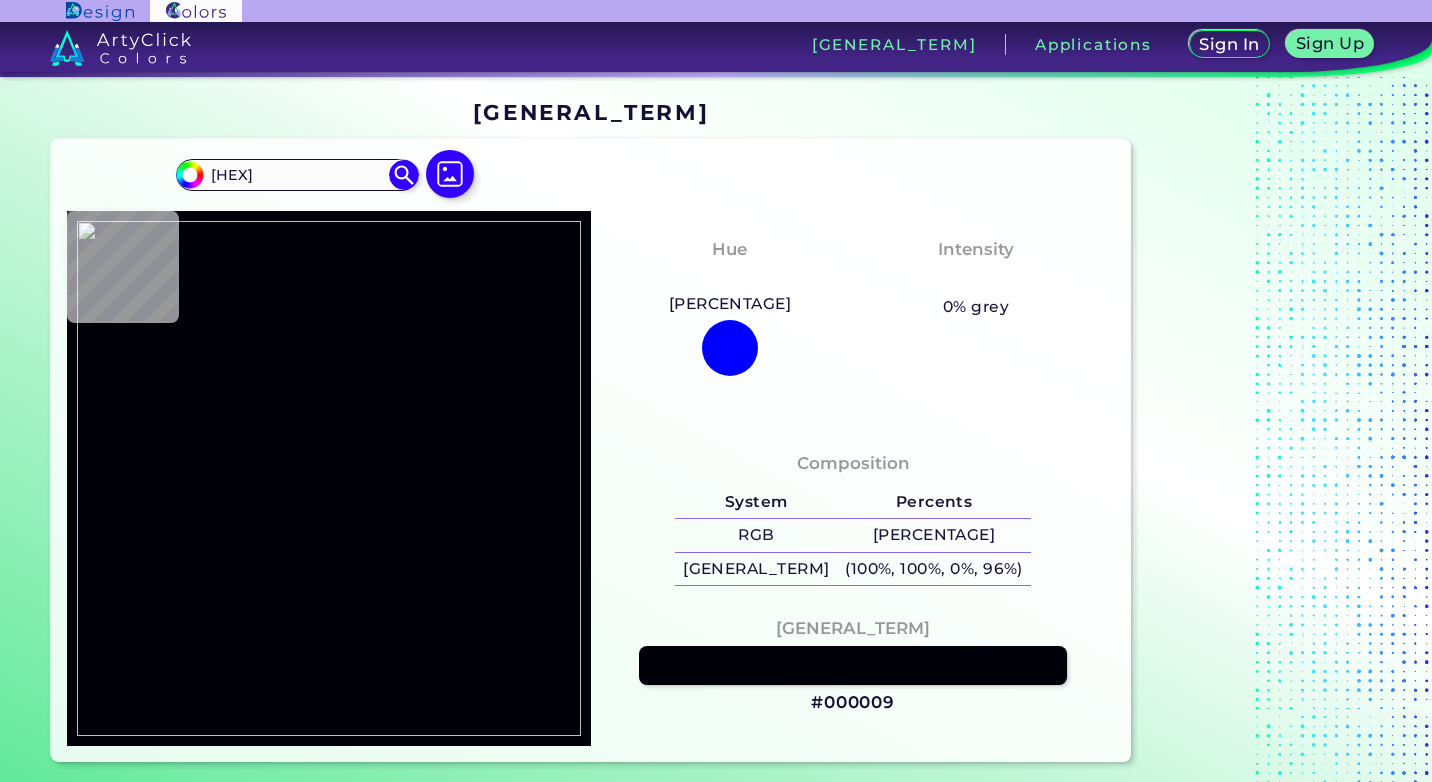 type on "#00010a" 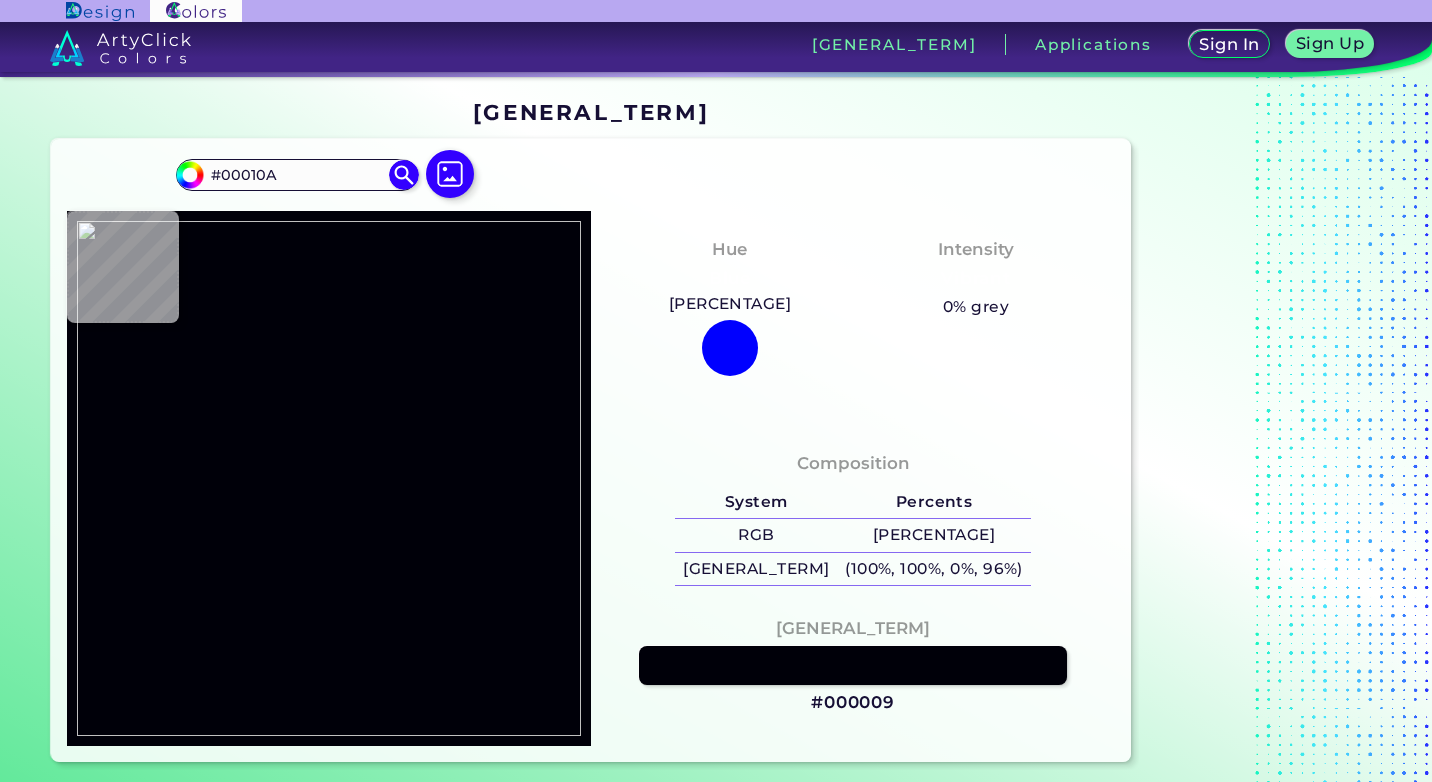 type on "#00020a" 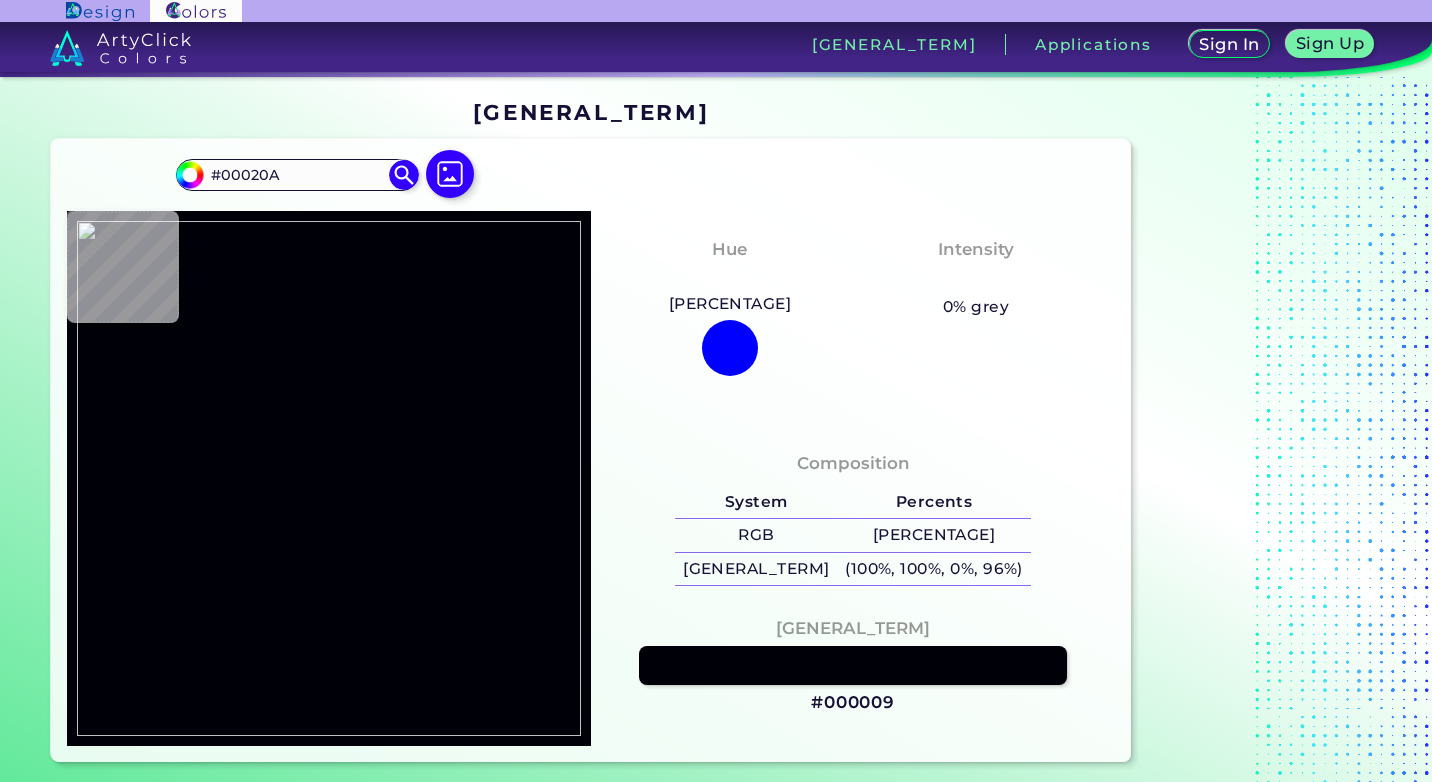 type on "#00010a" 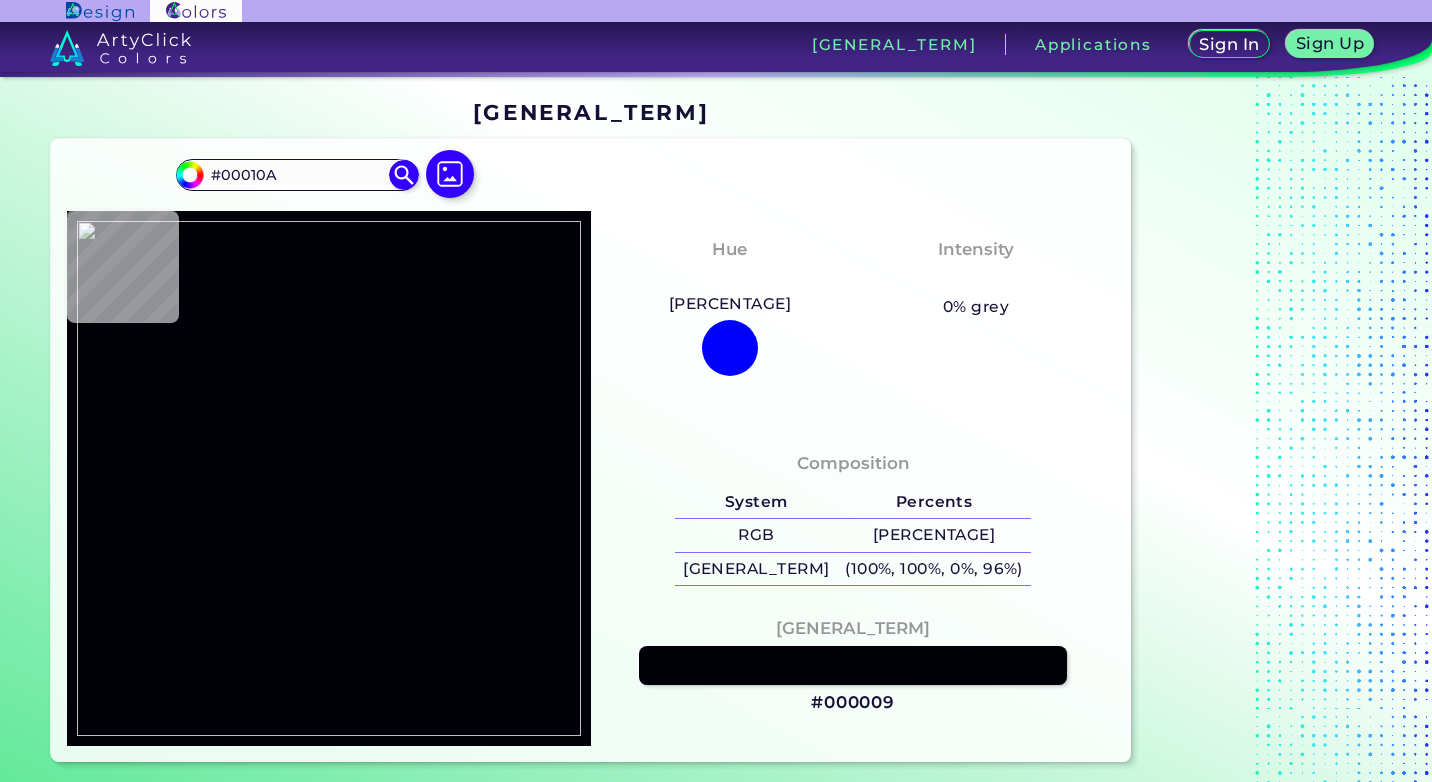type on "[HEX]" 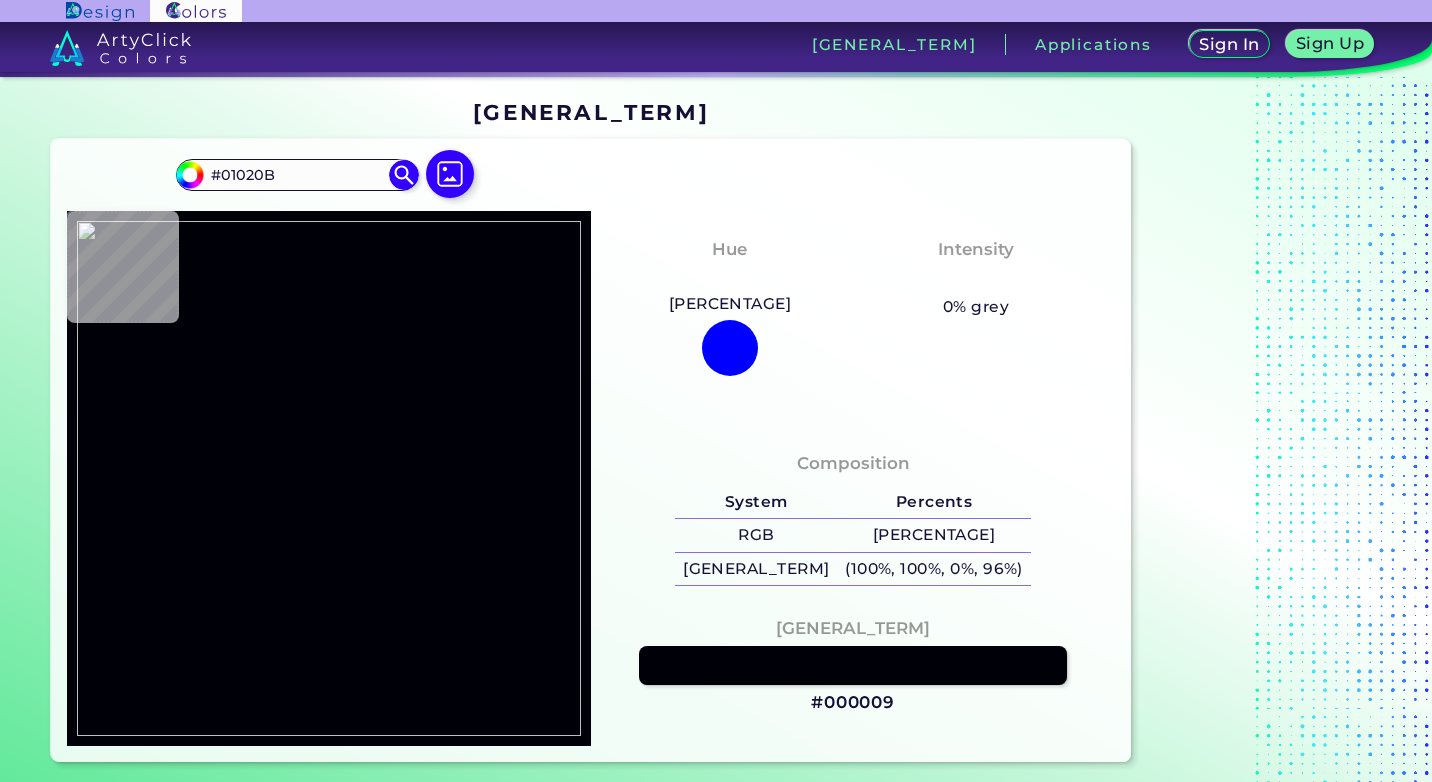 type on "[HEX]" 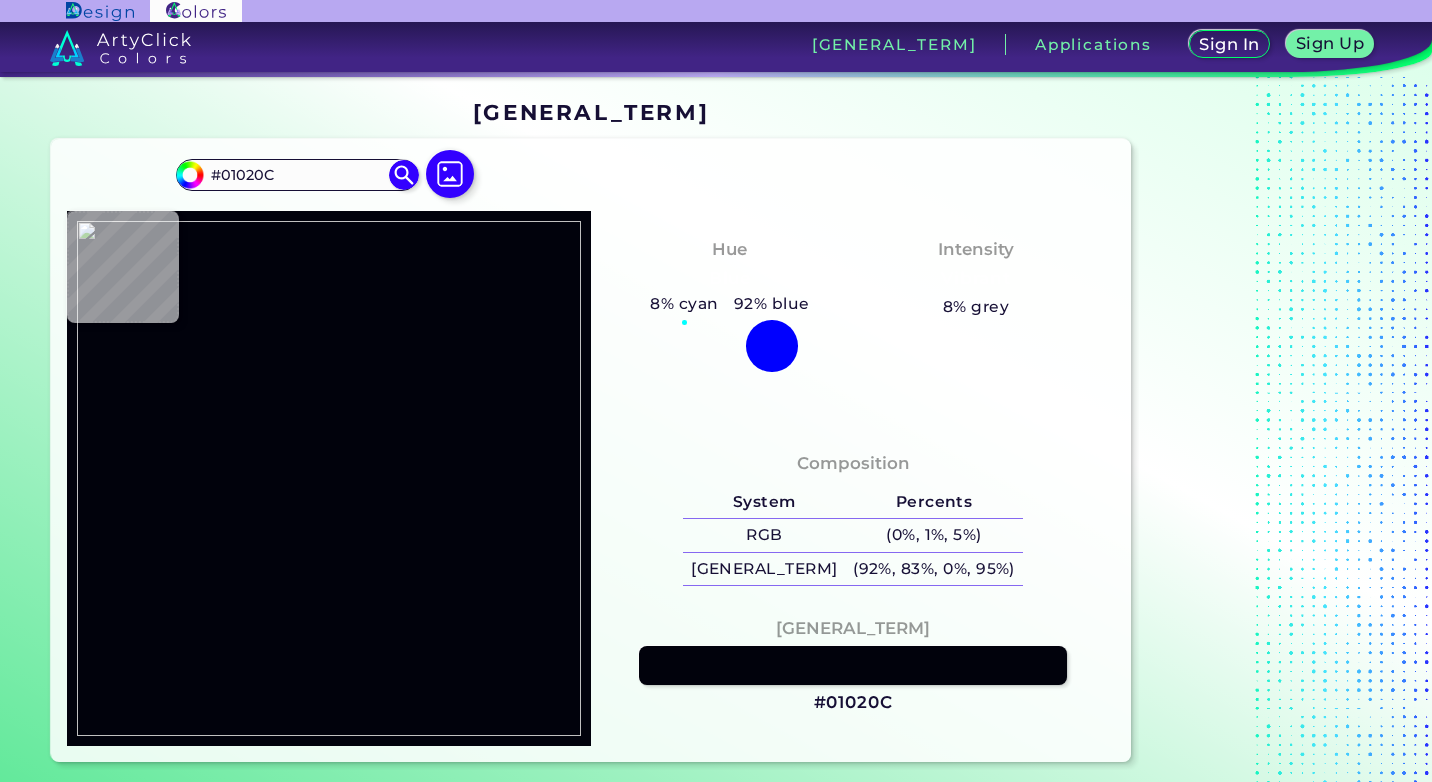 type on "[HEX]" 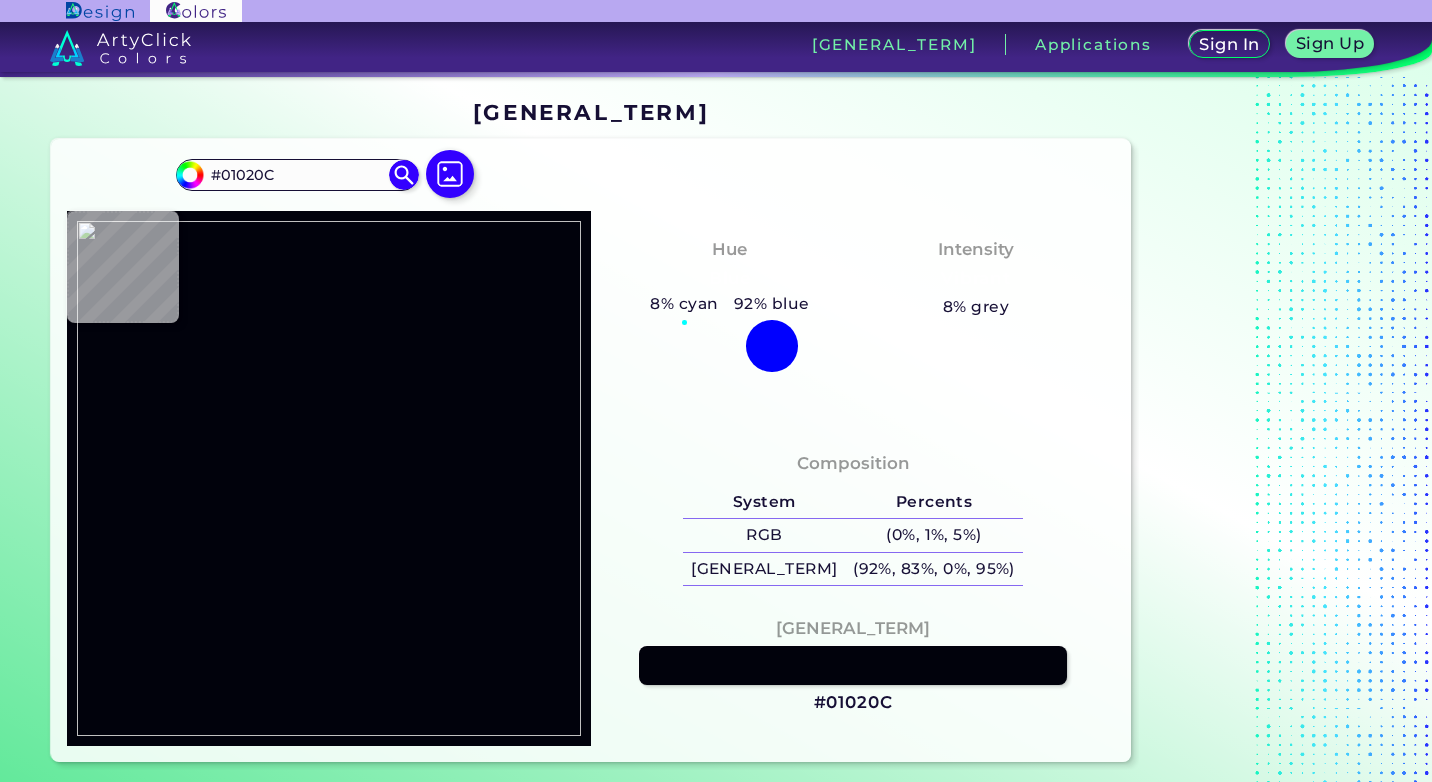 type on "#00000A" 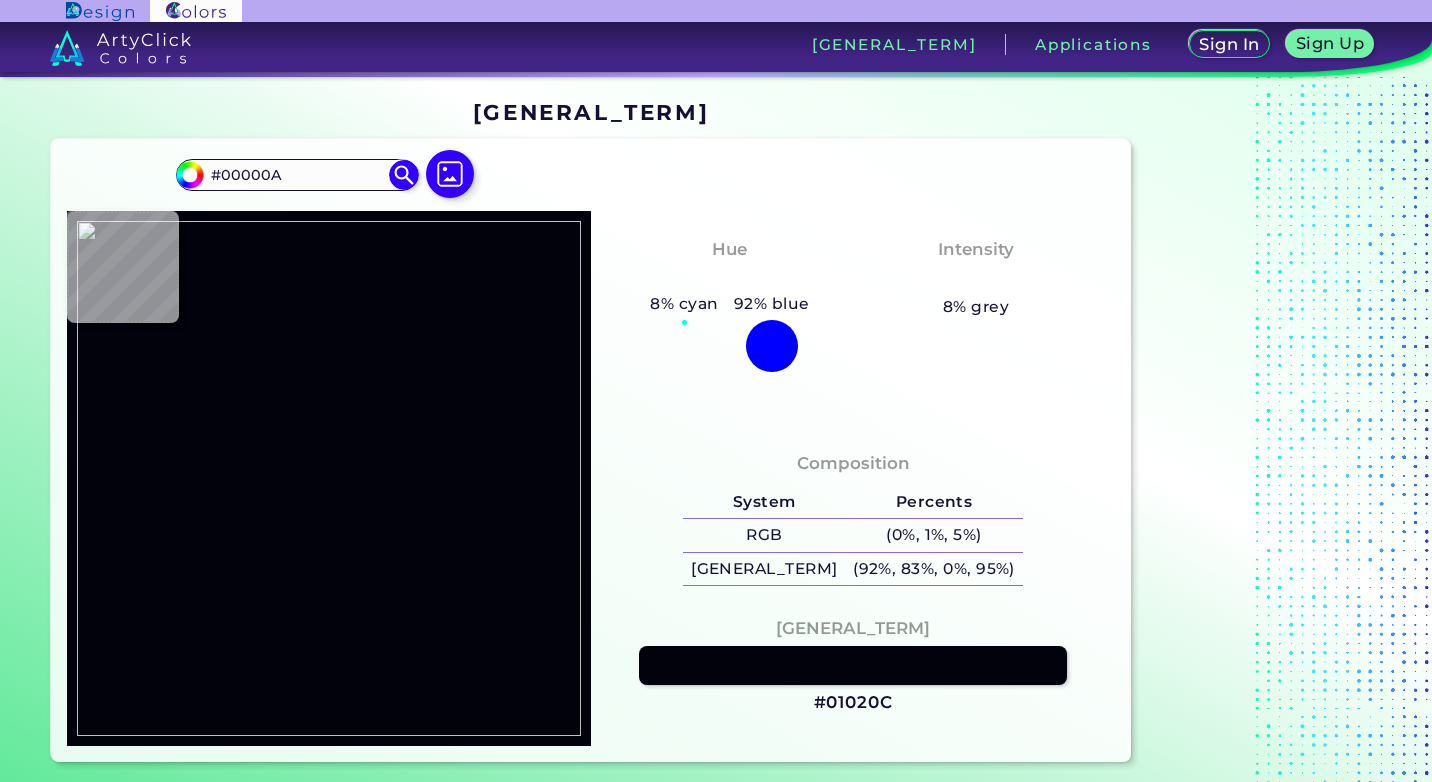 type on "#01020a" 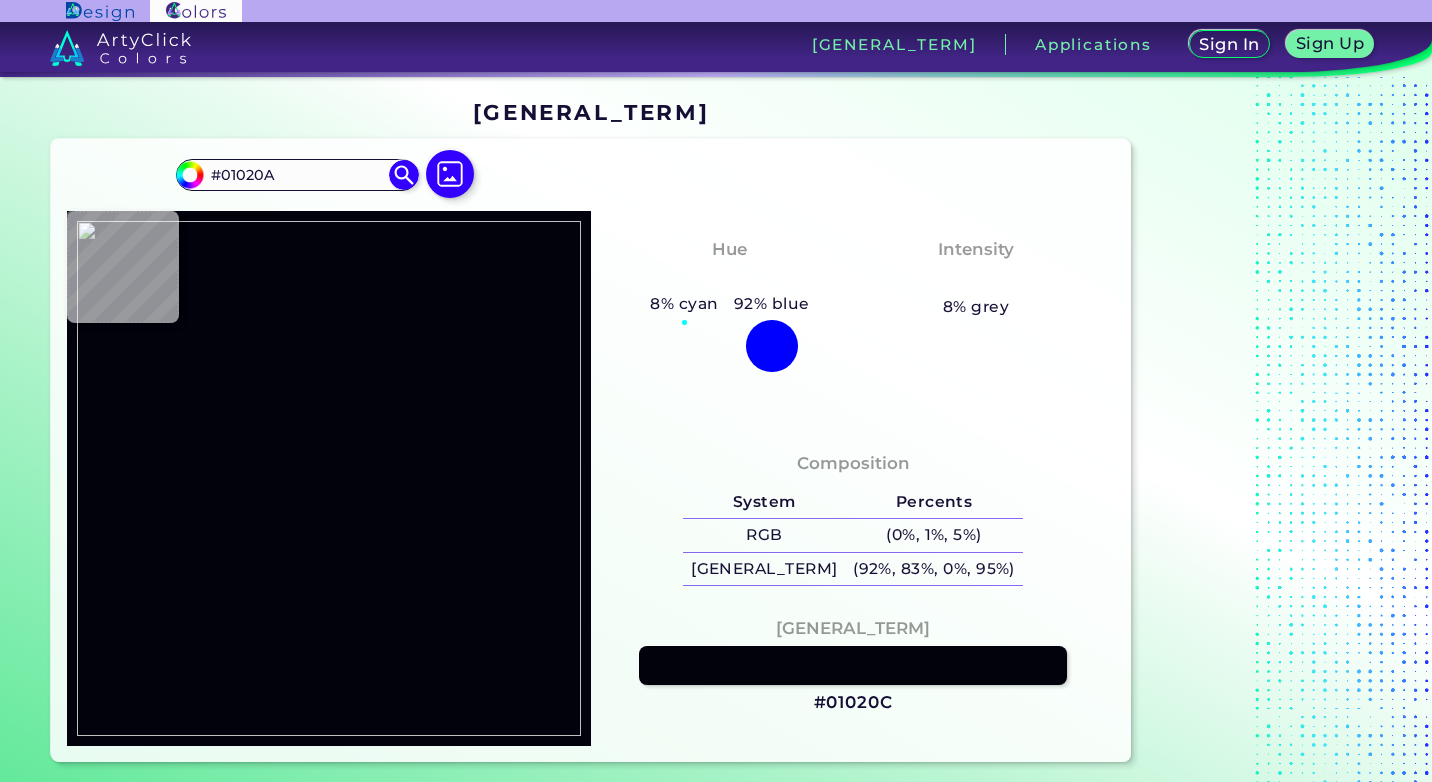 type on "[HEX_CODE]" 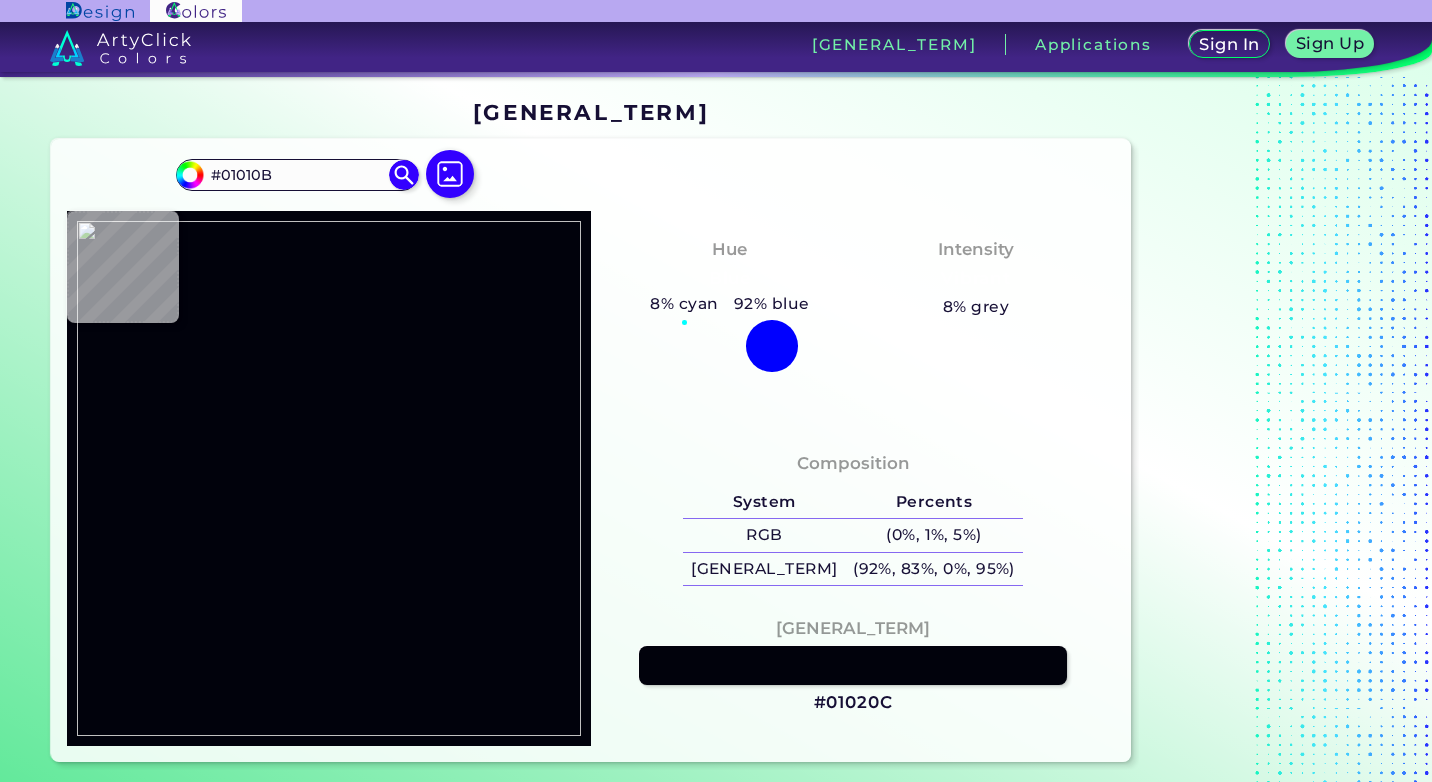 type on "[HEX]" 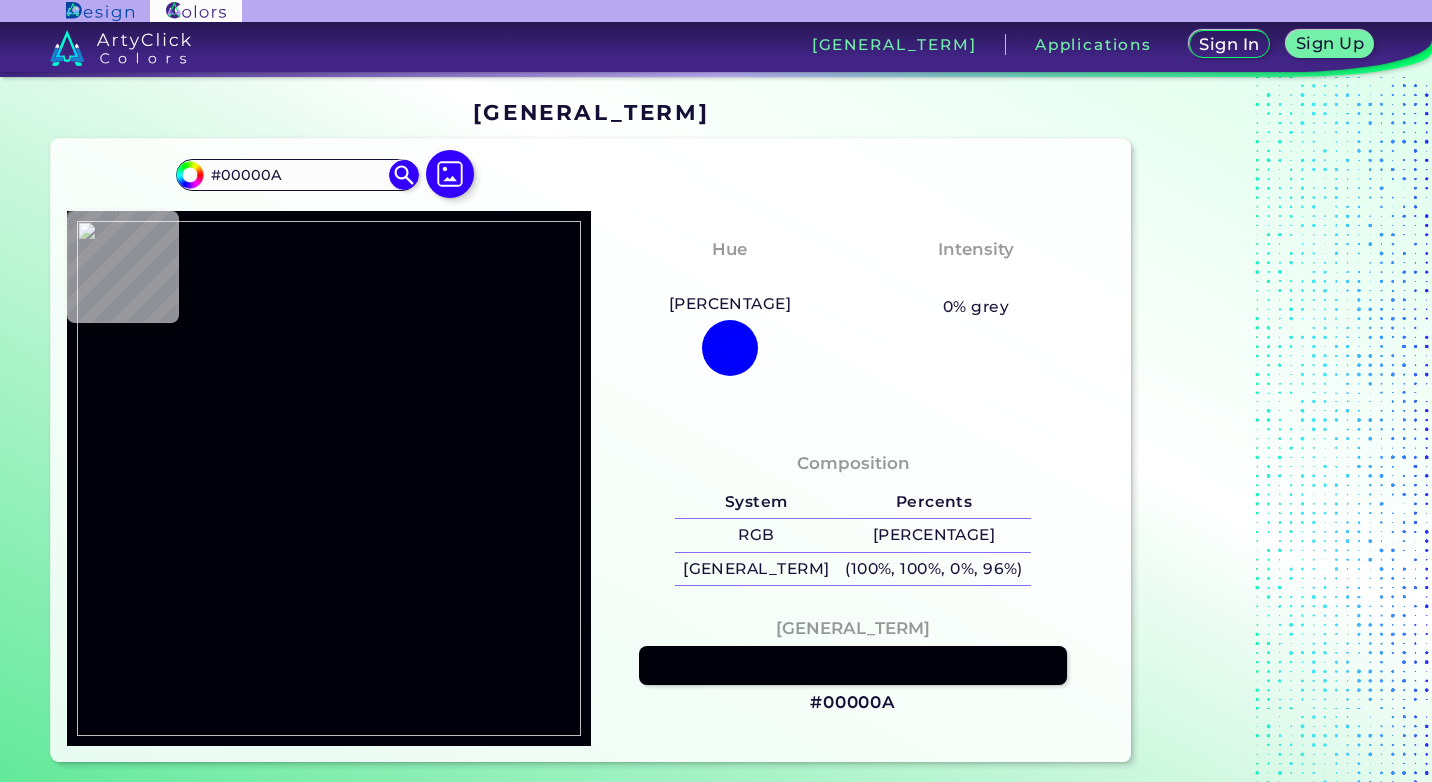 type on "#000109" 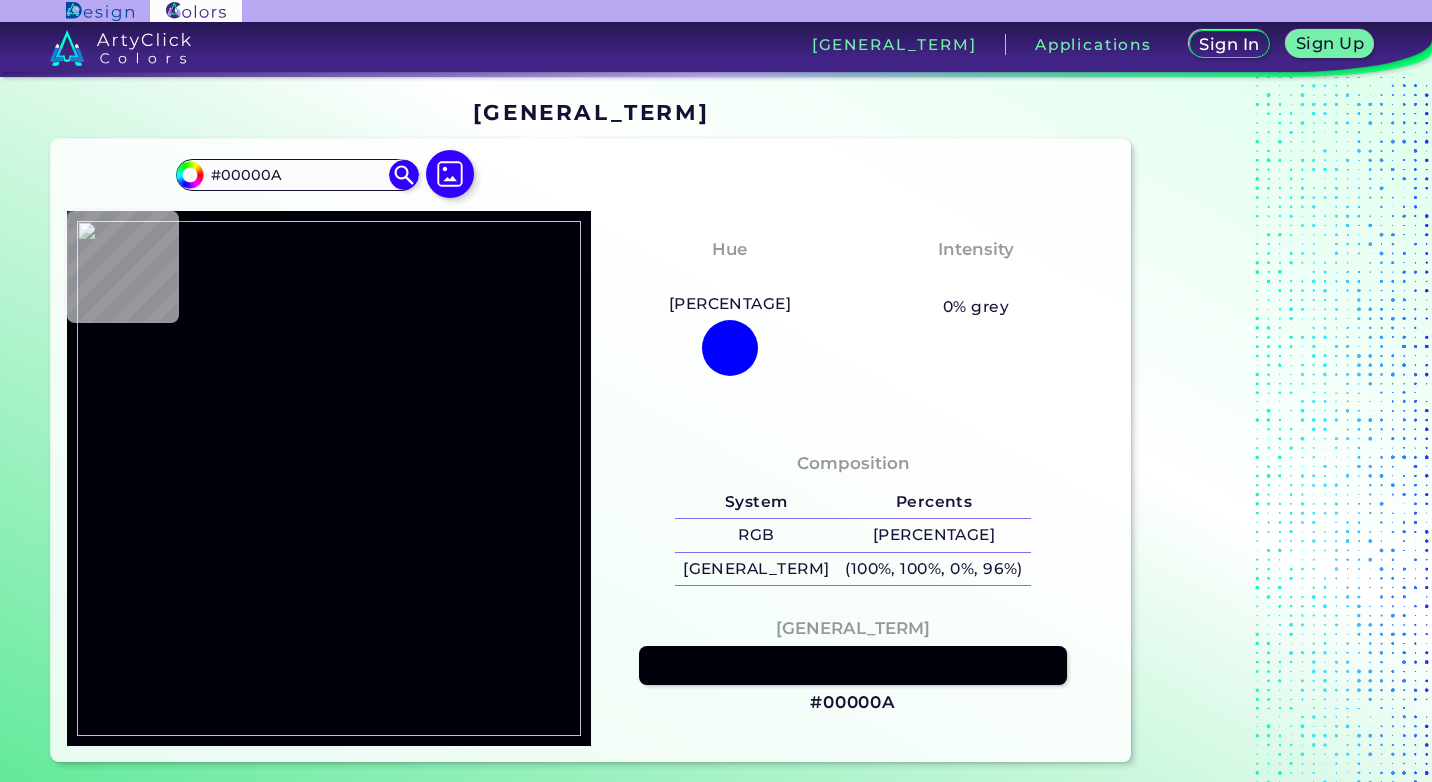 type on "#000109" 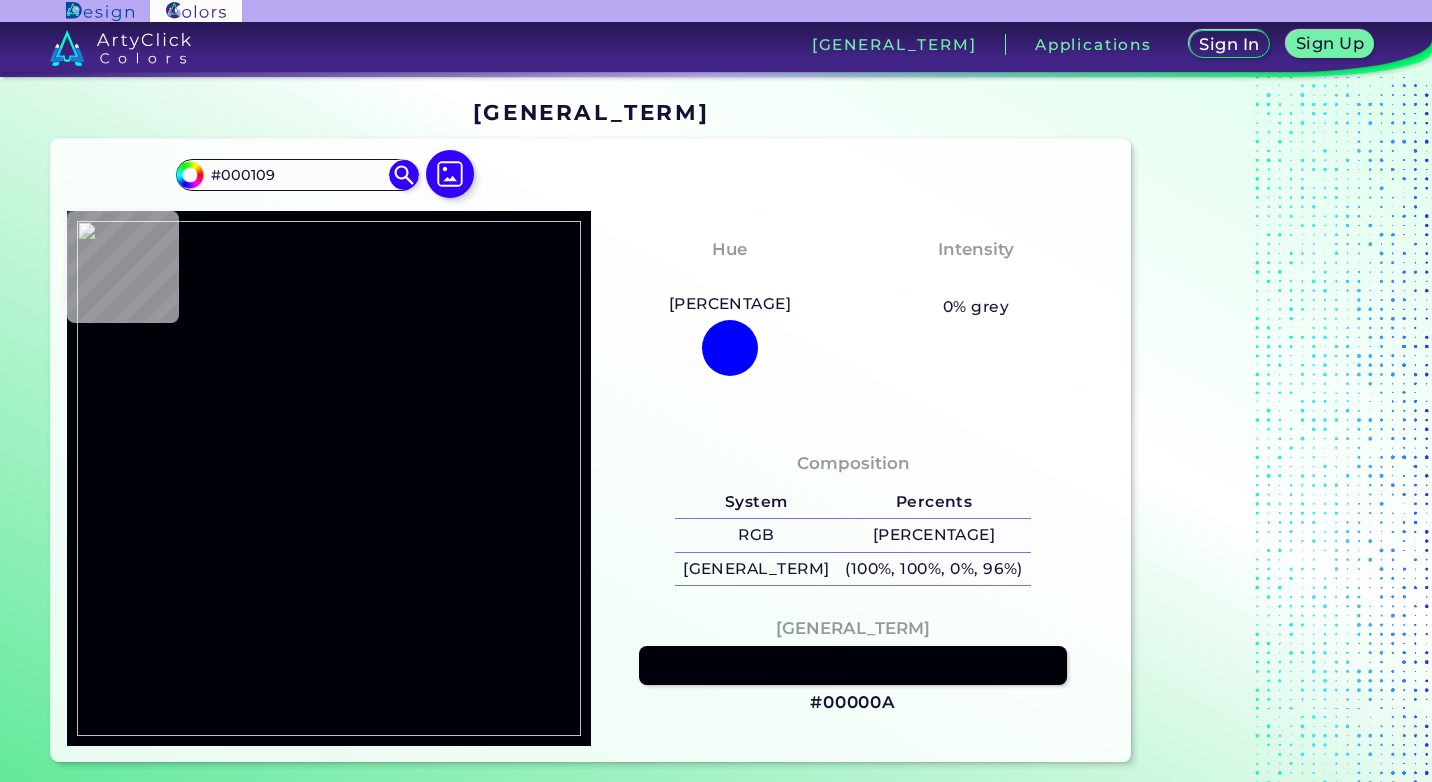 type on "#01010a" 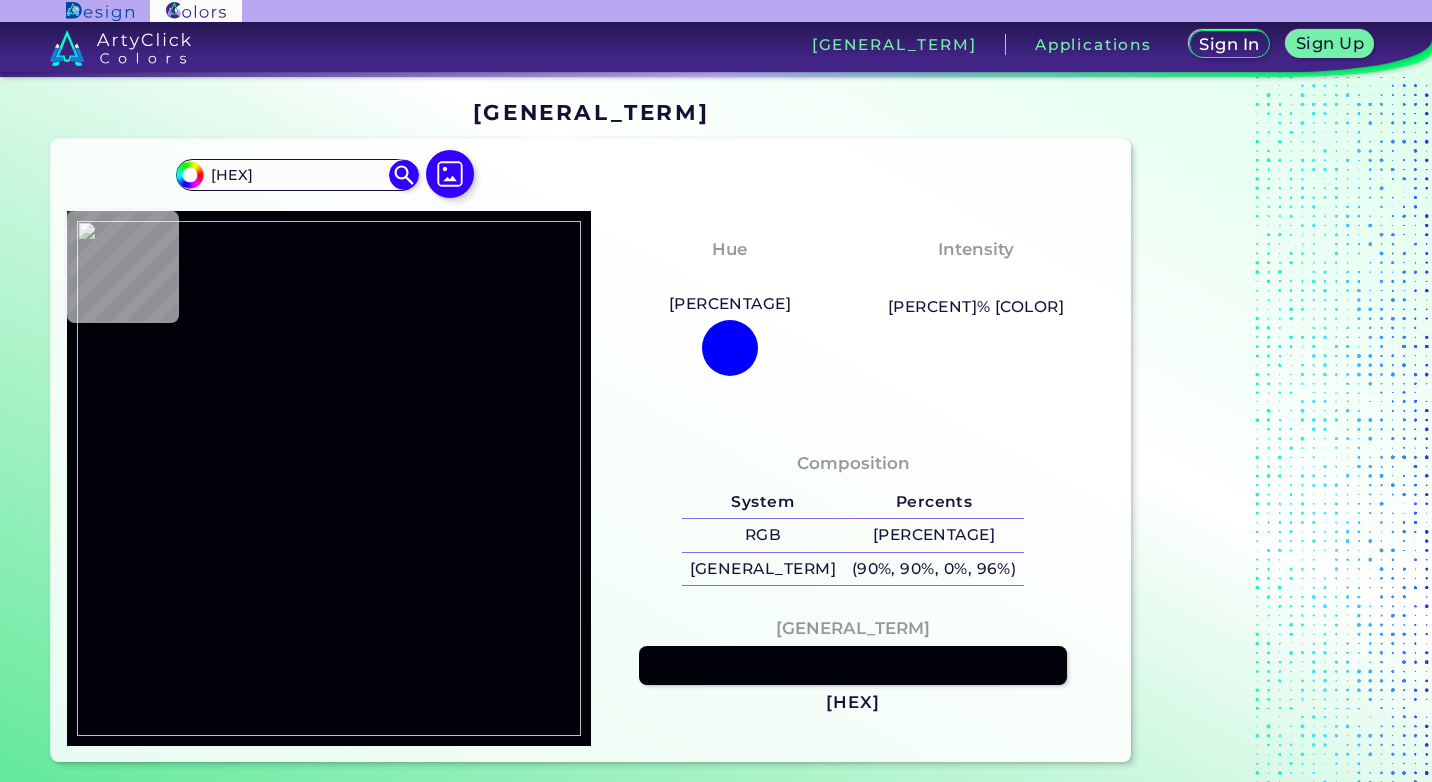 type on "[HEX]" 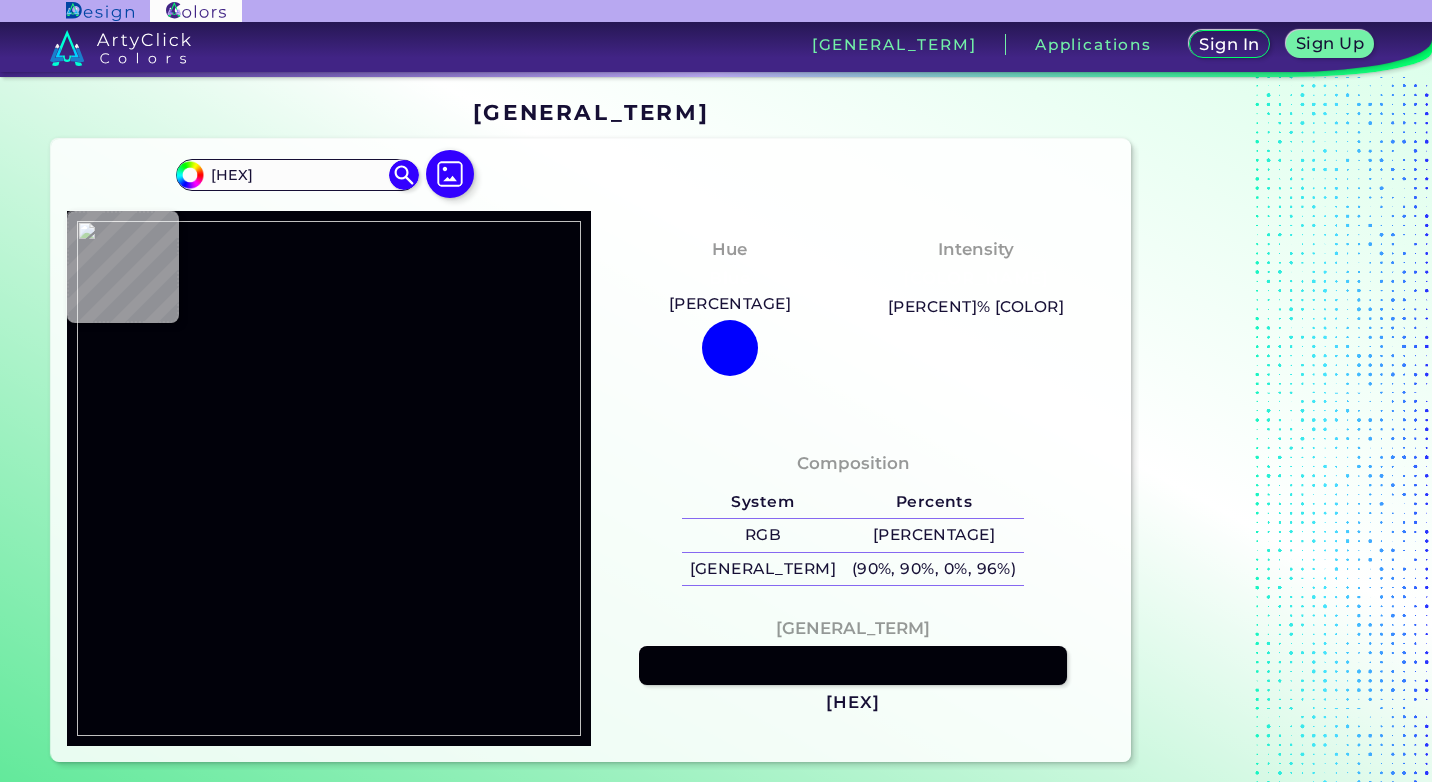 type on "#01020B" 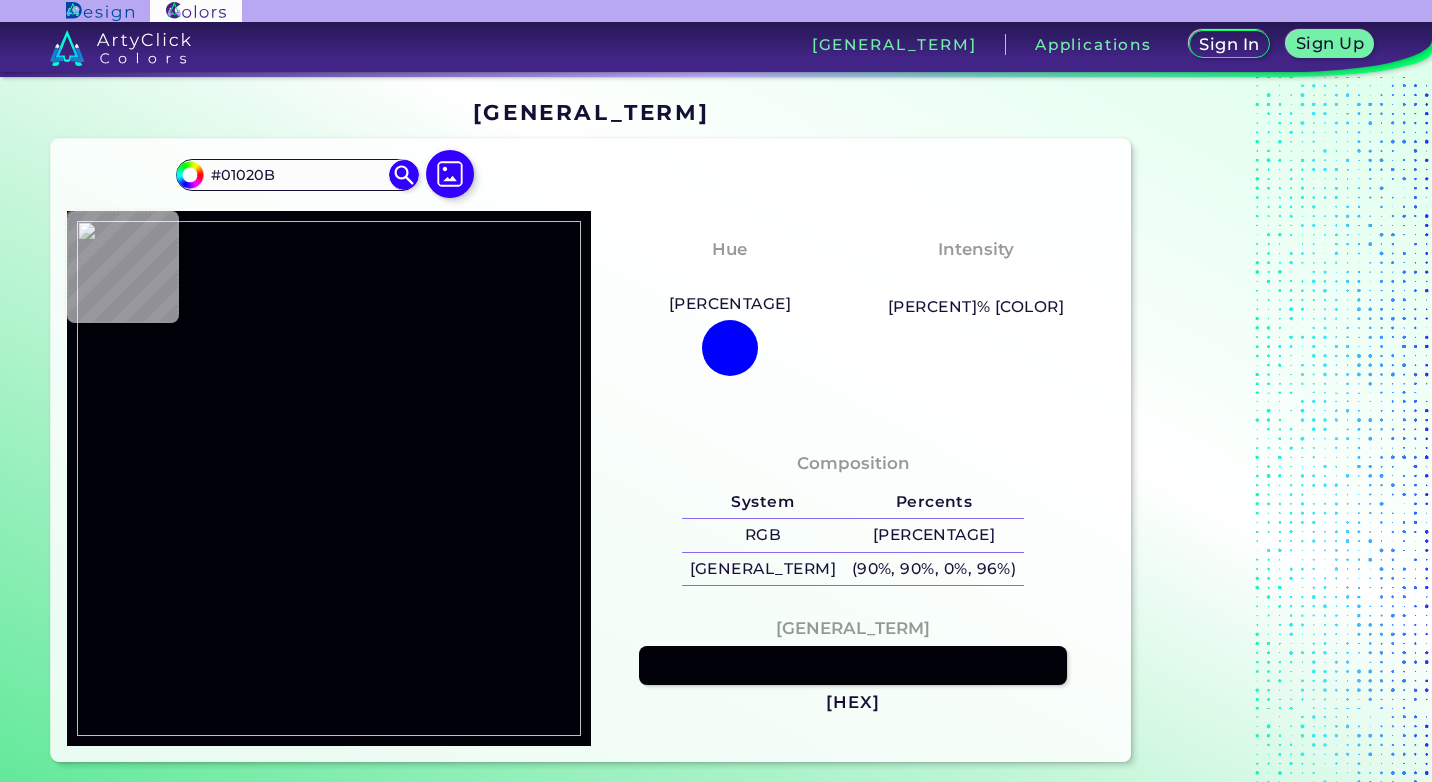 type on "[HEX]" 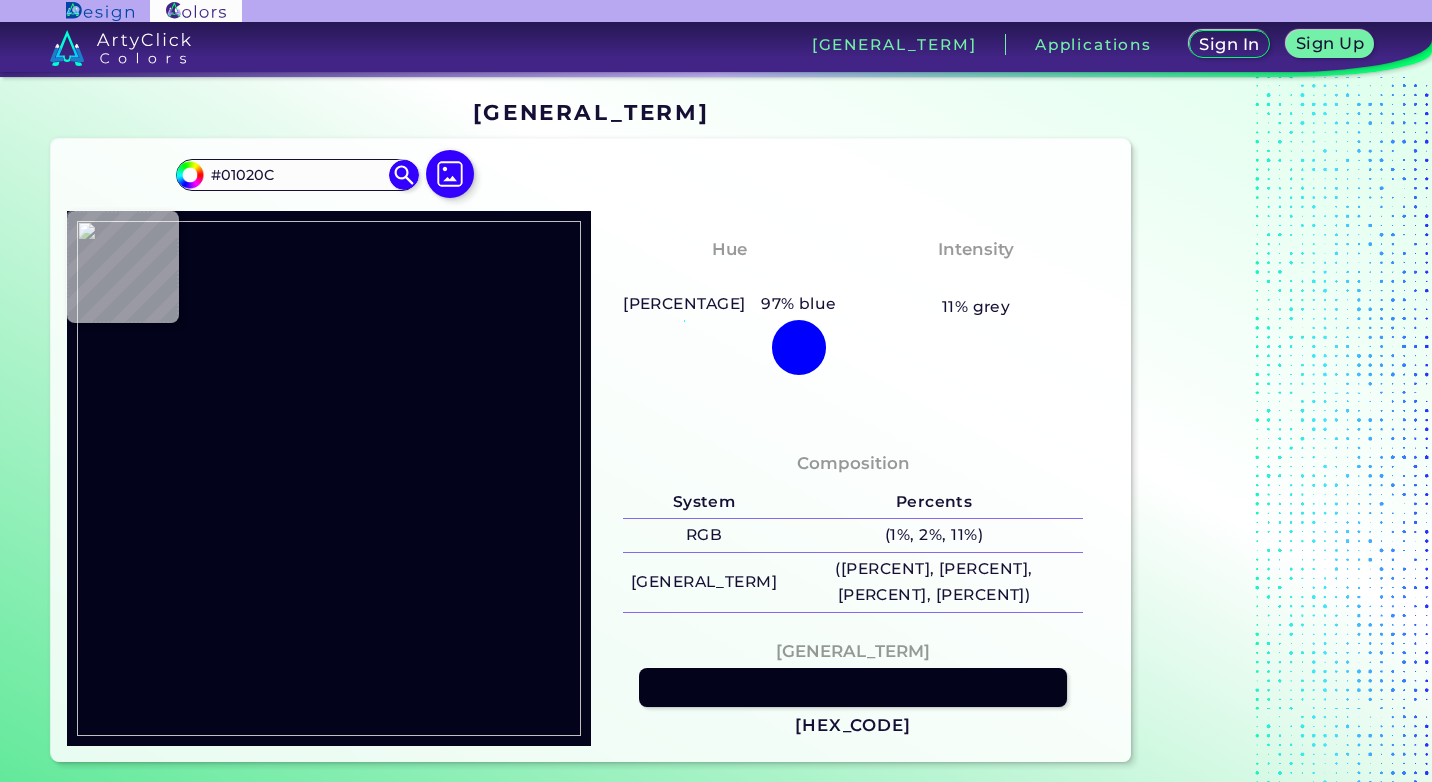 type on "[HEX]" 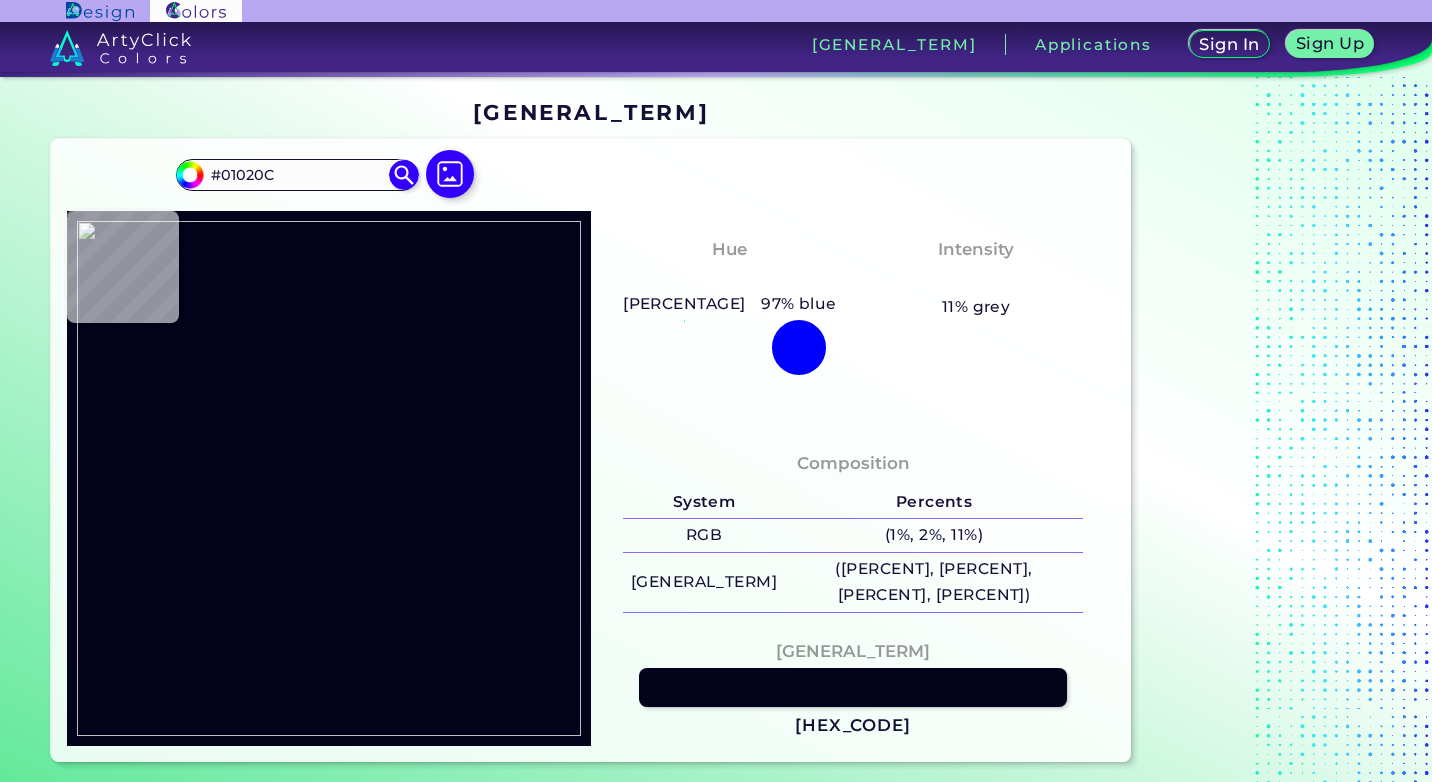 type on "[HEX_CODE]" 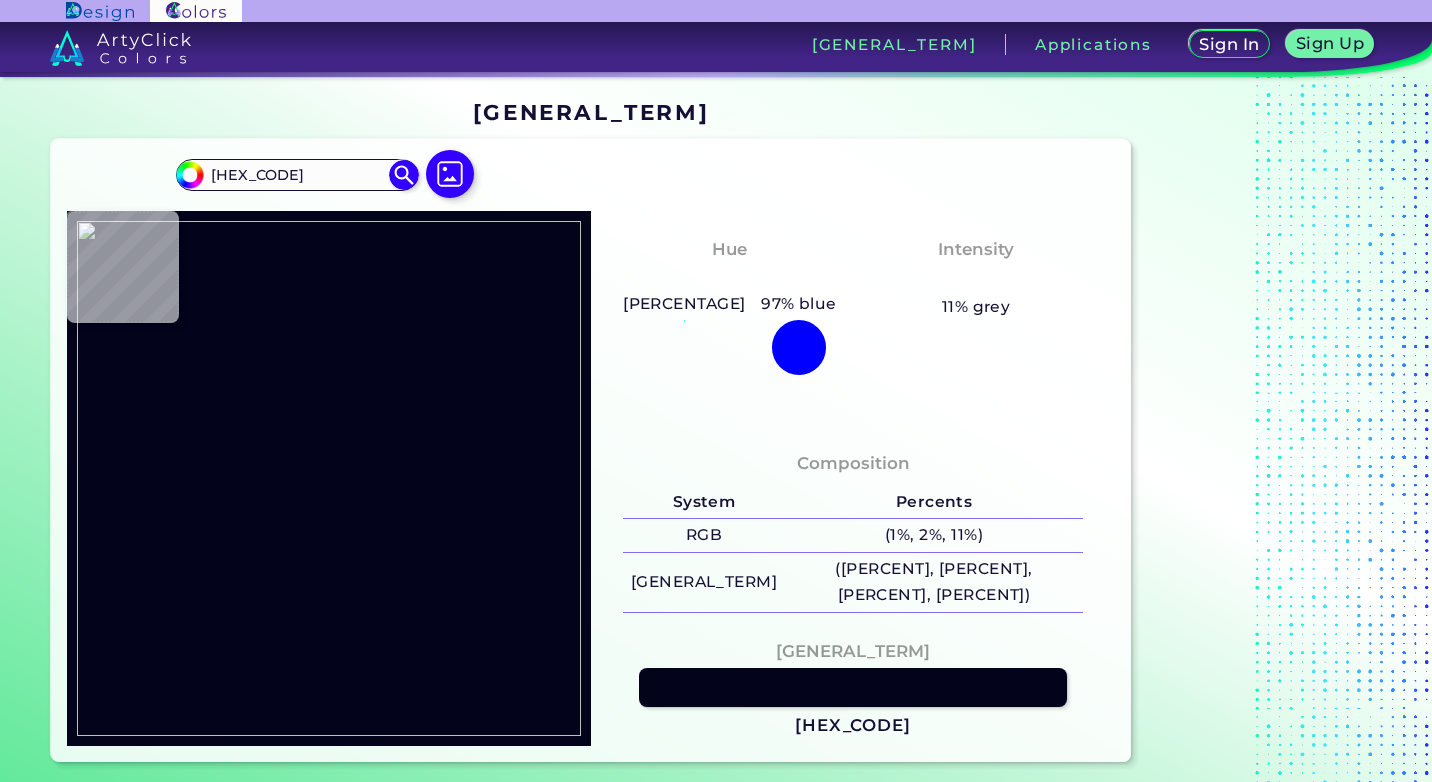 type on "[HEX]" 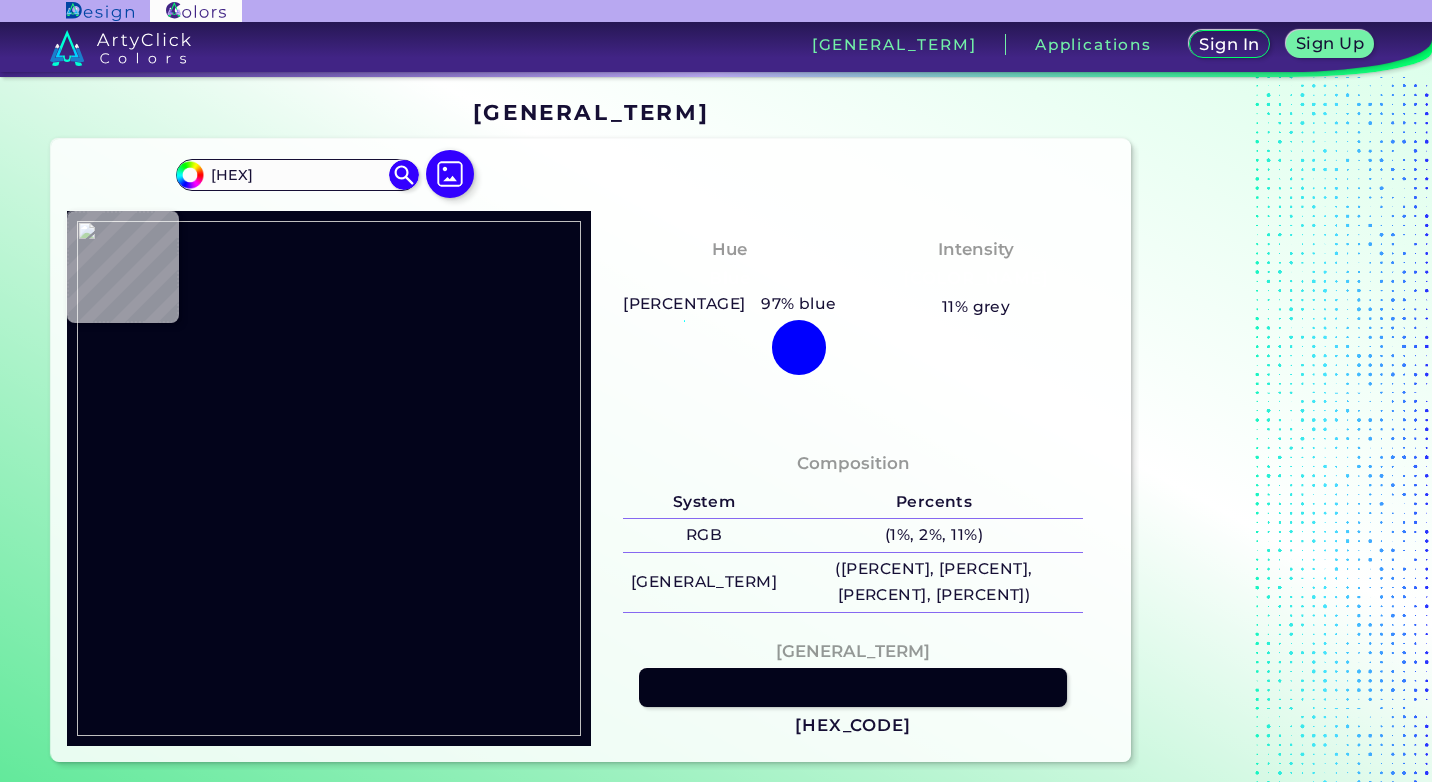 type on "[HEX]" 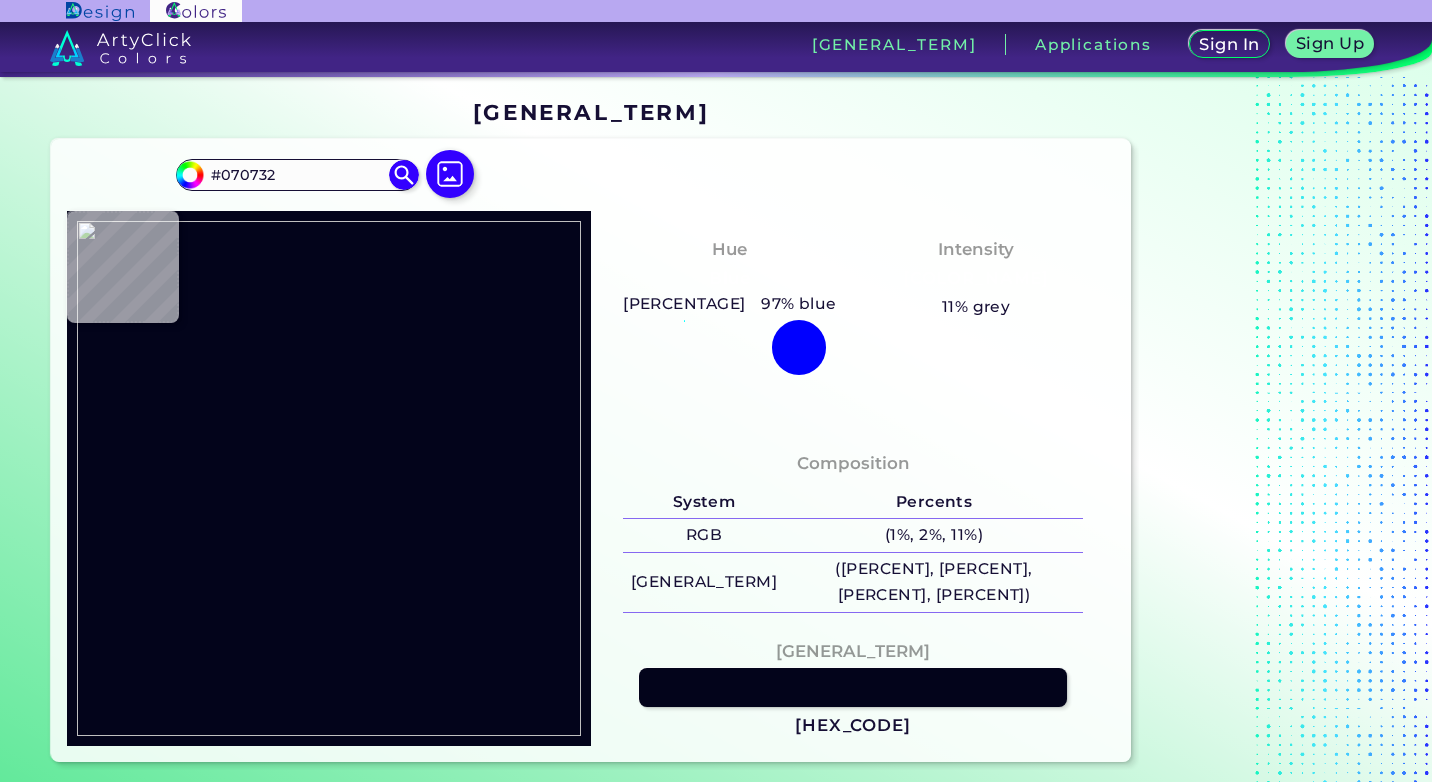 type on "#0e0b50" 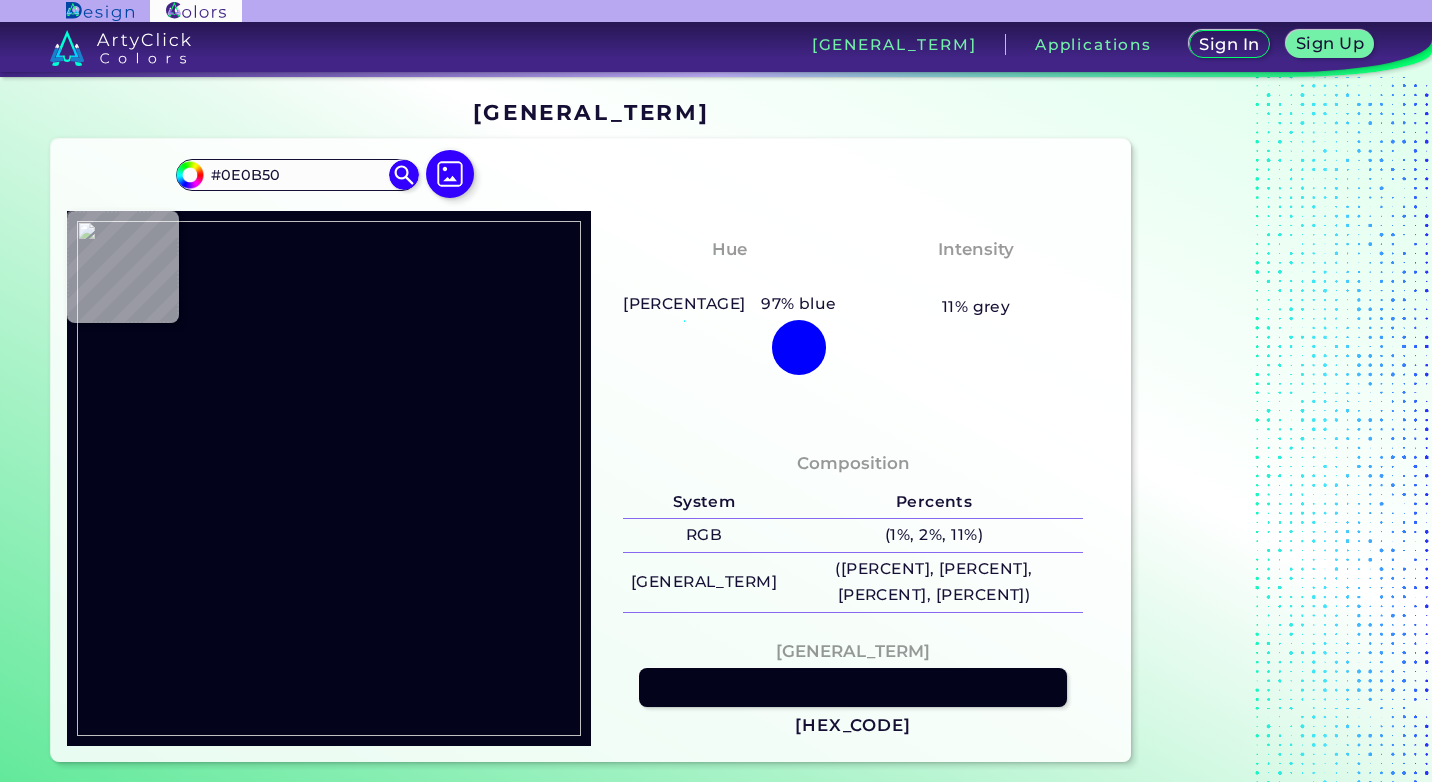 type on "[HEX]" 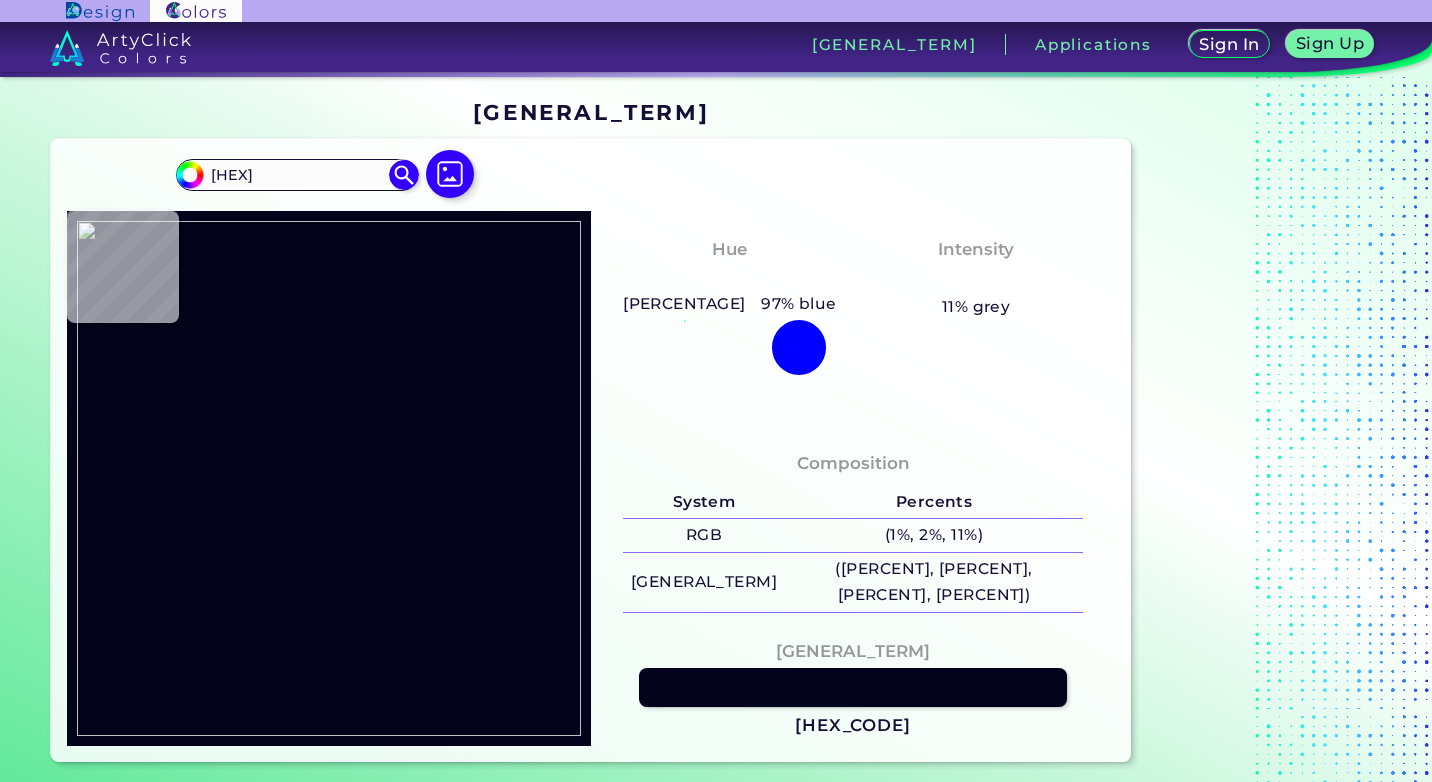 type on "#11106b" 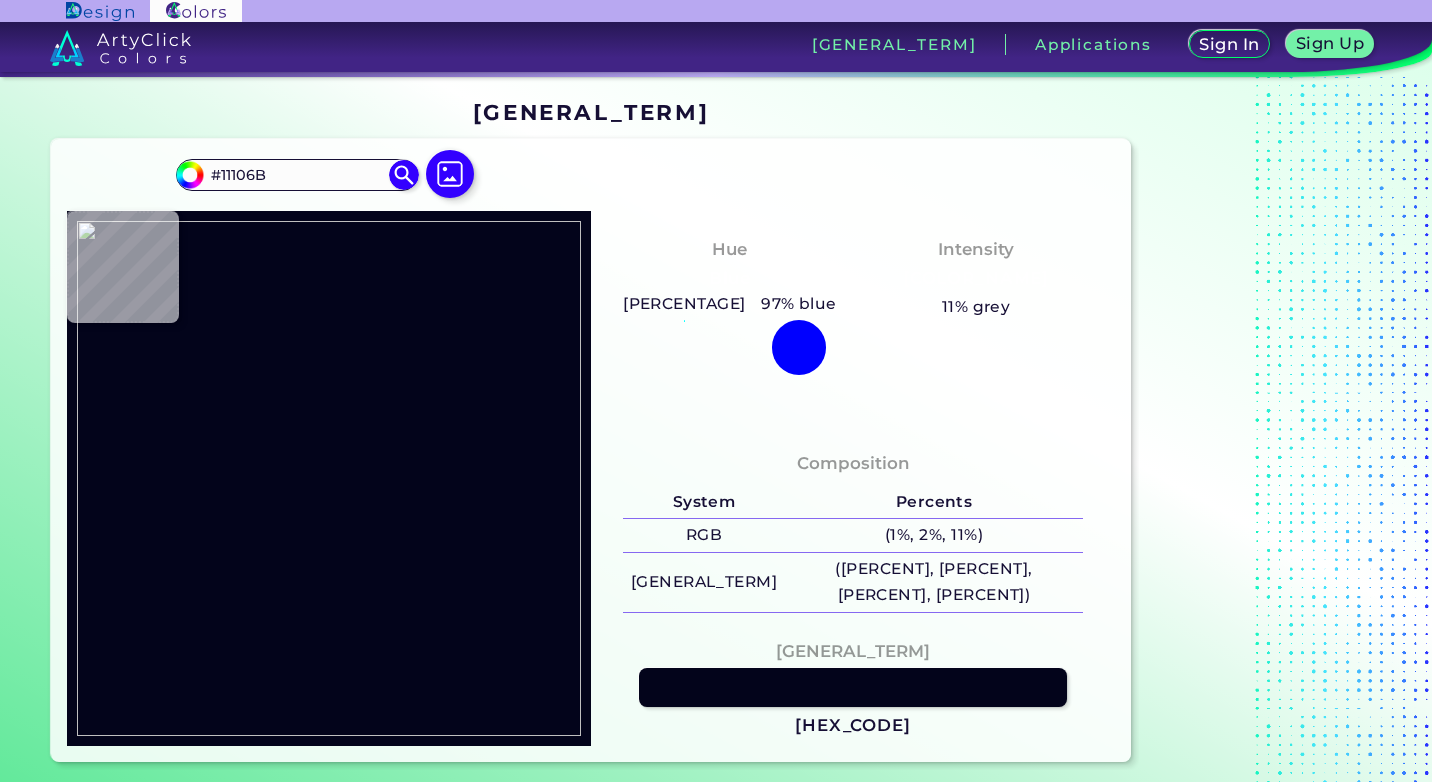 type on "#0d0c5d" 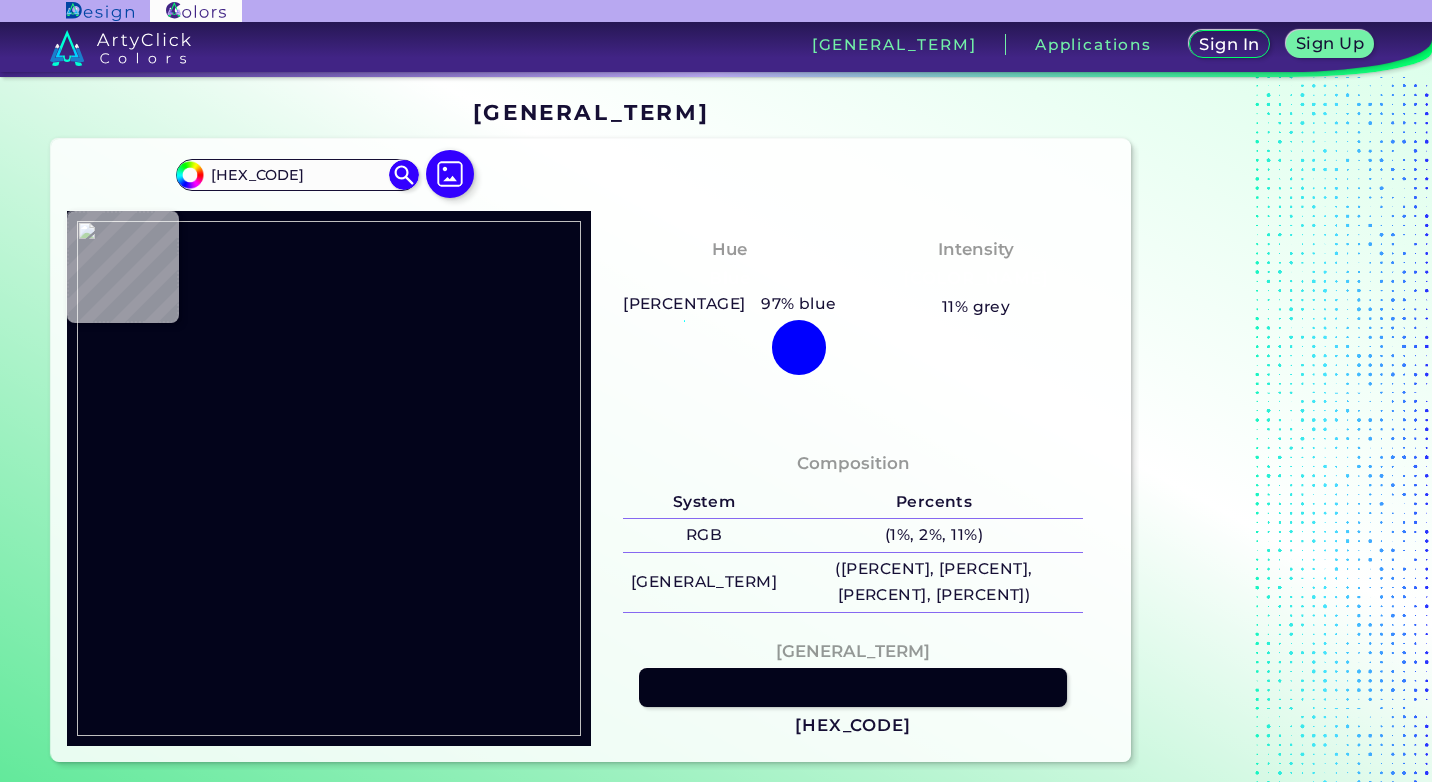type on "[HEX]" 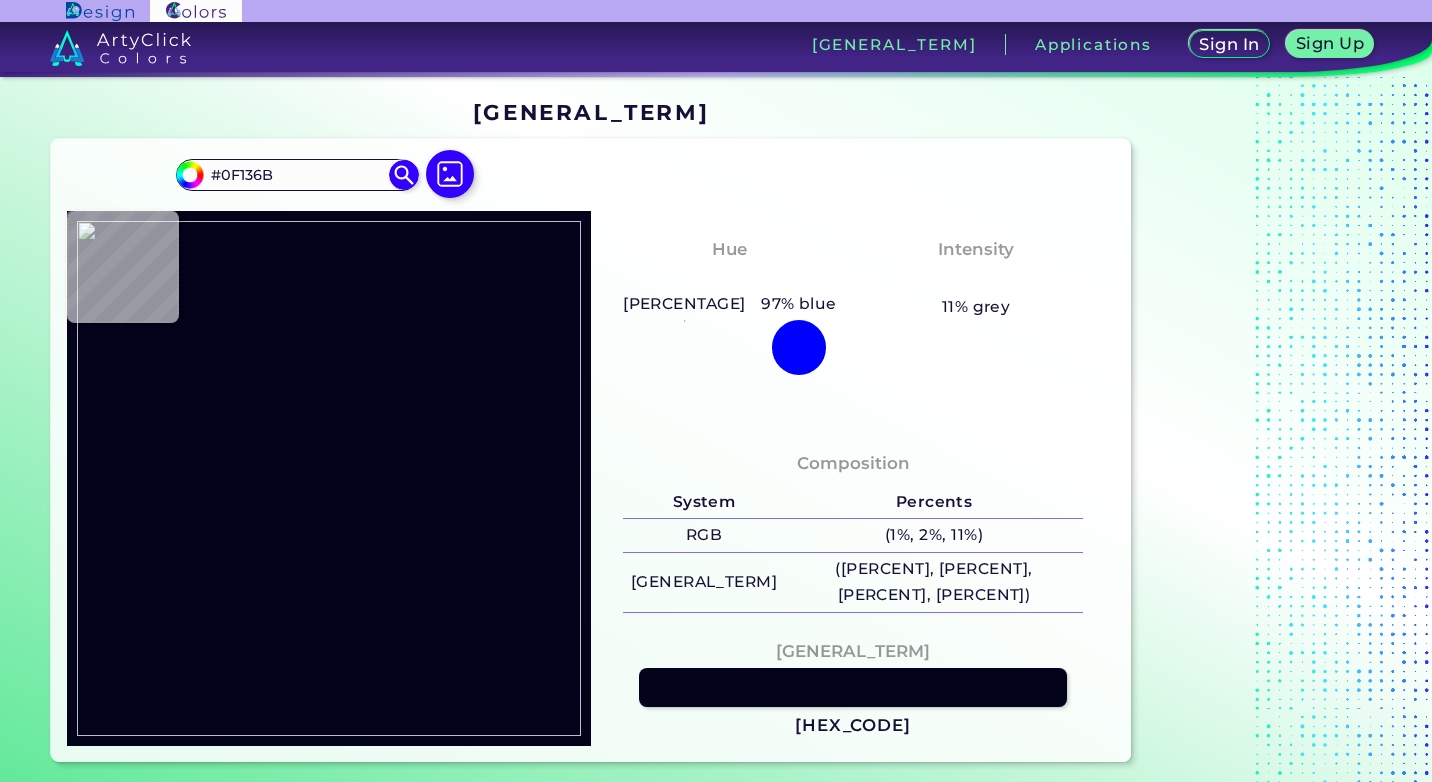 type on "#0f1879" 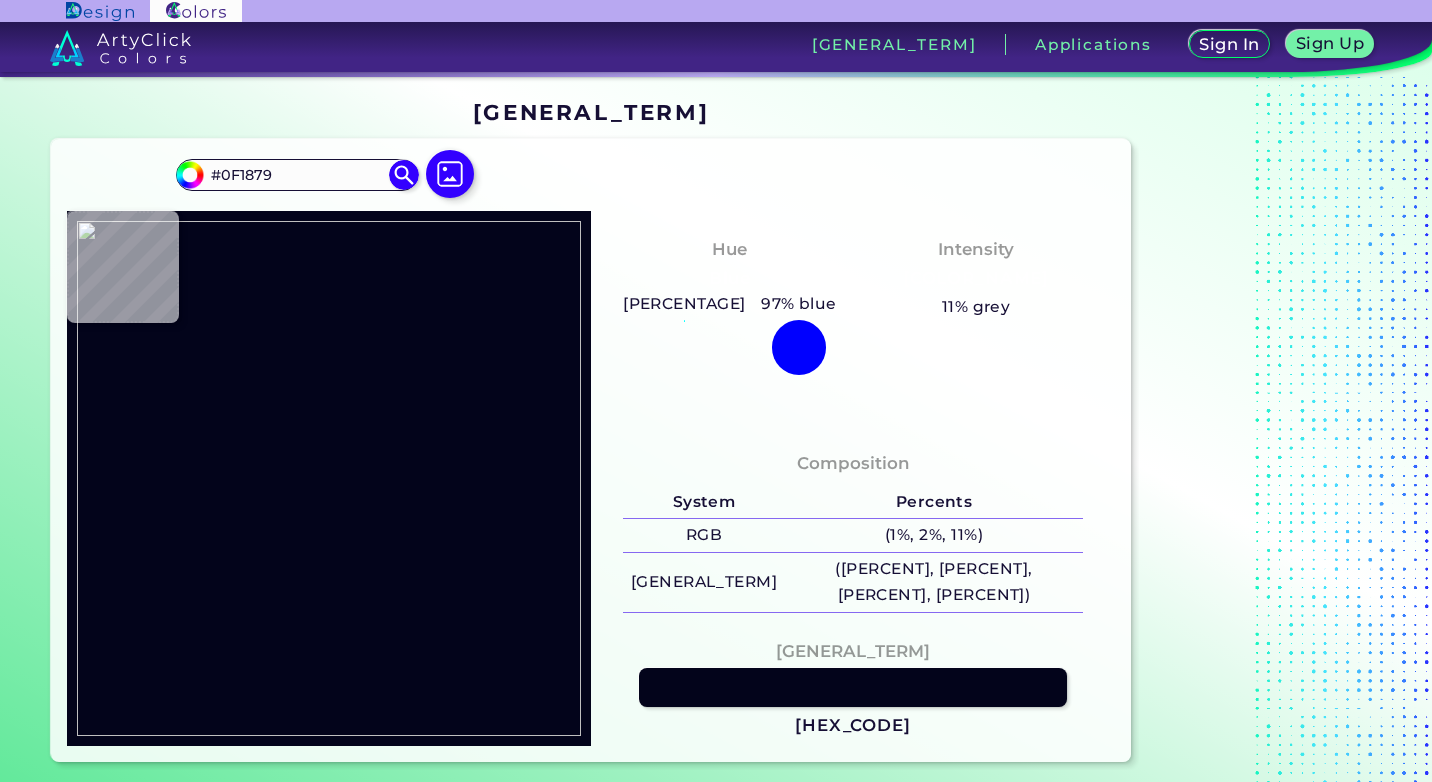type on "[HEX_CODE]" 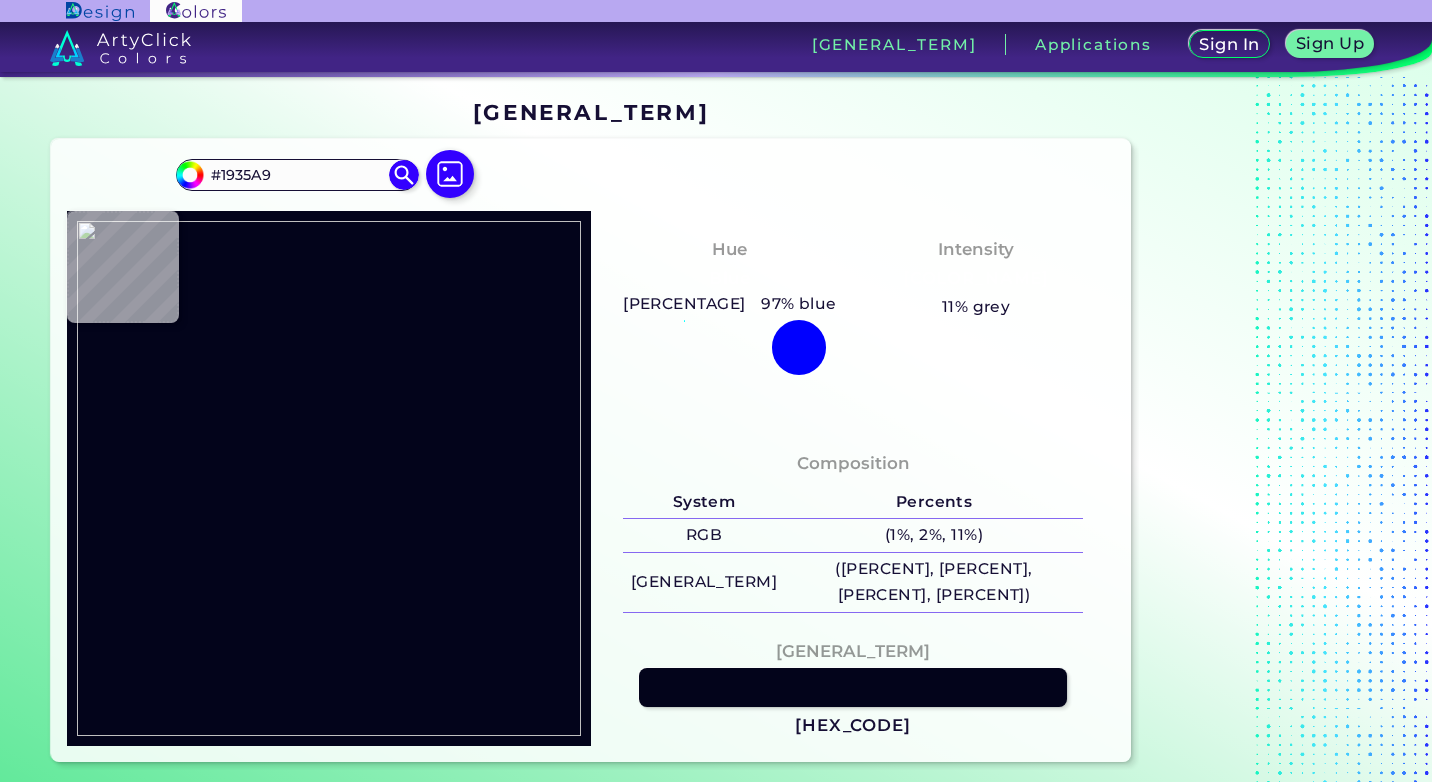 type on "[HEX]" 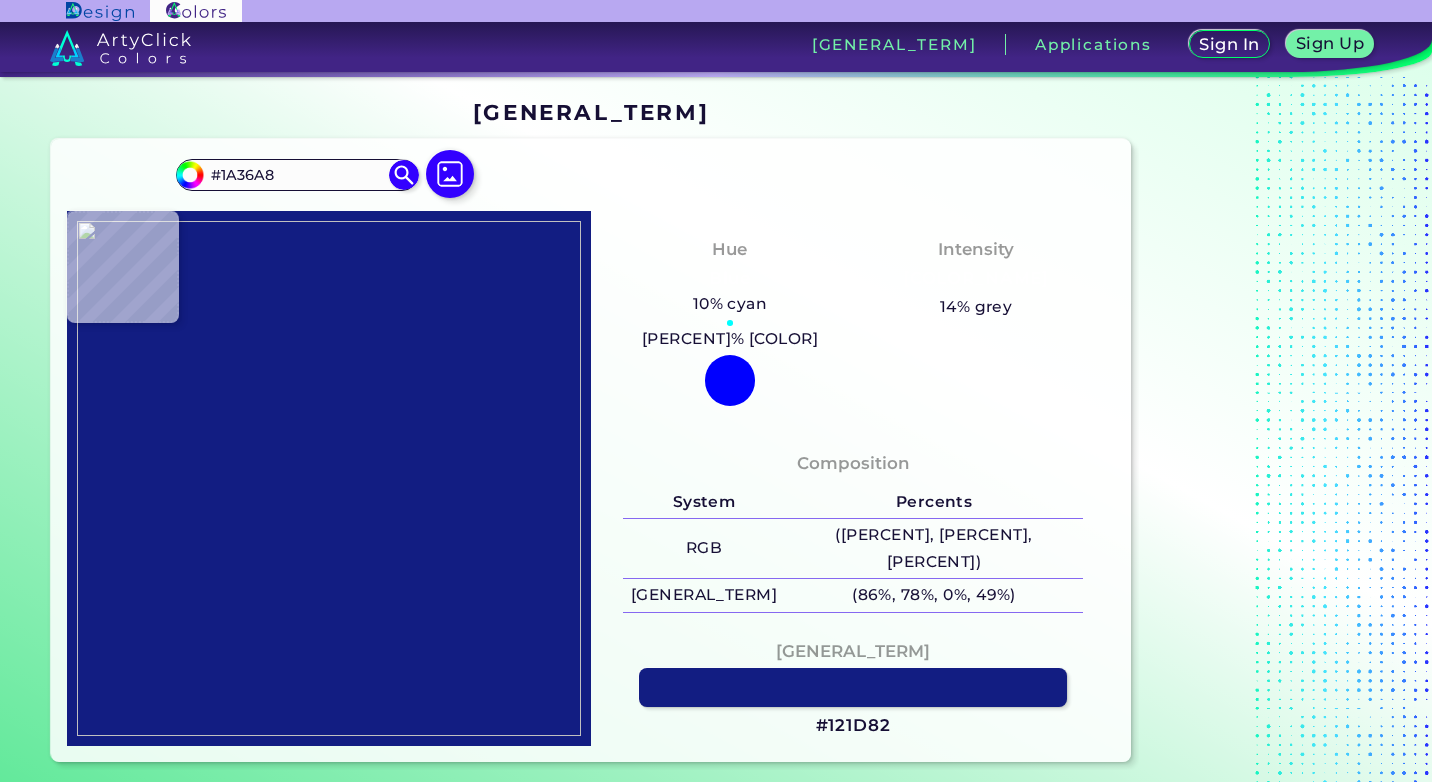 type on "#121d82" 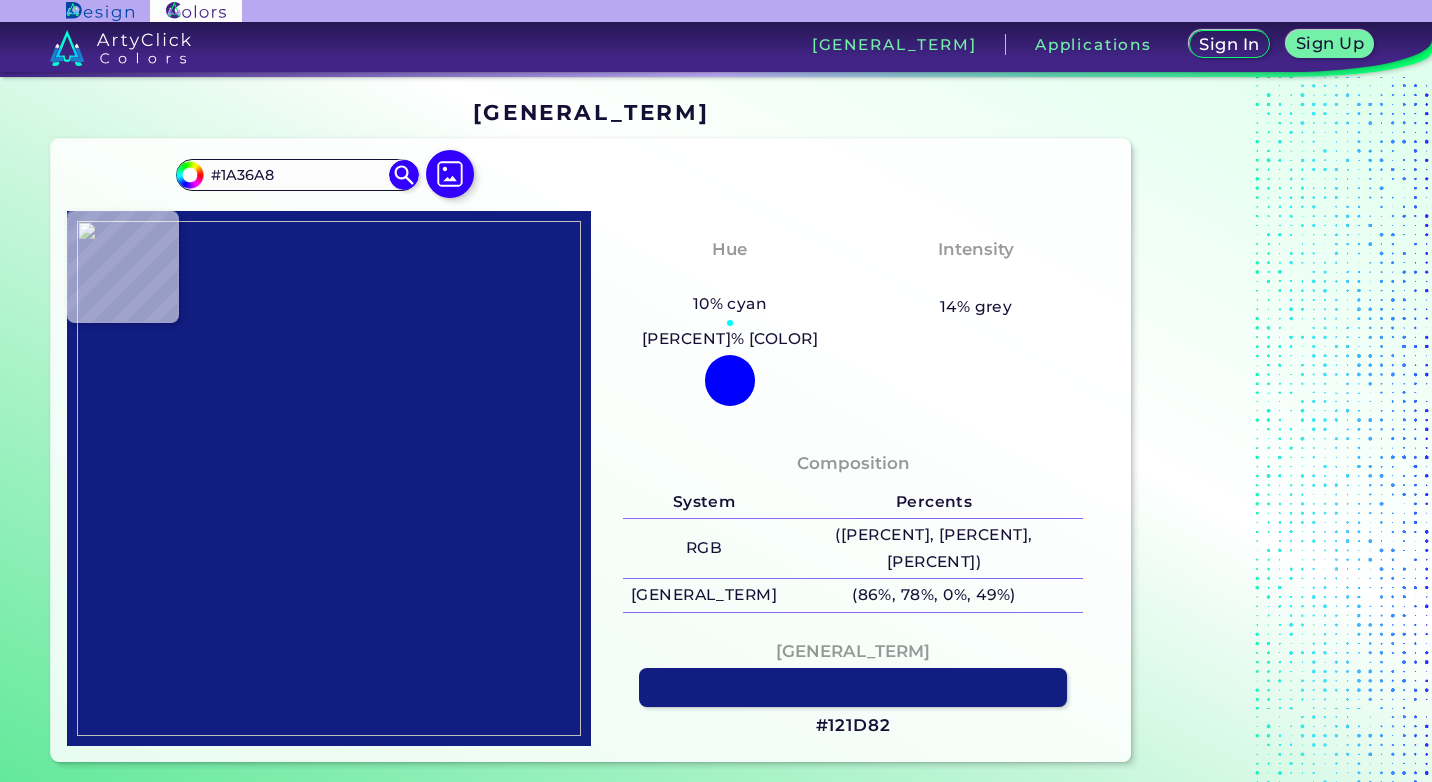type on "#121D82" 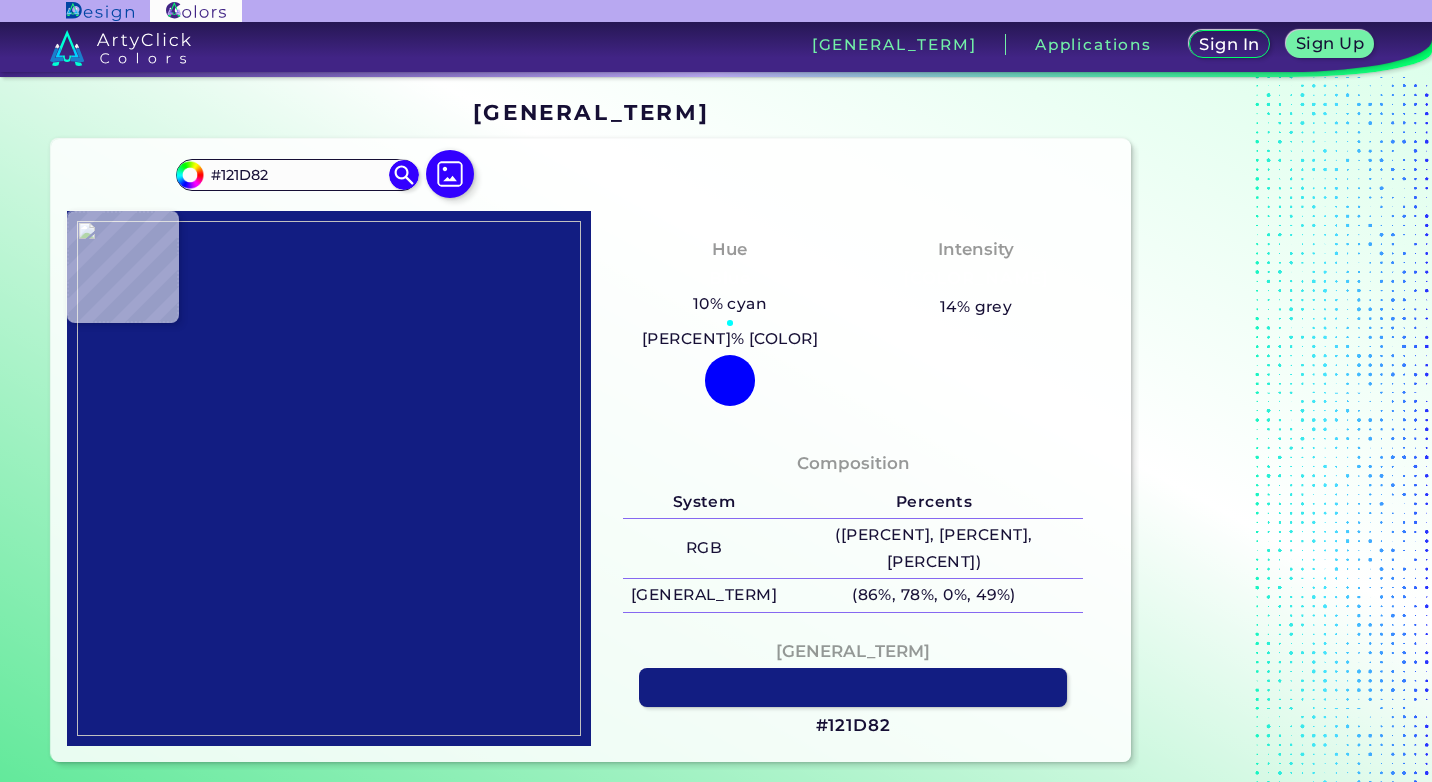 type on "[HEX_CODE]" 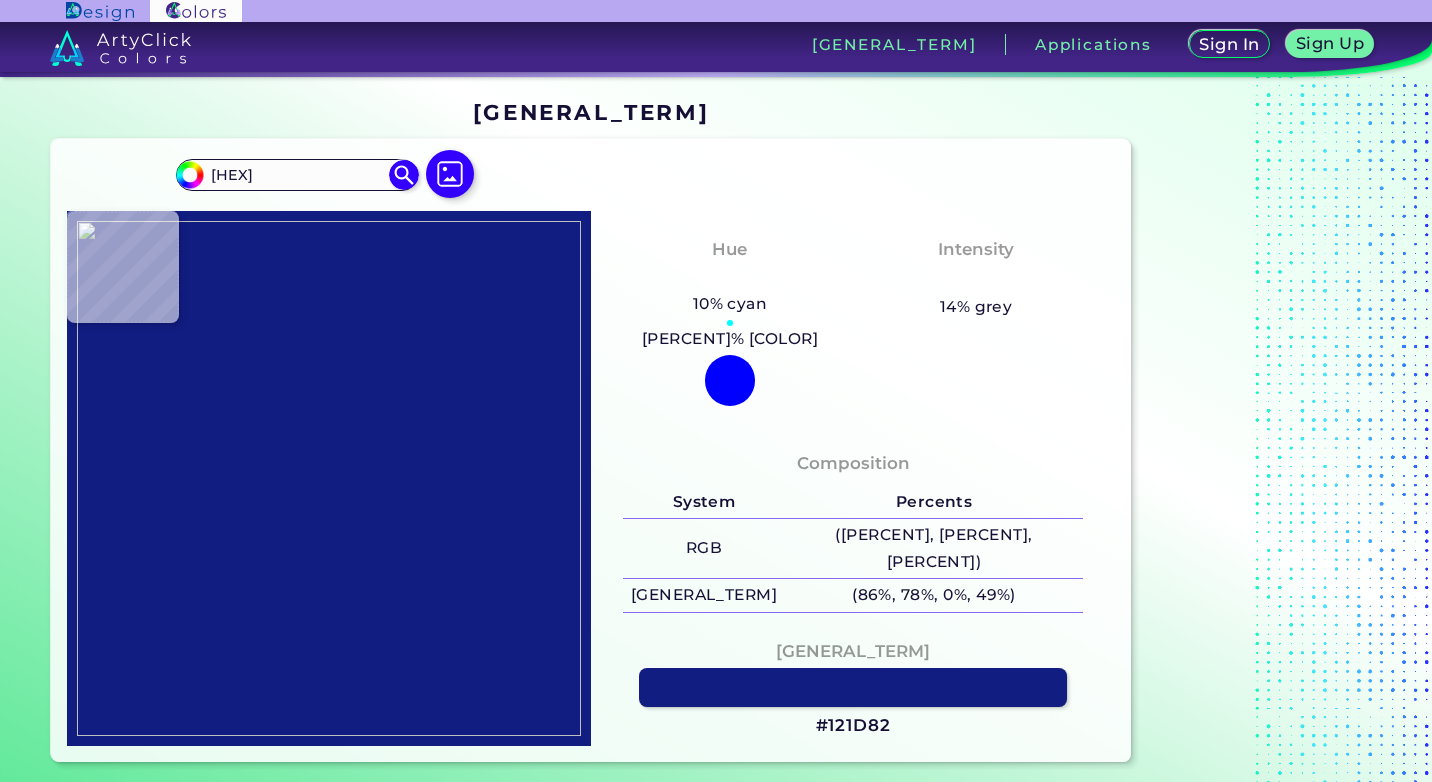 type on "#080b51" 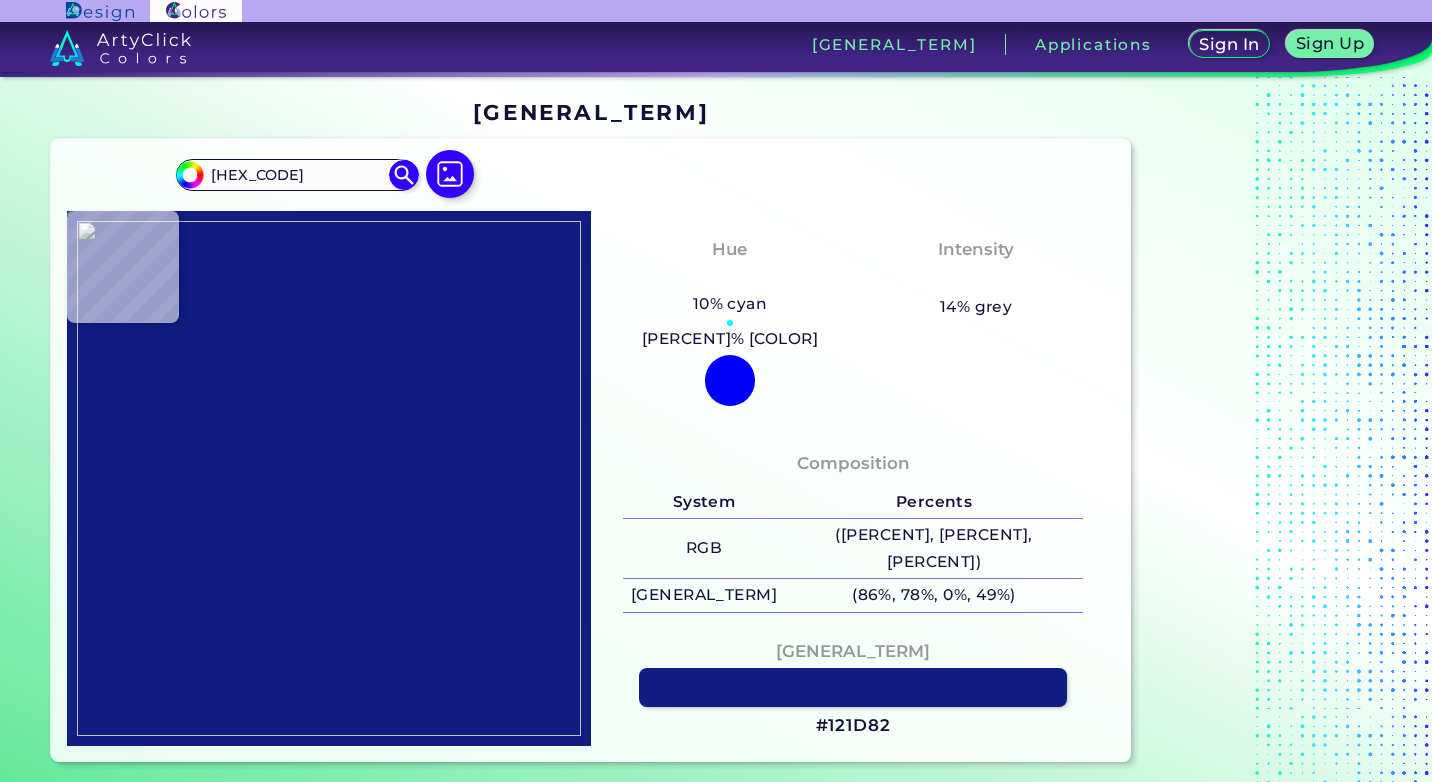 type on "#0c1060" 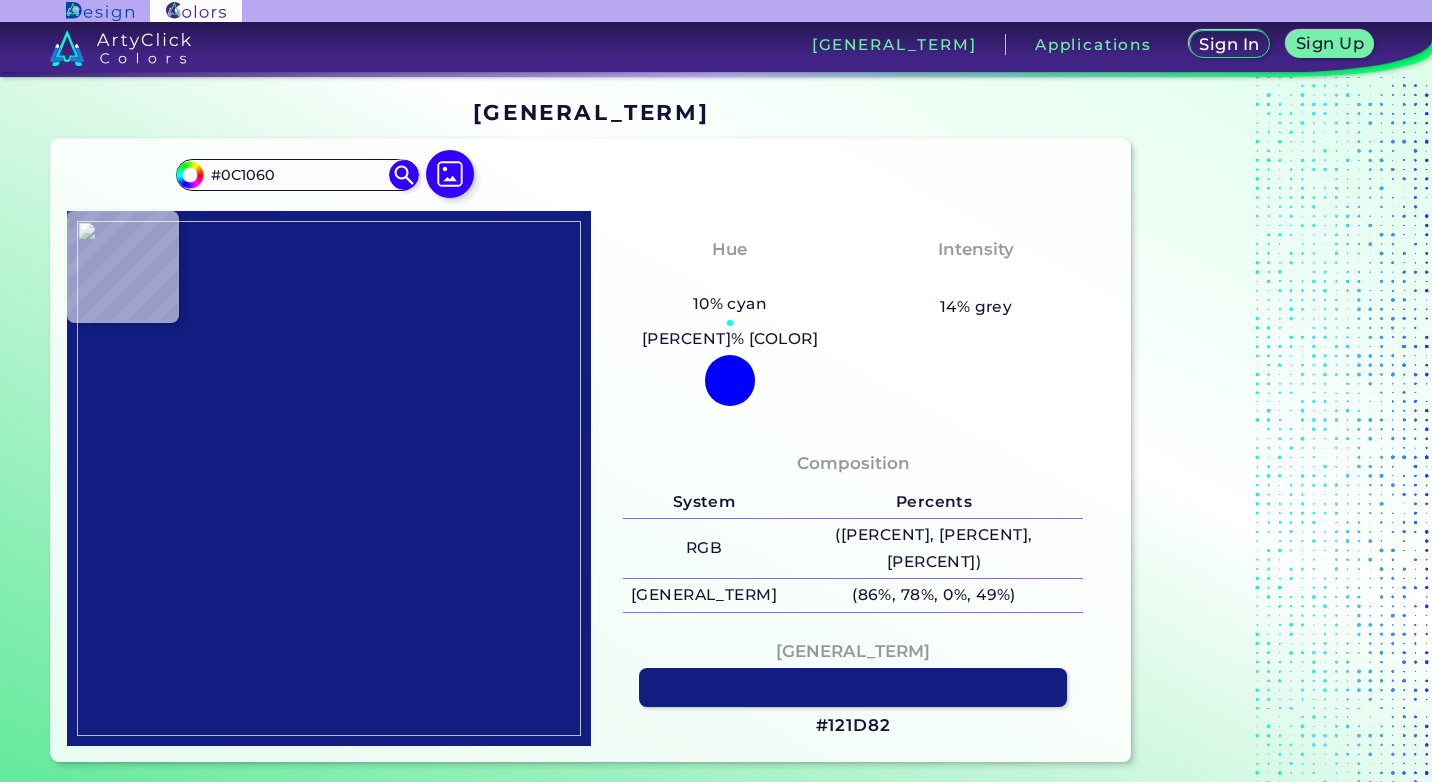type on "[HEX_CODE]" 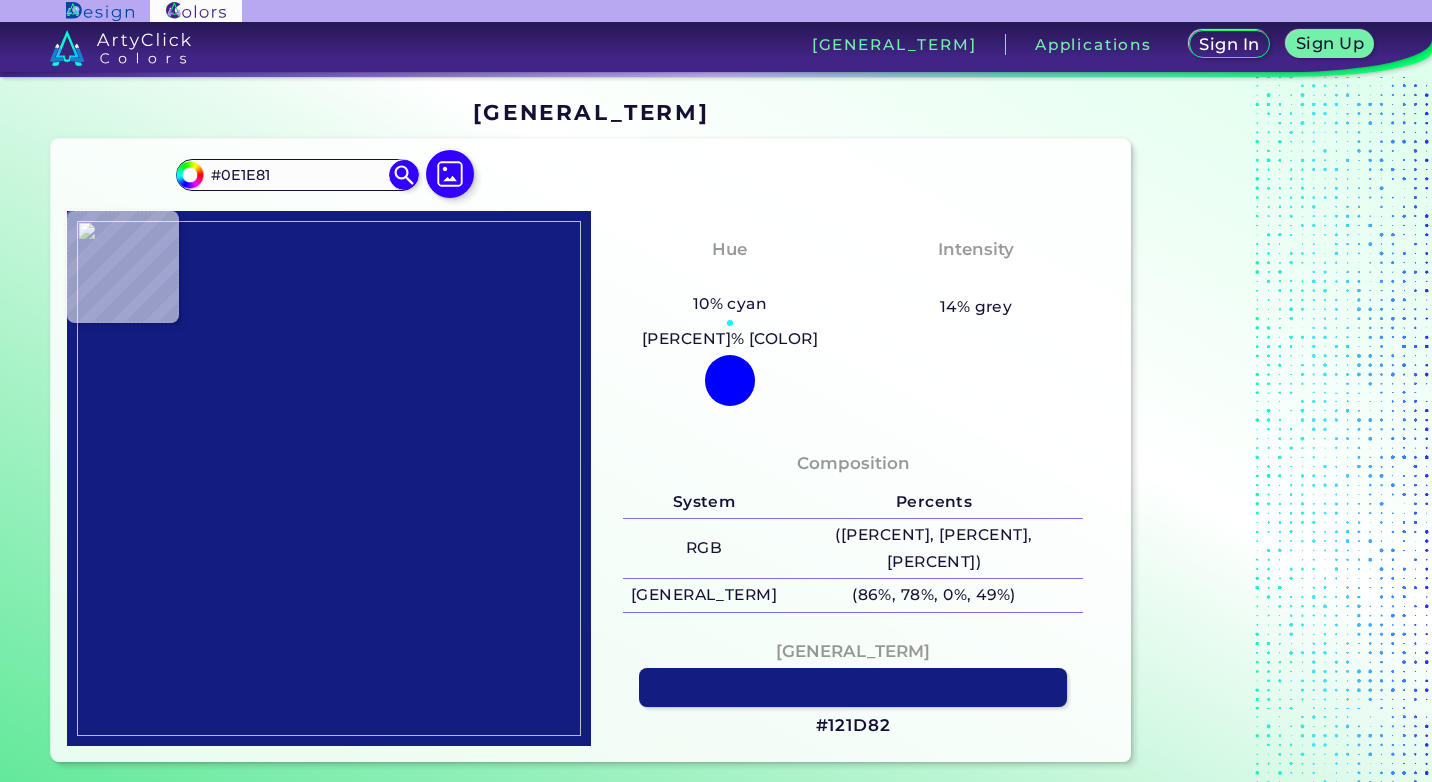 type on "[HEX]" 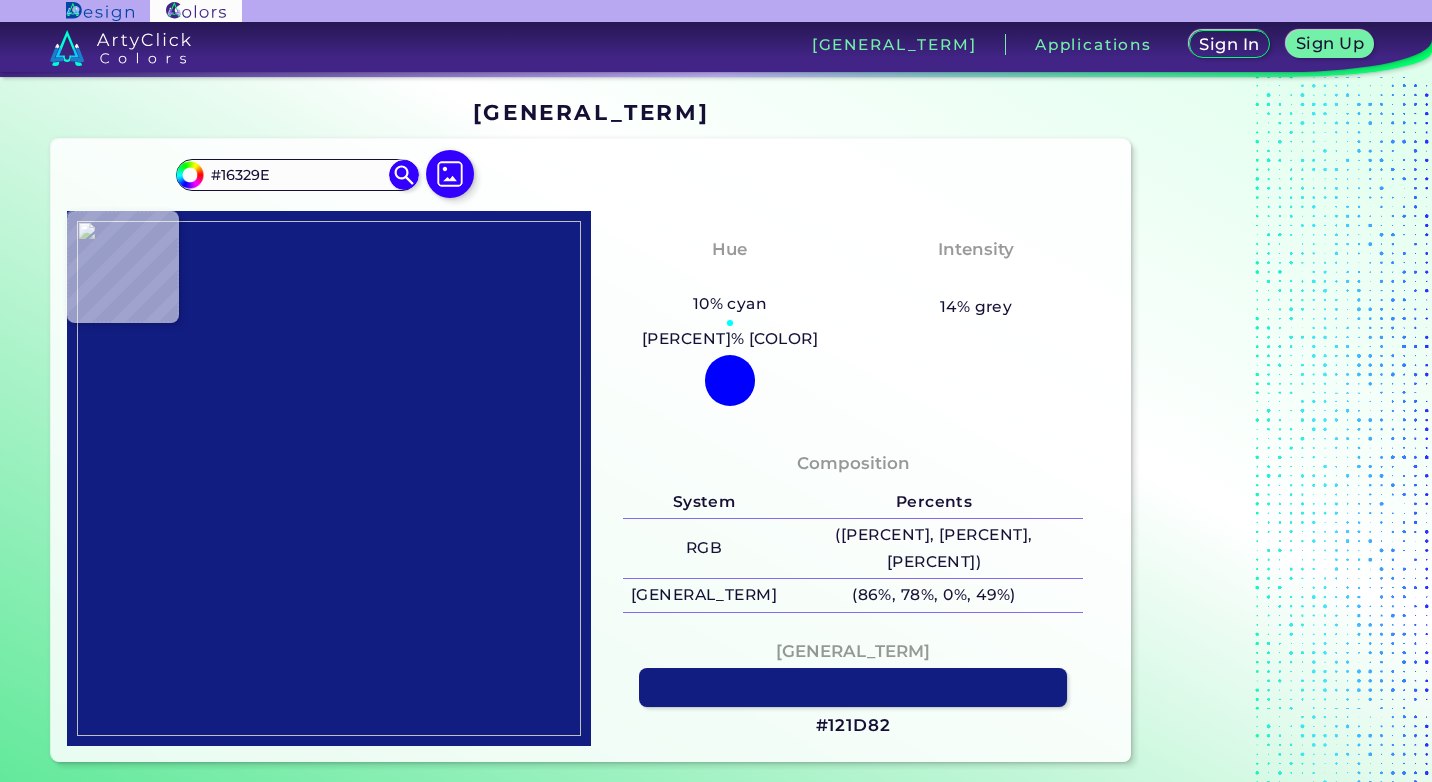 type on "#f2f4f6" 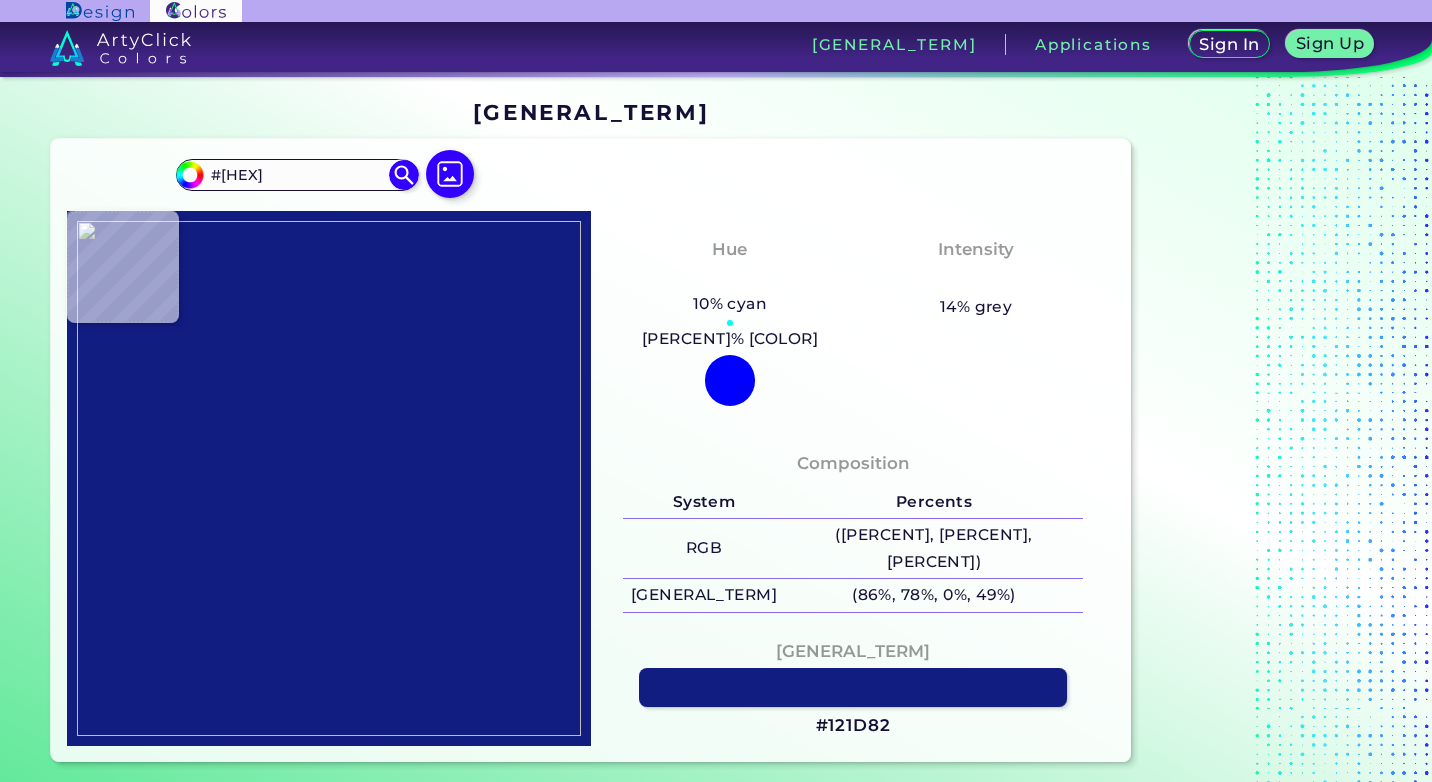type on "[HEX_CODE]" 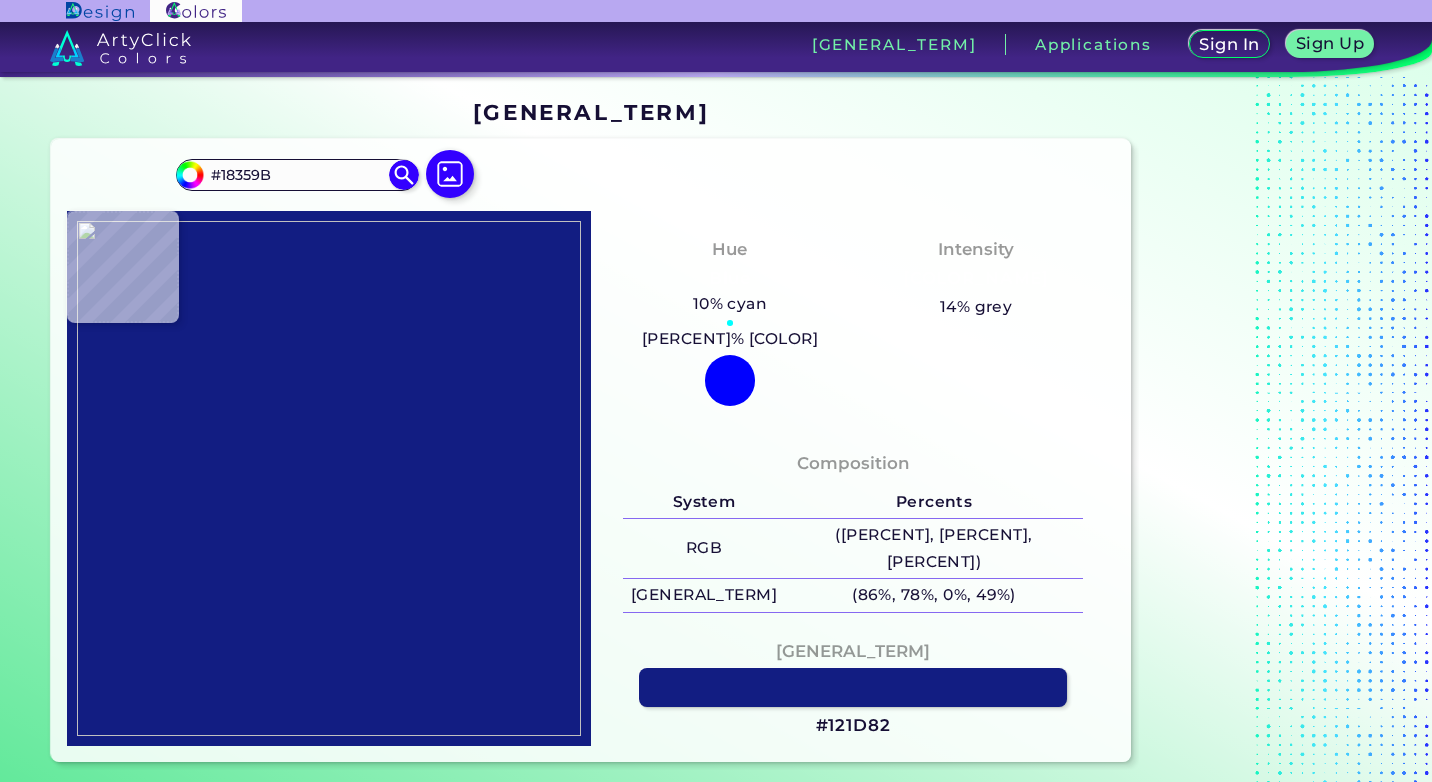 type 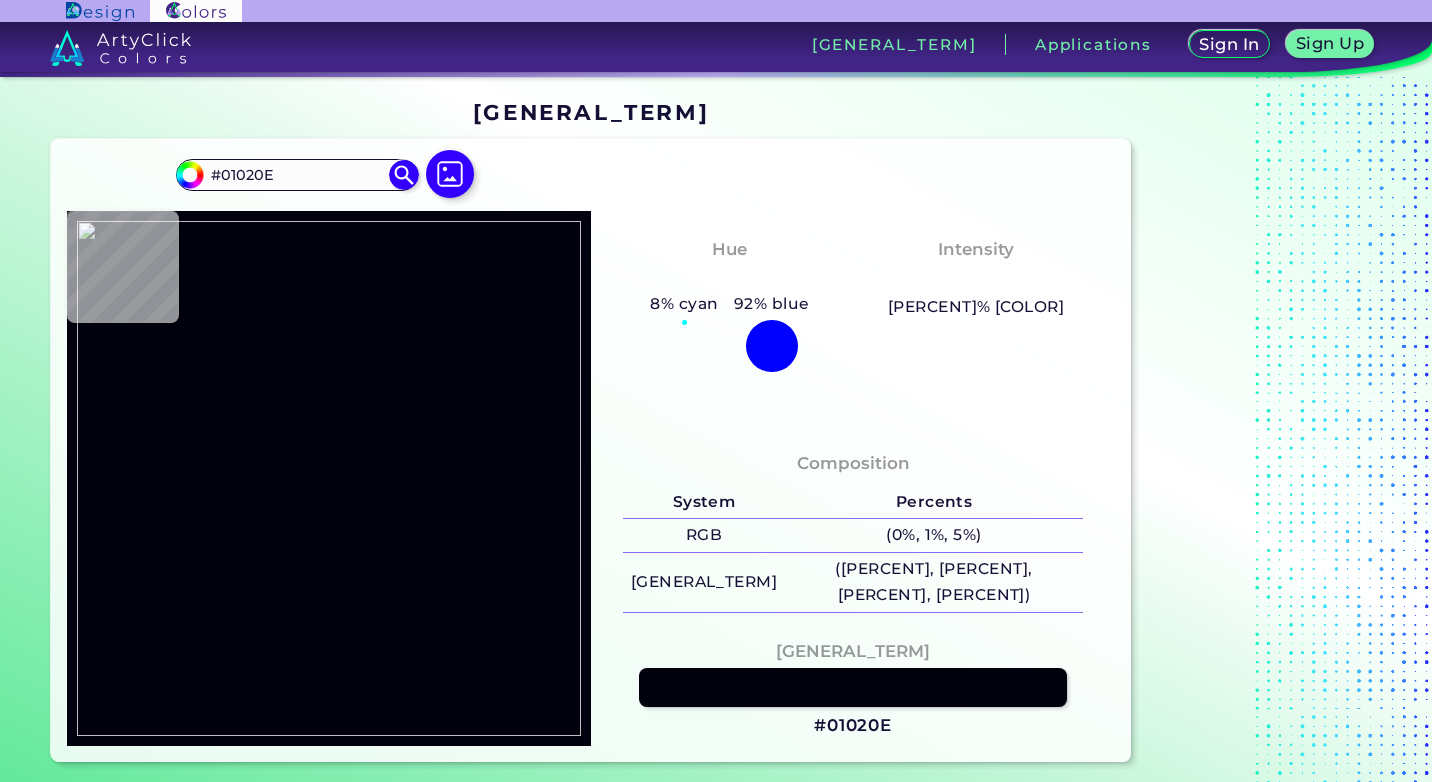 click at bounding box center (329, 478) 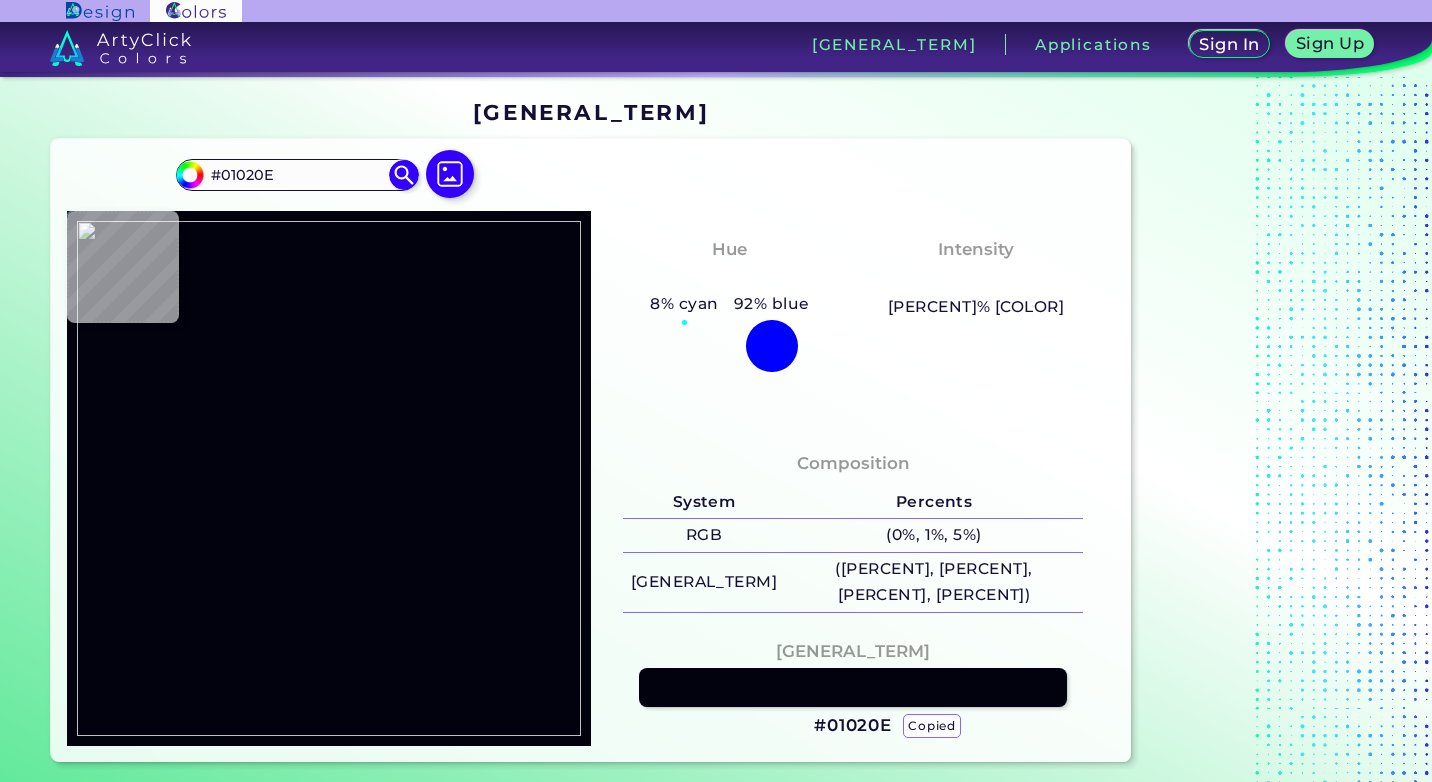 click on "#[HEX] copied" at bounding box center [853, 726] 